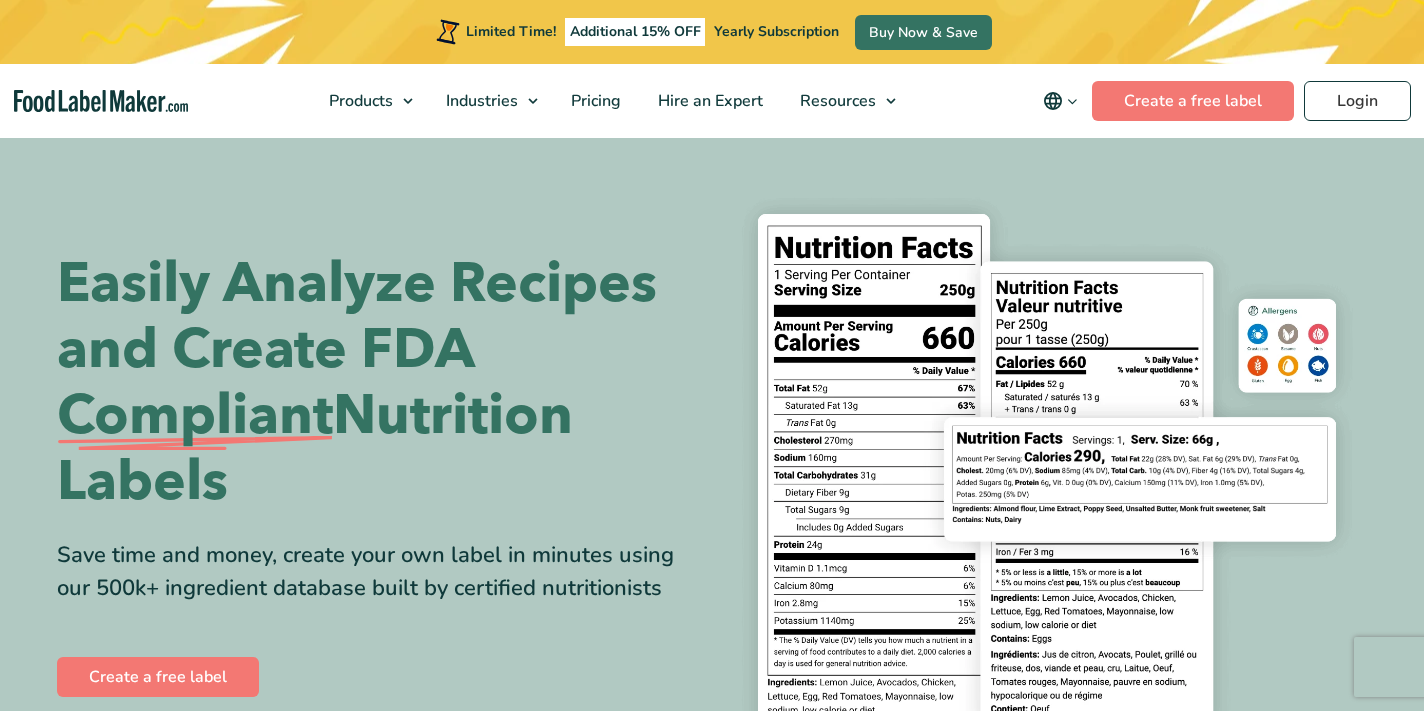scroll, scrollTop: 0, scrollLeft: 0, axis: both 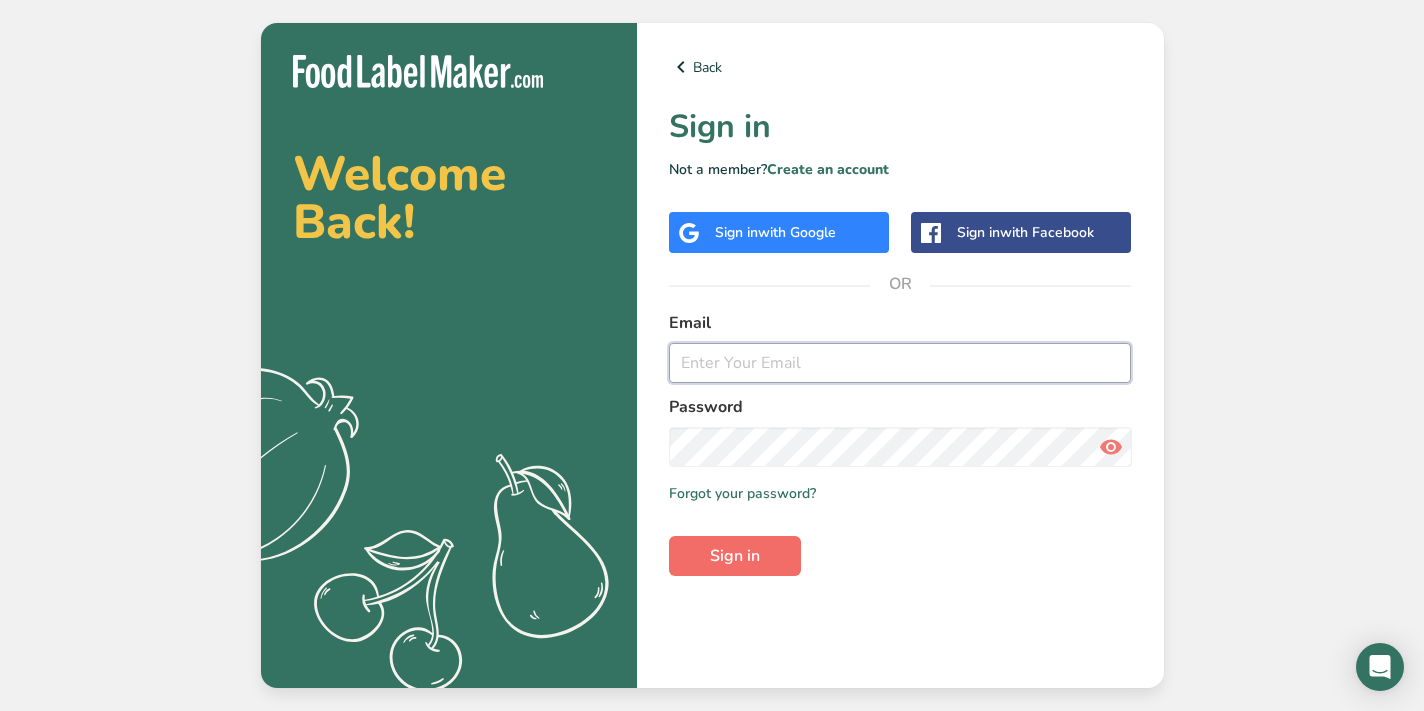 type on "[EMAIL]" 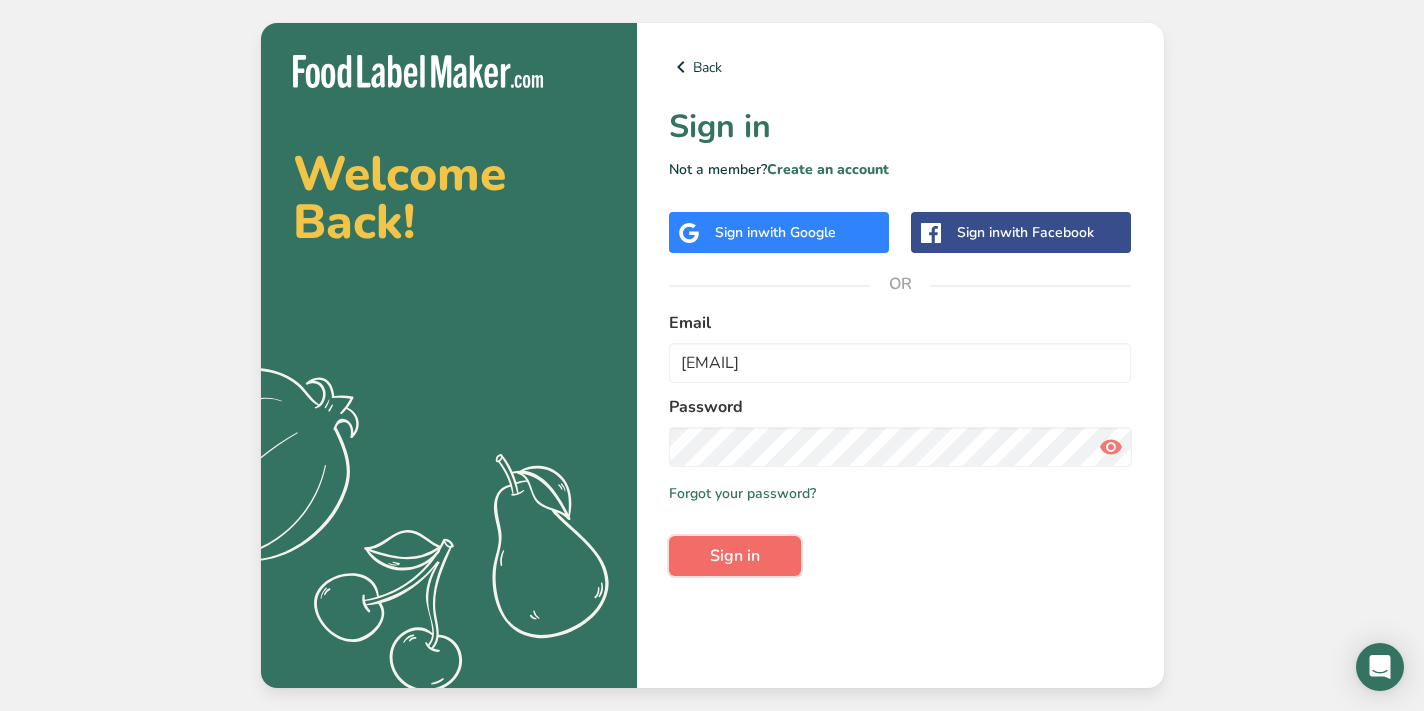 click on "Sign in" at bounding box center (735, 556) 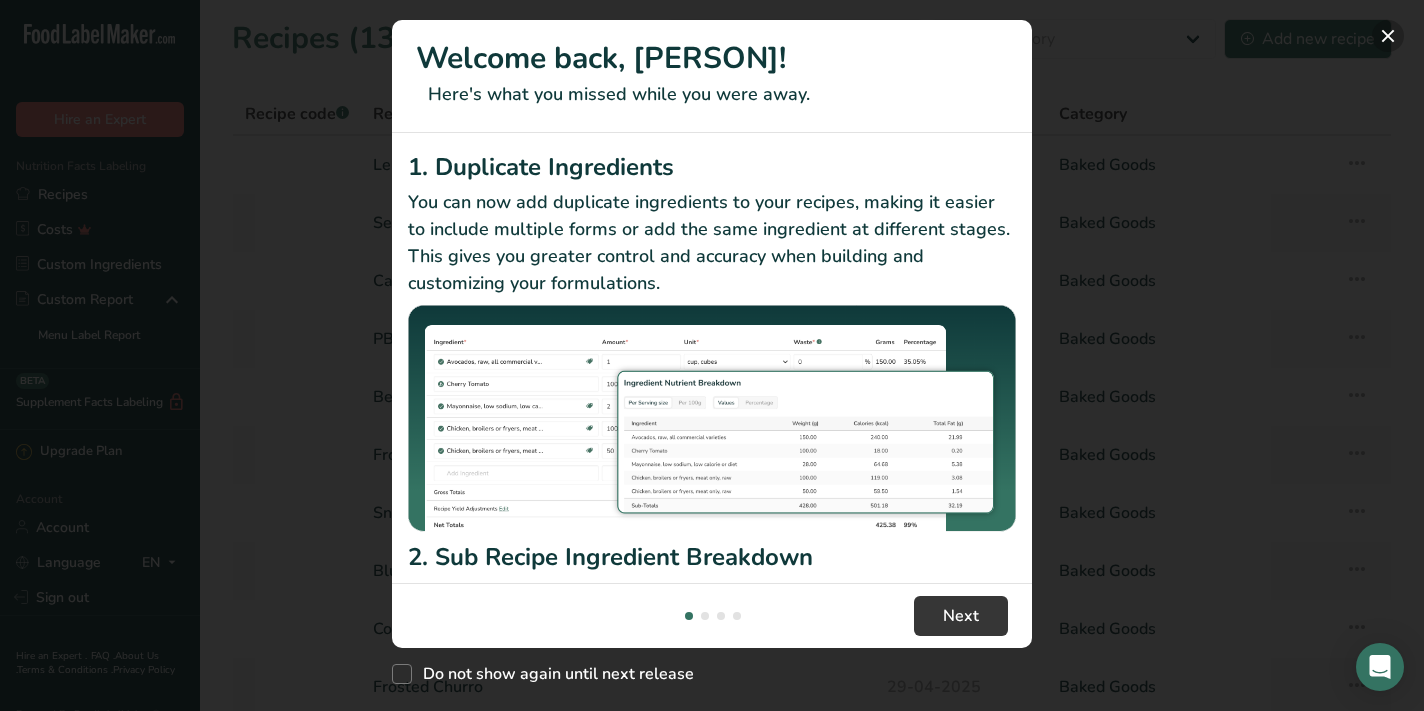 click at bounding box center [1388, 36] 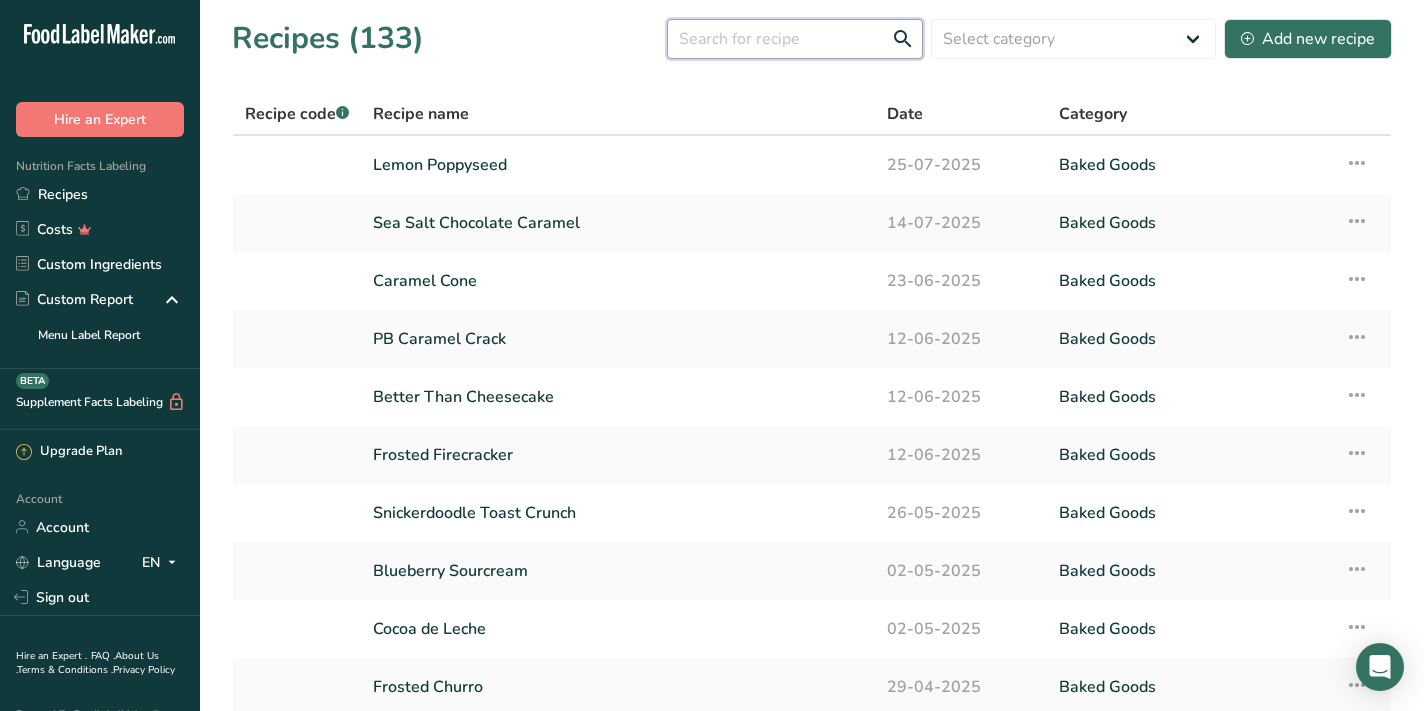 click at bounding box center [795, 39] 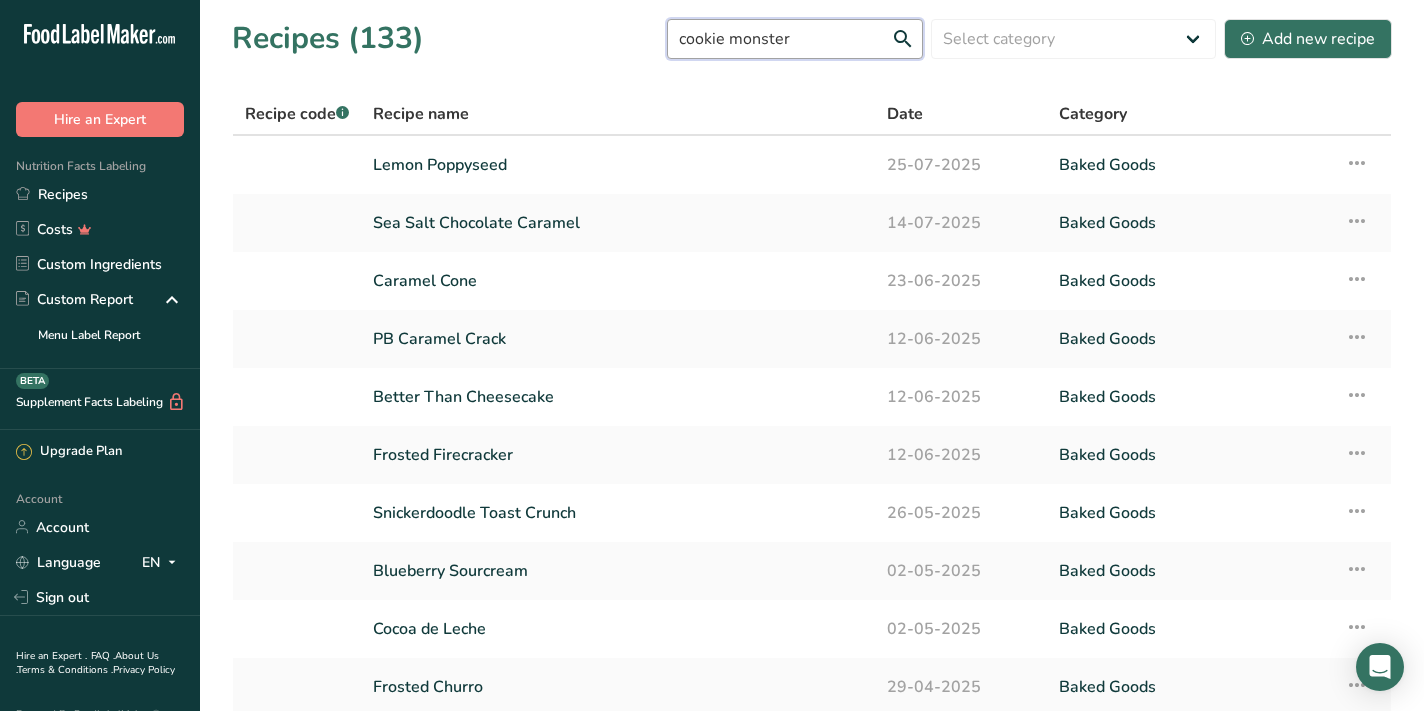 type on "cookie monster" 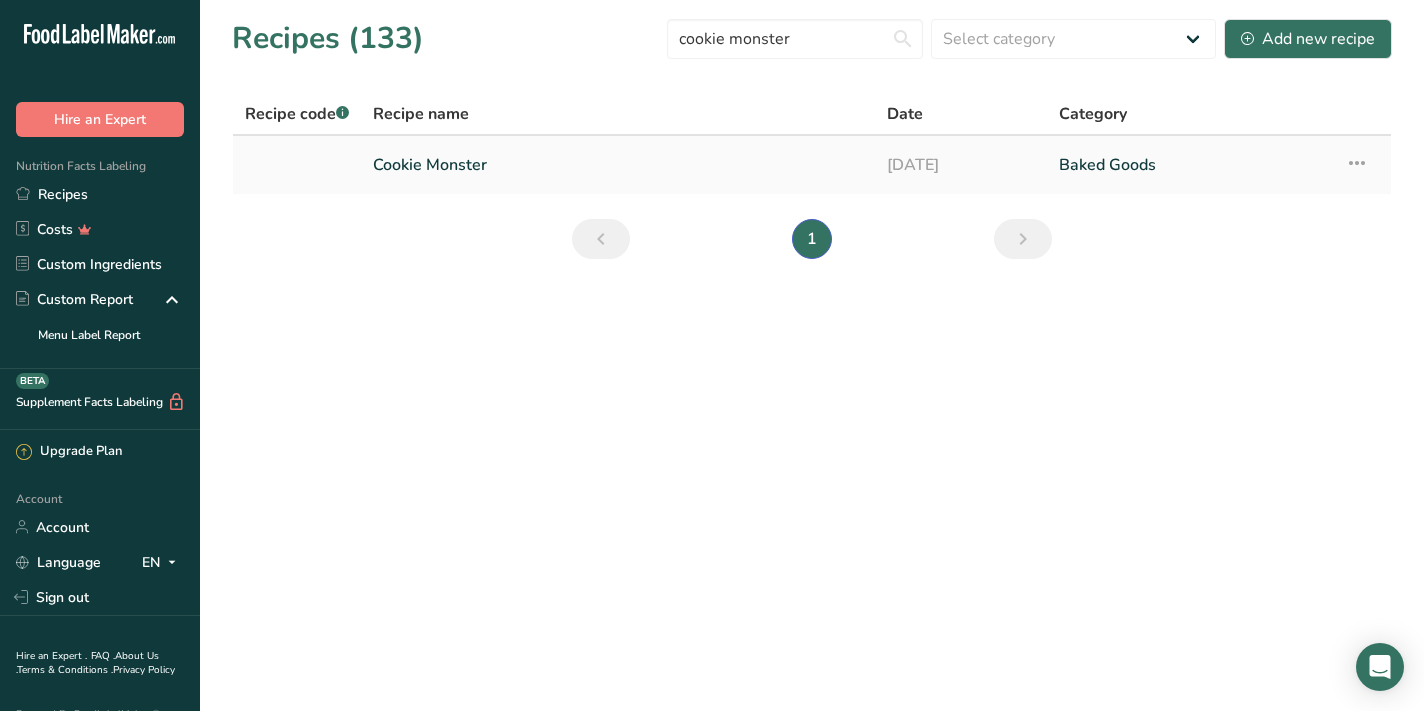 click on "Cookie Monster" at bounding box center (618, 165) 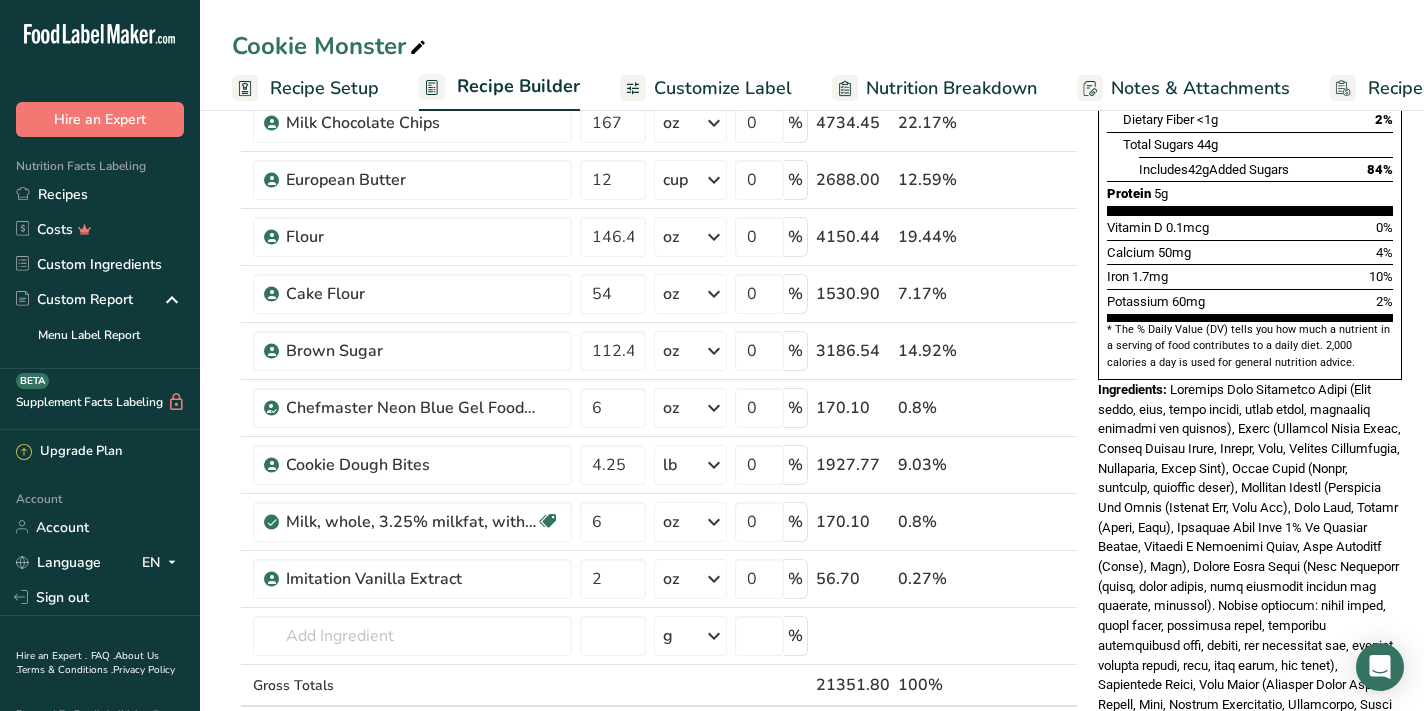 scroll, scrollTop: 459, scrollLeft: 0, axis: vertical 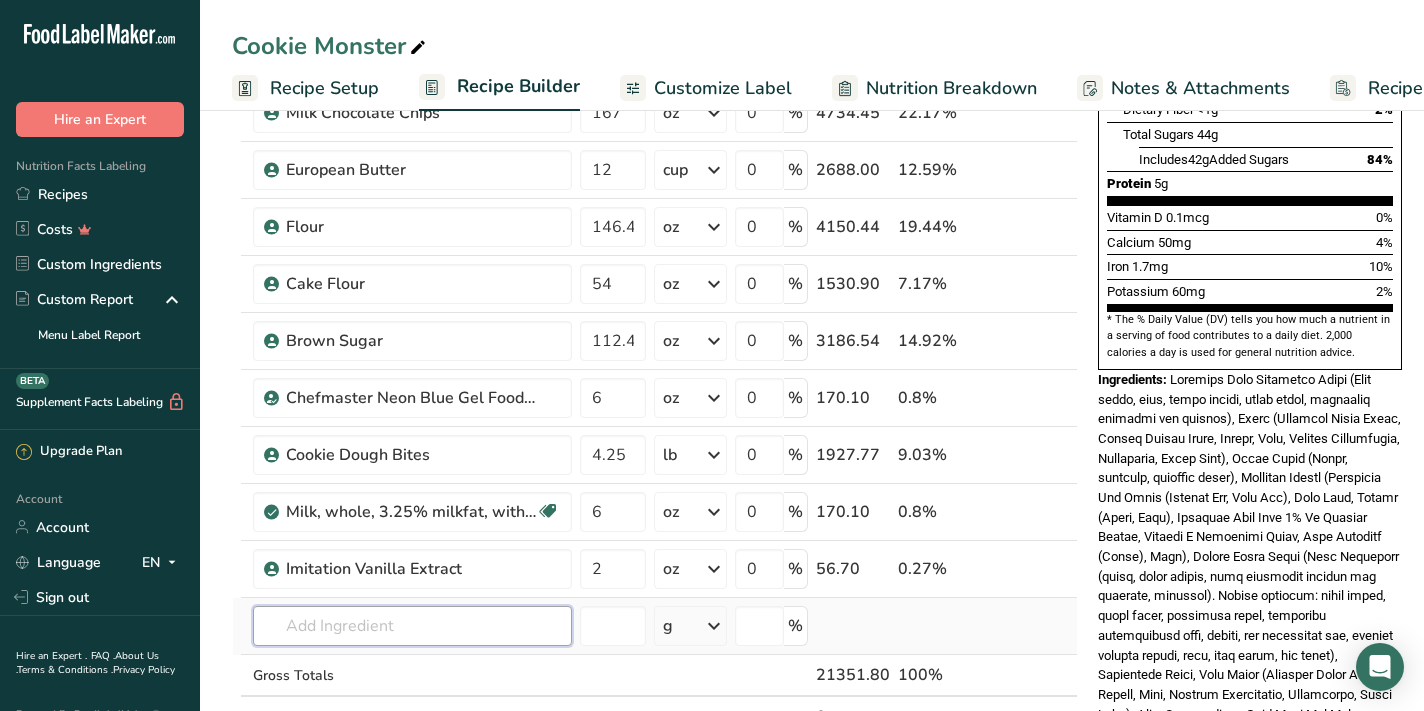 click at bounding box center [412, 626] 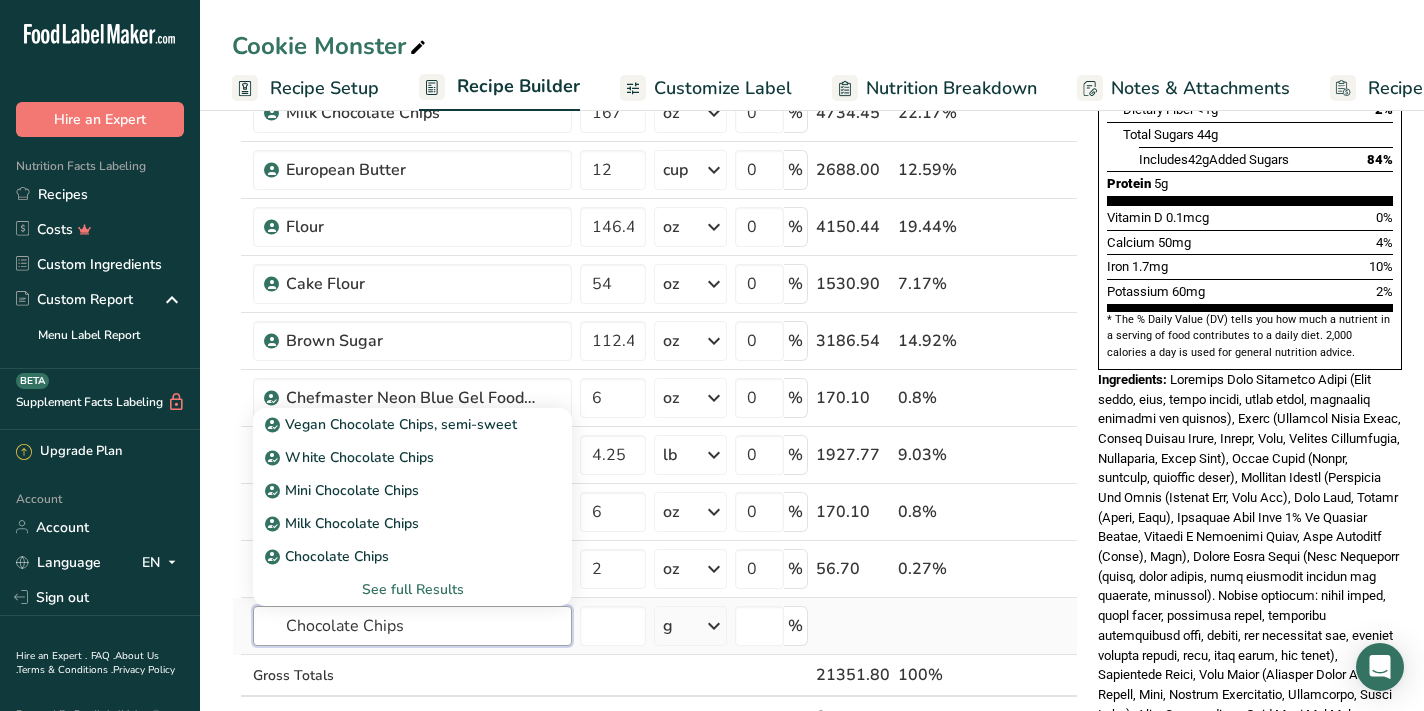 type on "Chocolate Chips" 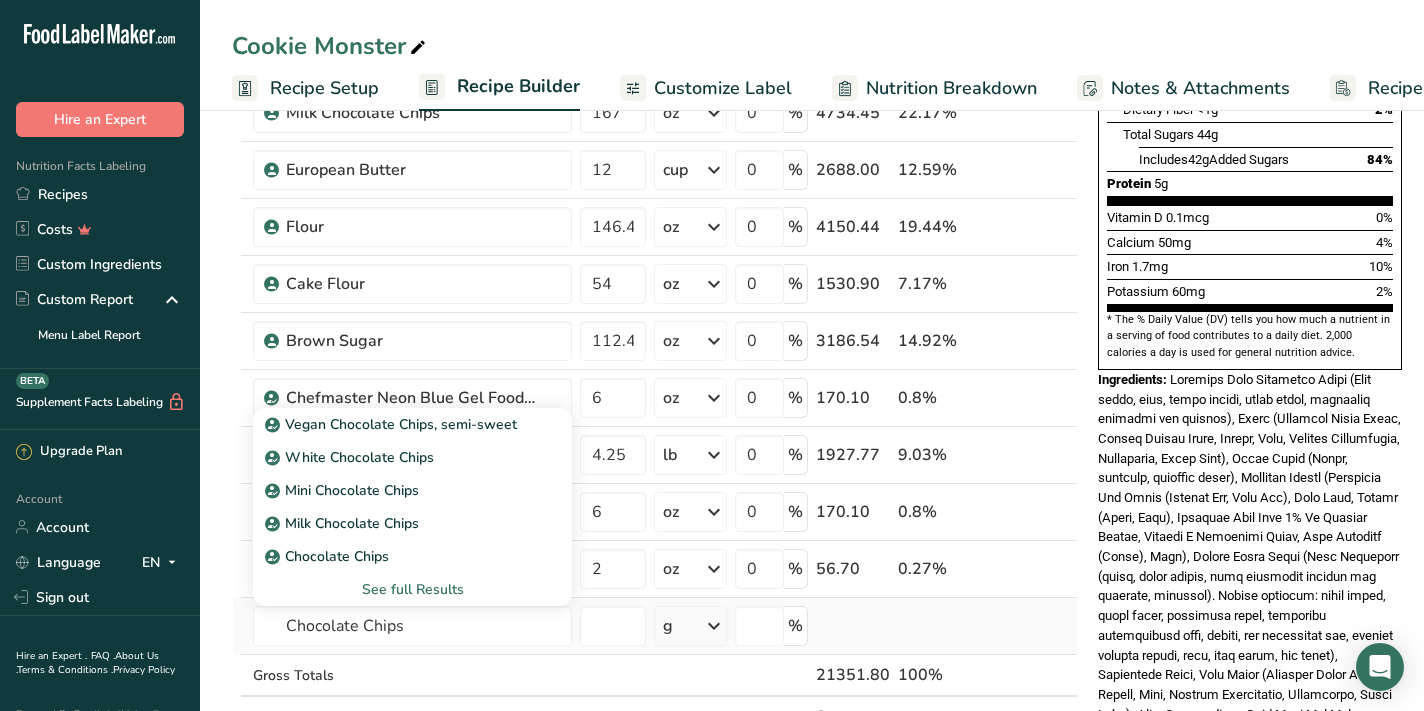 type 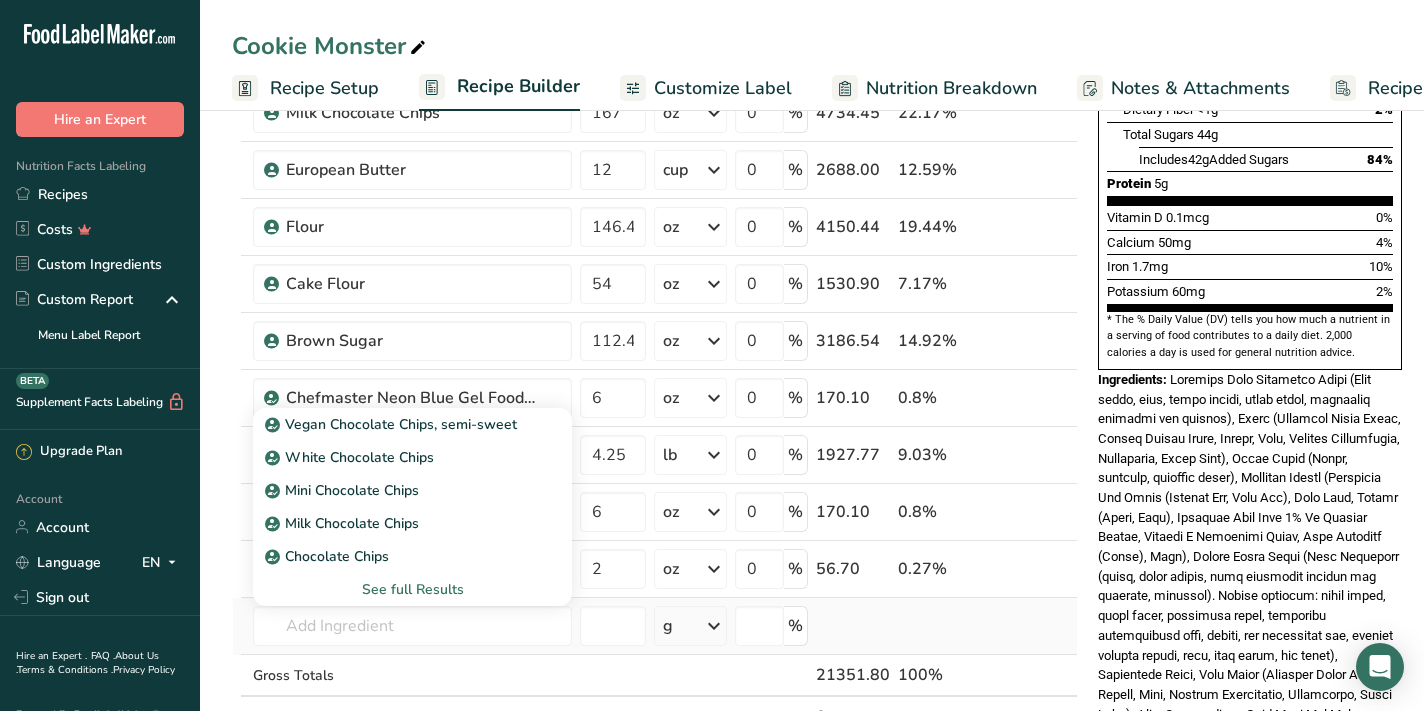 click on "See full Results" at bounding box center (412, 589) 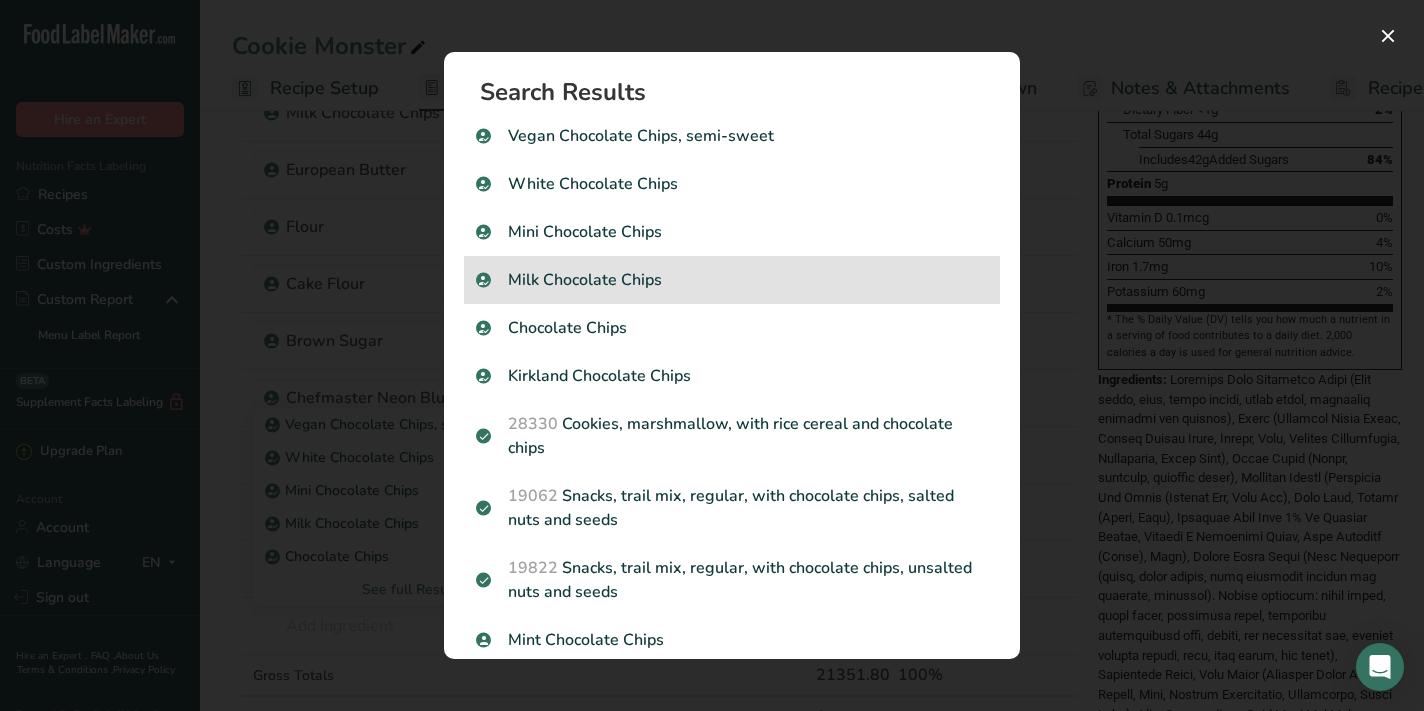 click on "Milk Chocolate Chips" at bounding box center (732, 280) 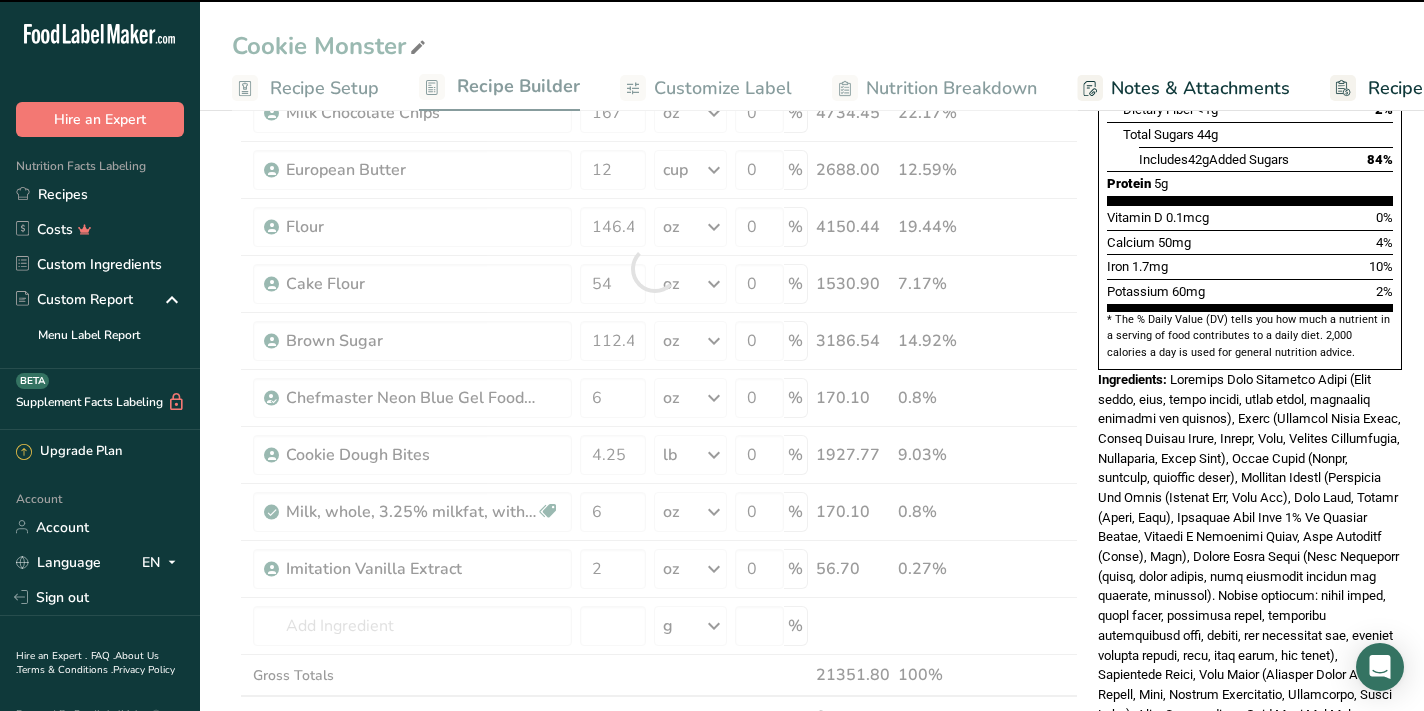 type on "0" 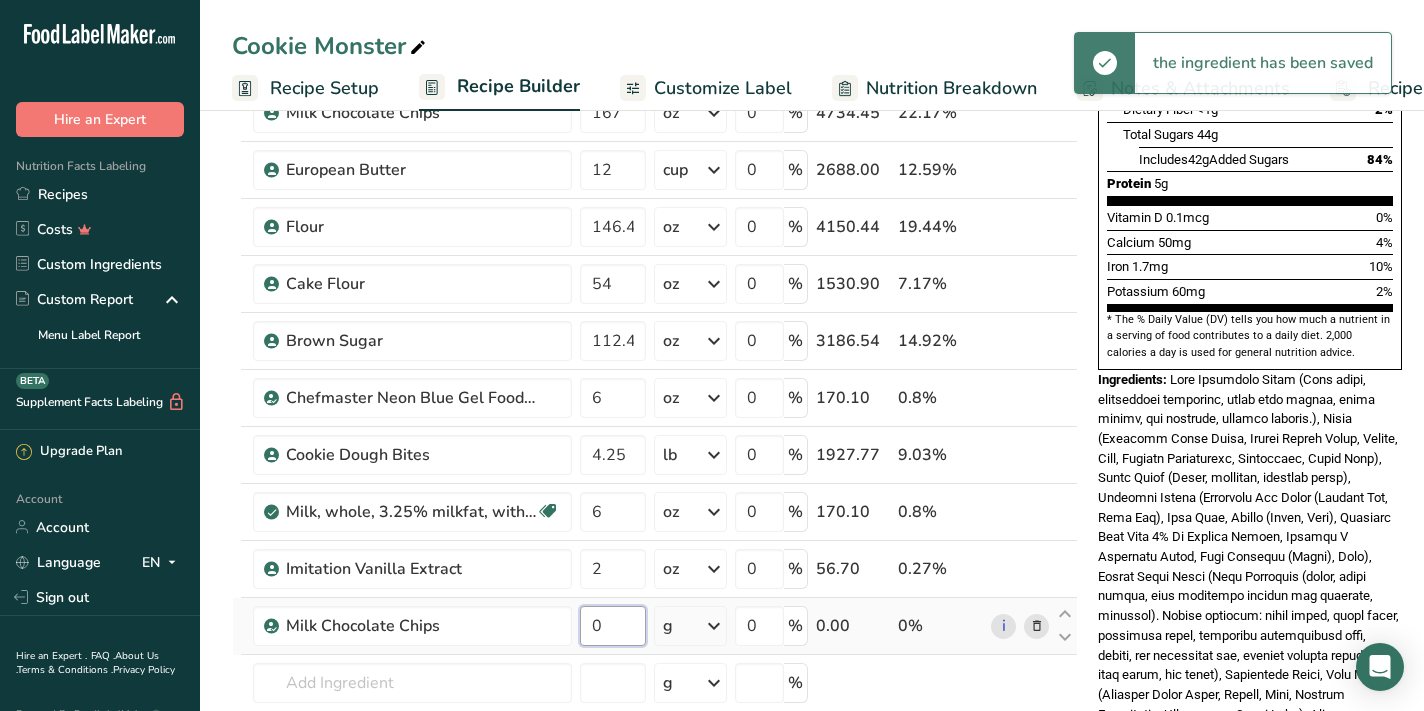 click on "0" at bounding box center [613, 626] 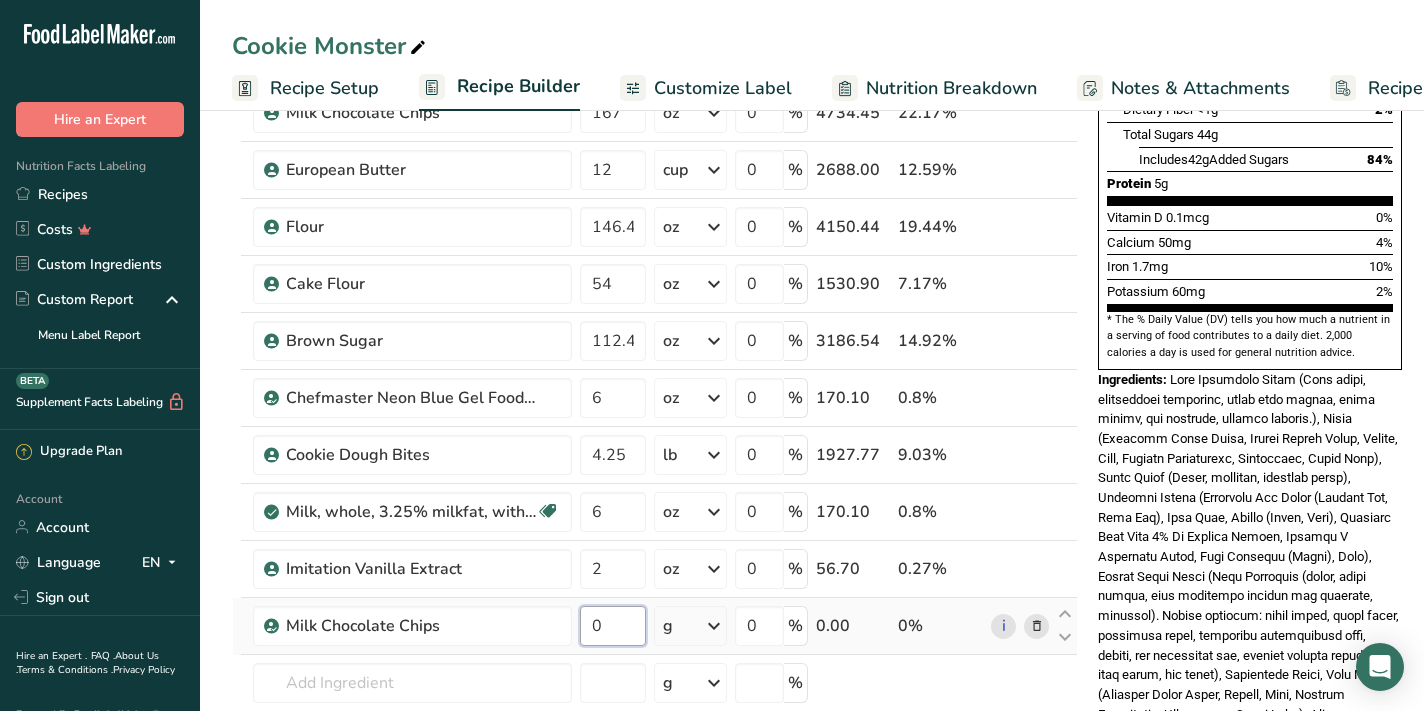 click on "0" at bounding box center [613, 626] 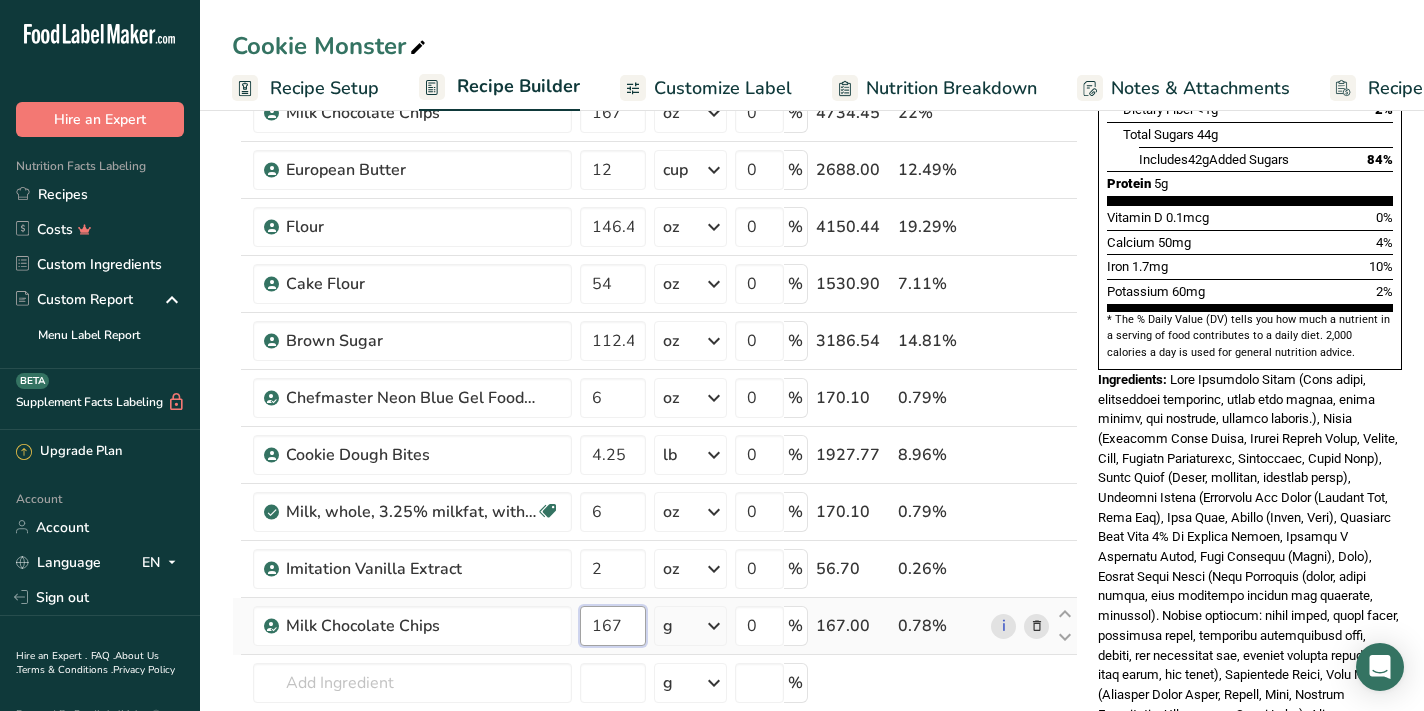 type on "167" 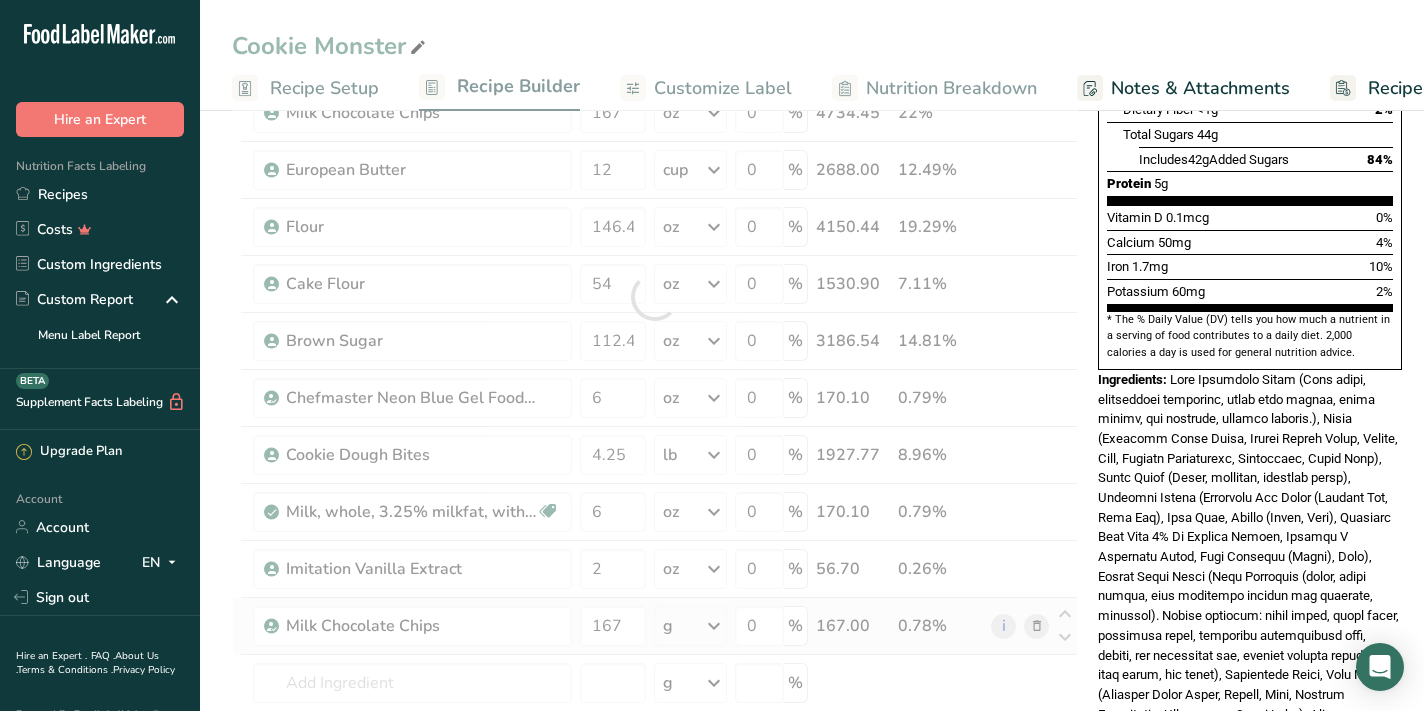 click on "Ingredient *
Amount *
Unit *
Waste *   .a-a{fill:#347362;}.b-a{fill:#fff;}          Grams
Percentage
Sugars, granulated
Dairy free
Gluten free
Vegan
Vegetarian
Soy free
56
oz
Portions
1 serving packet
1 cup
Weight Units
g
kg
mg
See more
Volume Units
l
Volume units require a density conversion. If you know your ingredient's density enter it below. Otherwise, click on "RIA" our AI Regulatory bot - she will be able to help you
lb/ft3
g/cm3
Confirm
mL
lb/ft3" at bounding box center (655, 297) 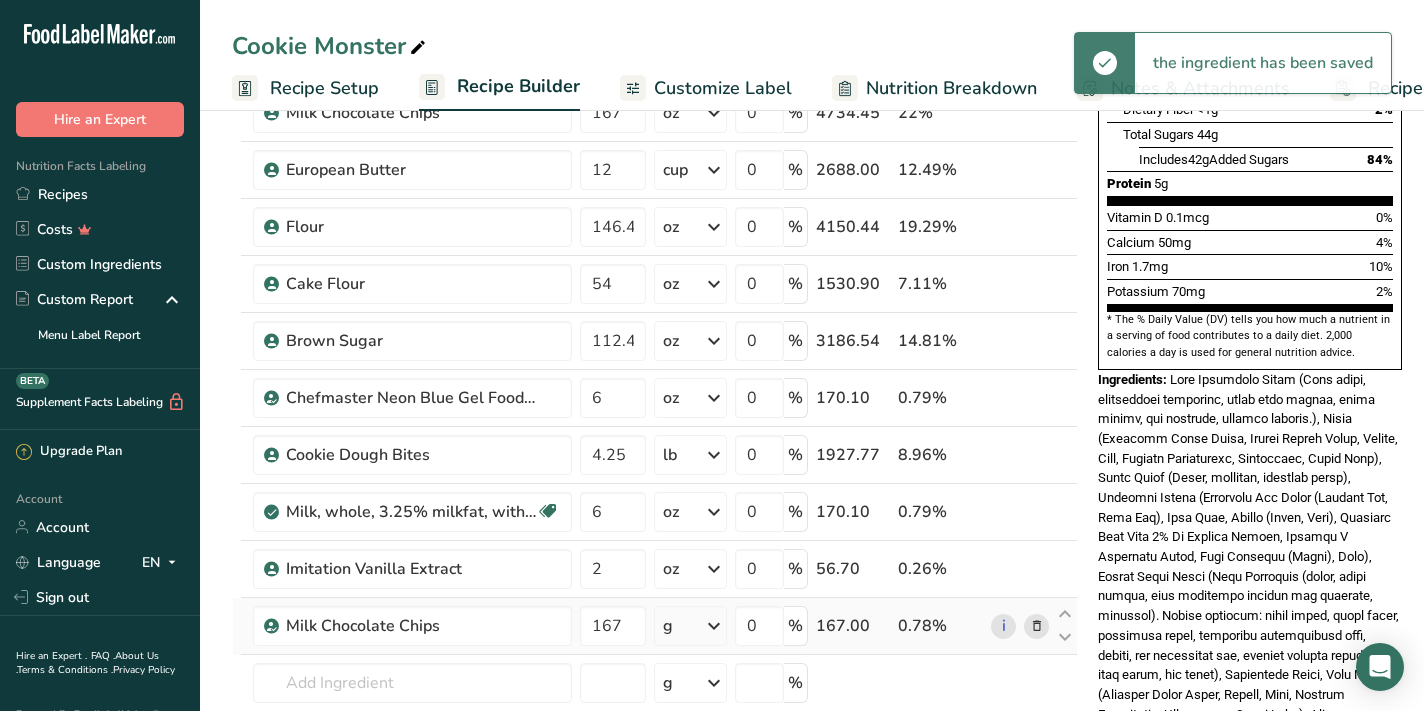 click on "g" at bounding box center [690, 626] 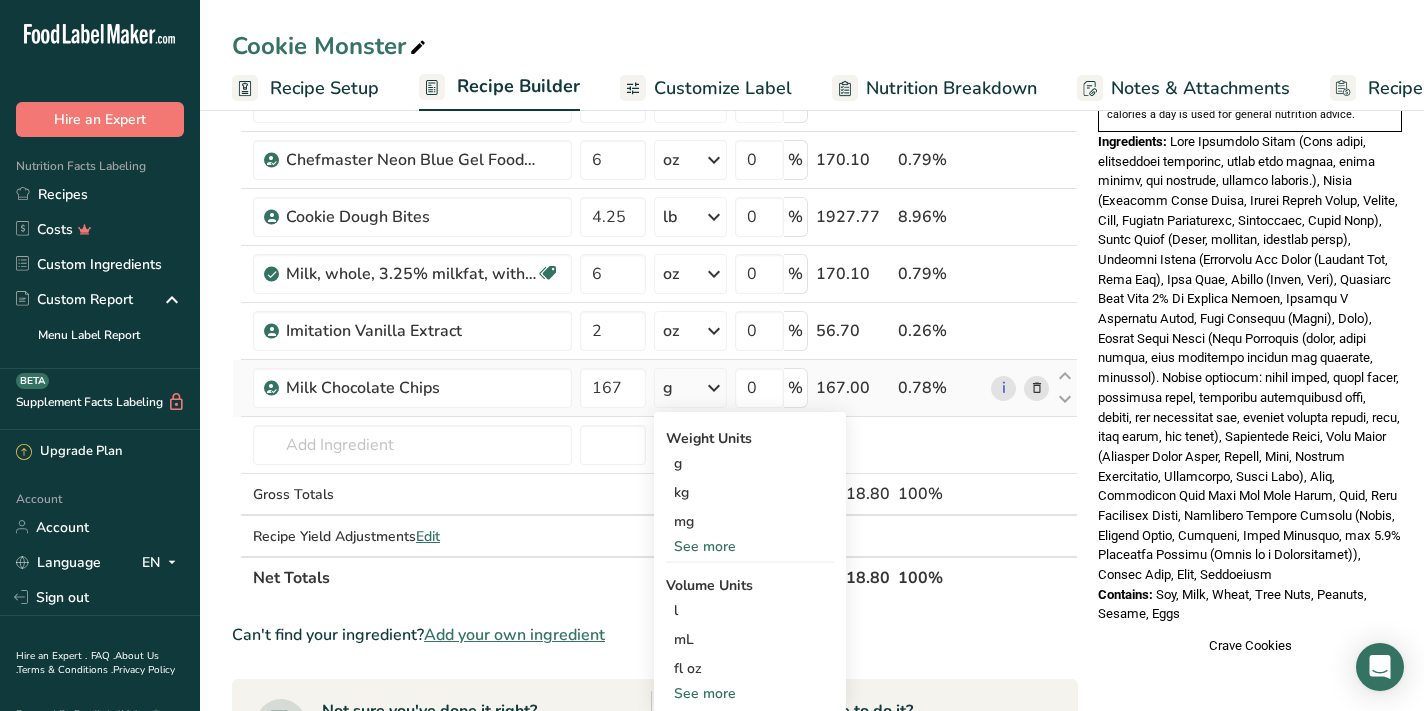 scroll, scrollTop: 698, scrollLeft: 0, axis: vertical 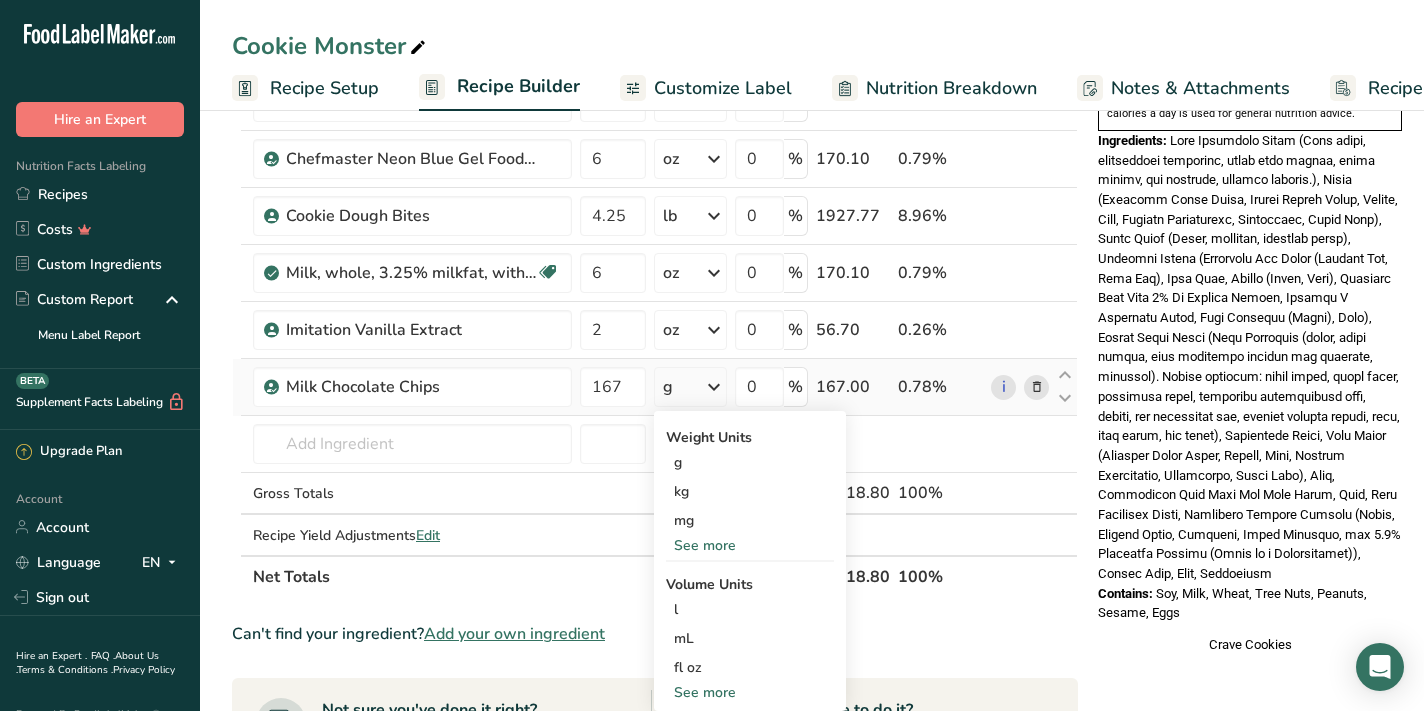 click on "See more" at bounding box center [750, 545] 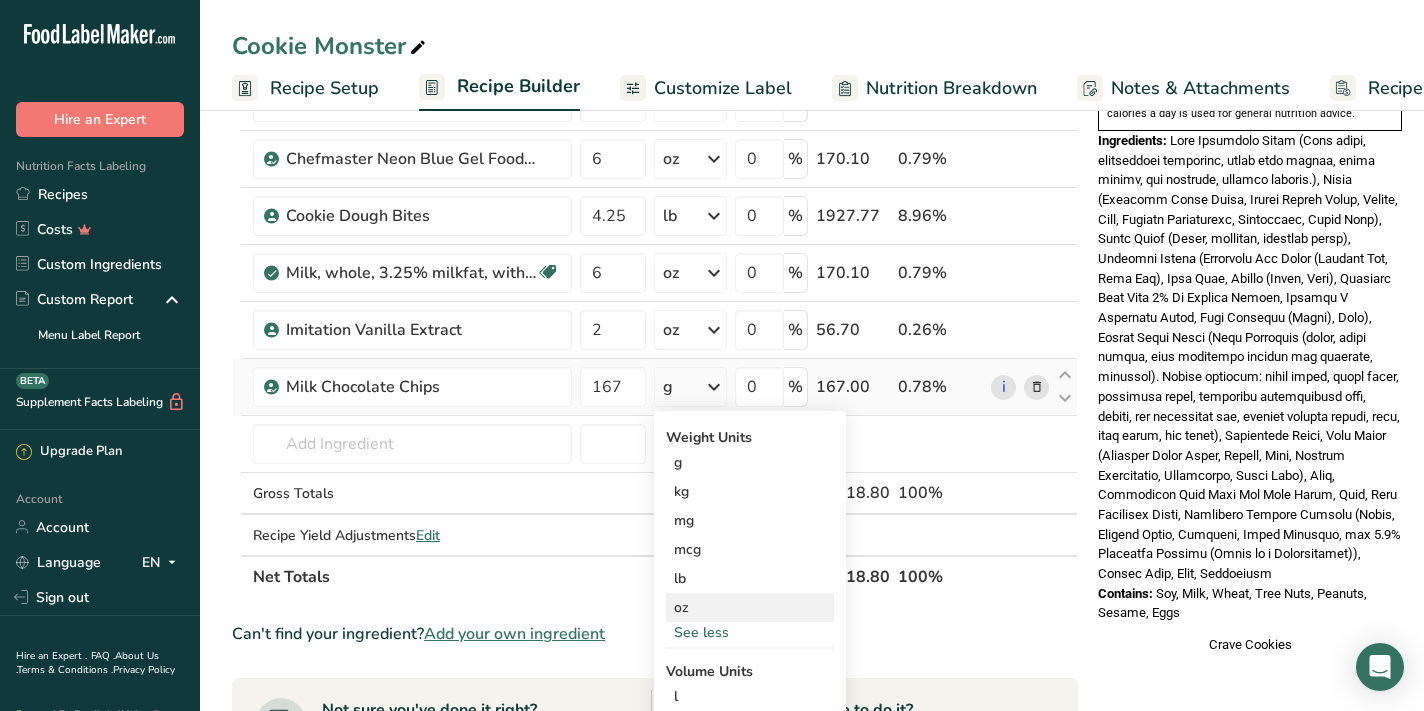 click on "oz" at bounding box center (750, 607) 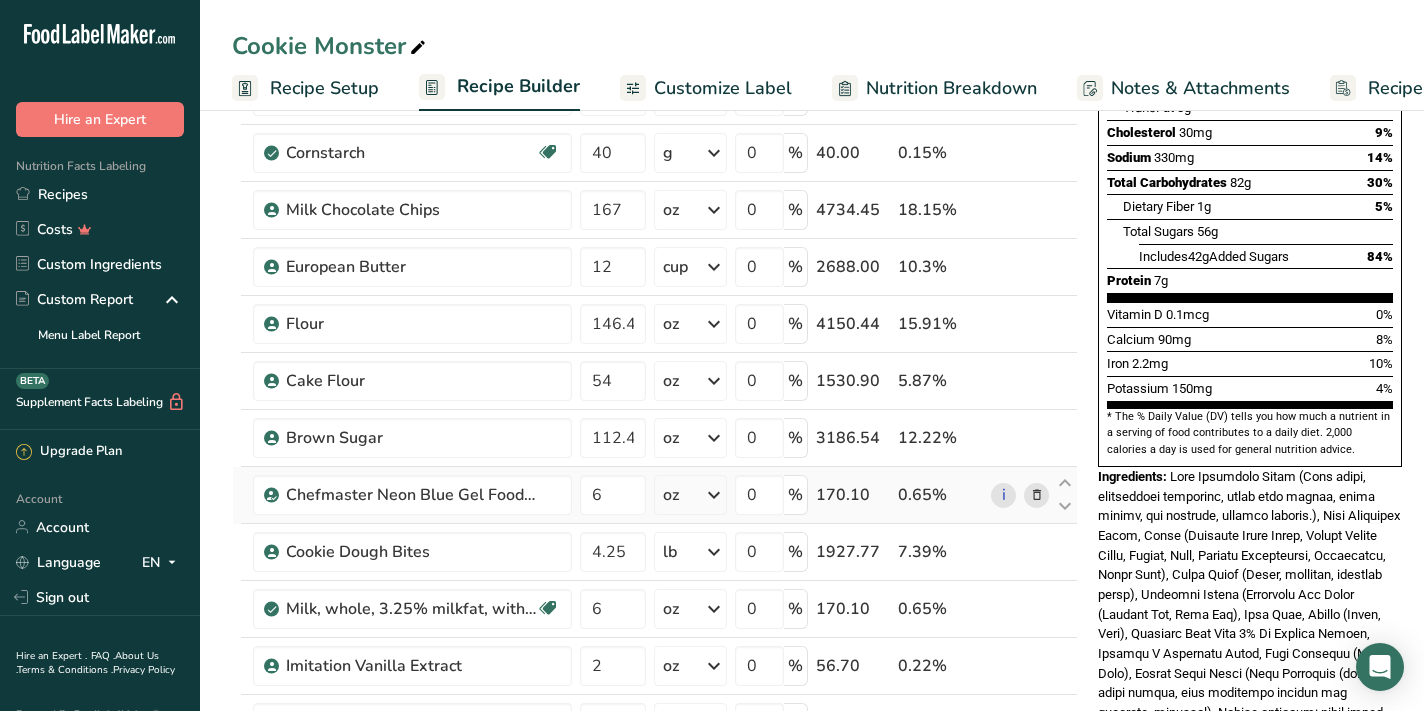 scroll, scrollTop: 346, scrollLeft: 0, axis: vertical 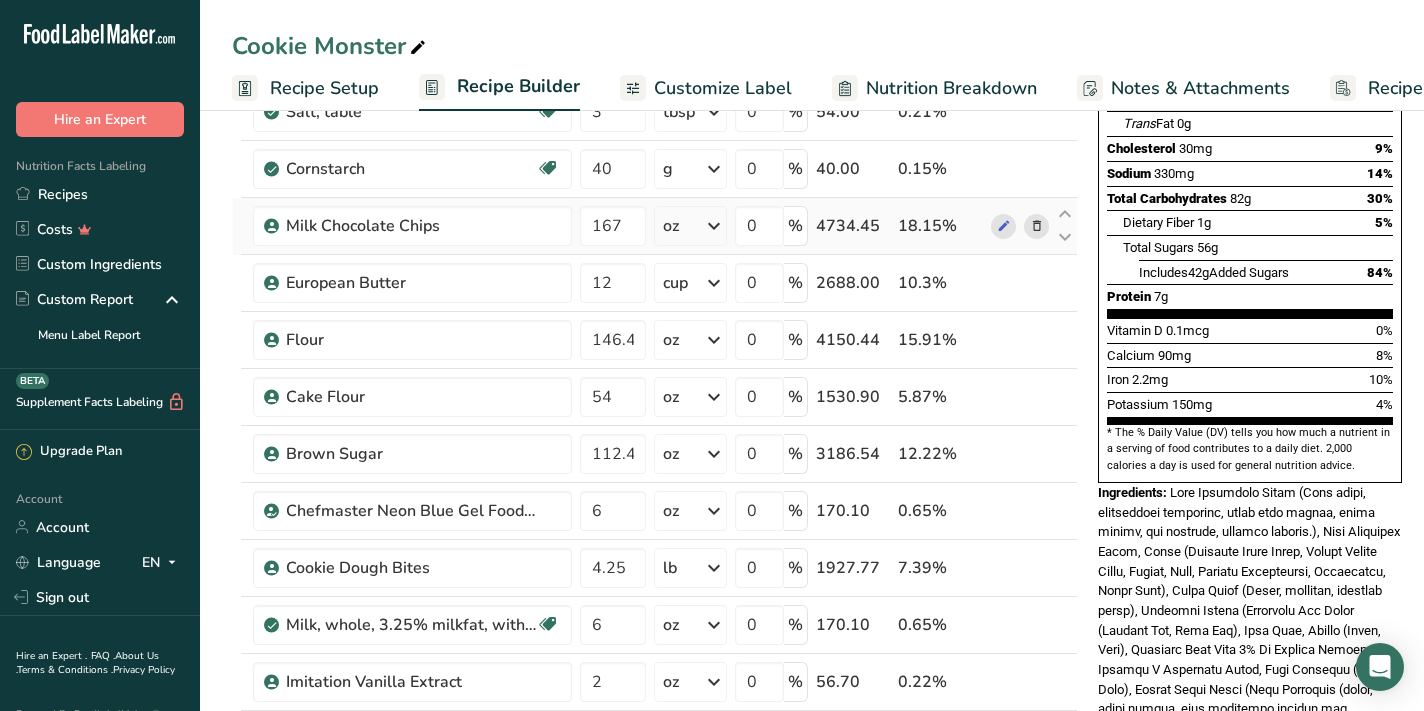 click at bounding box center (1037, 226) 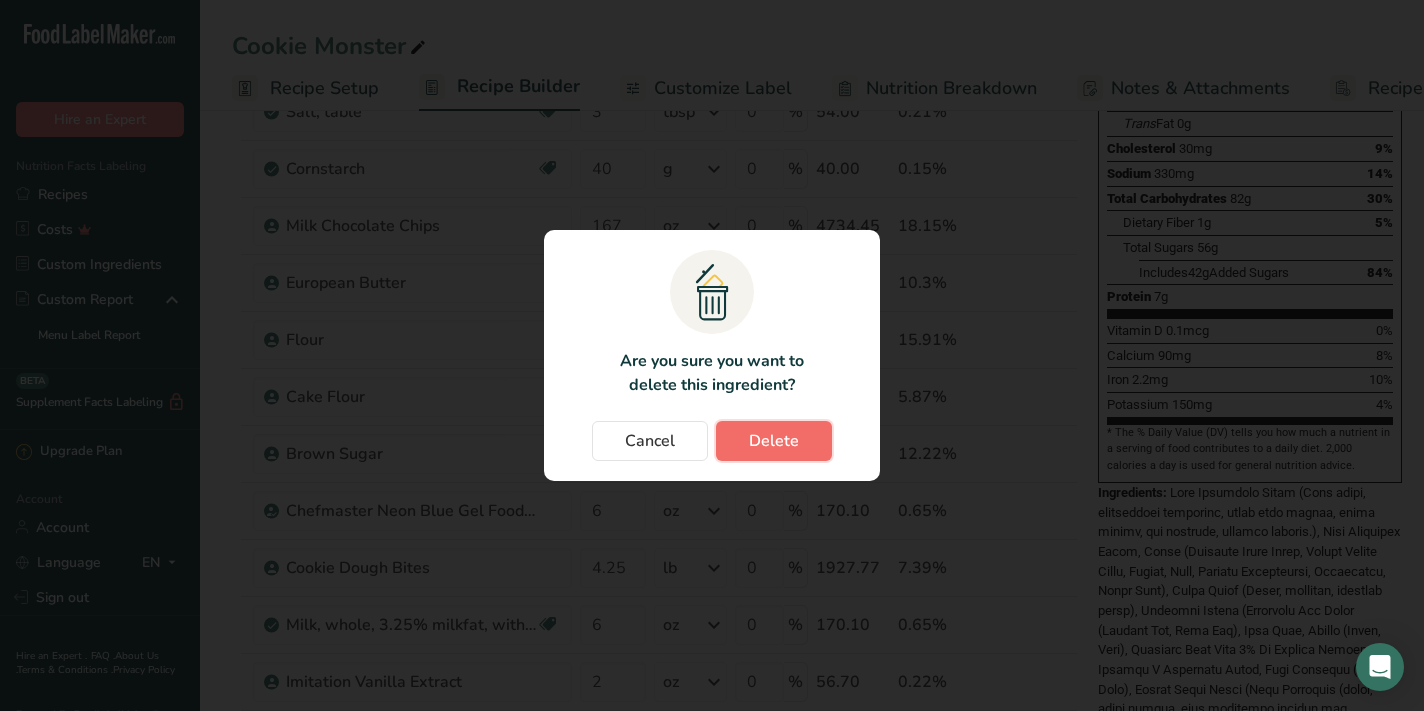 click on "Delete" at bounding box center (774, 441) 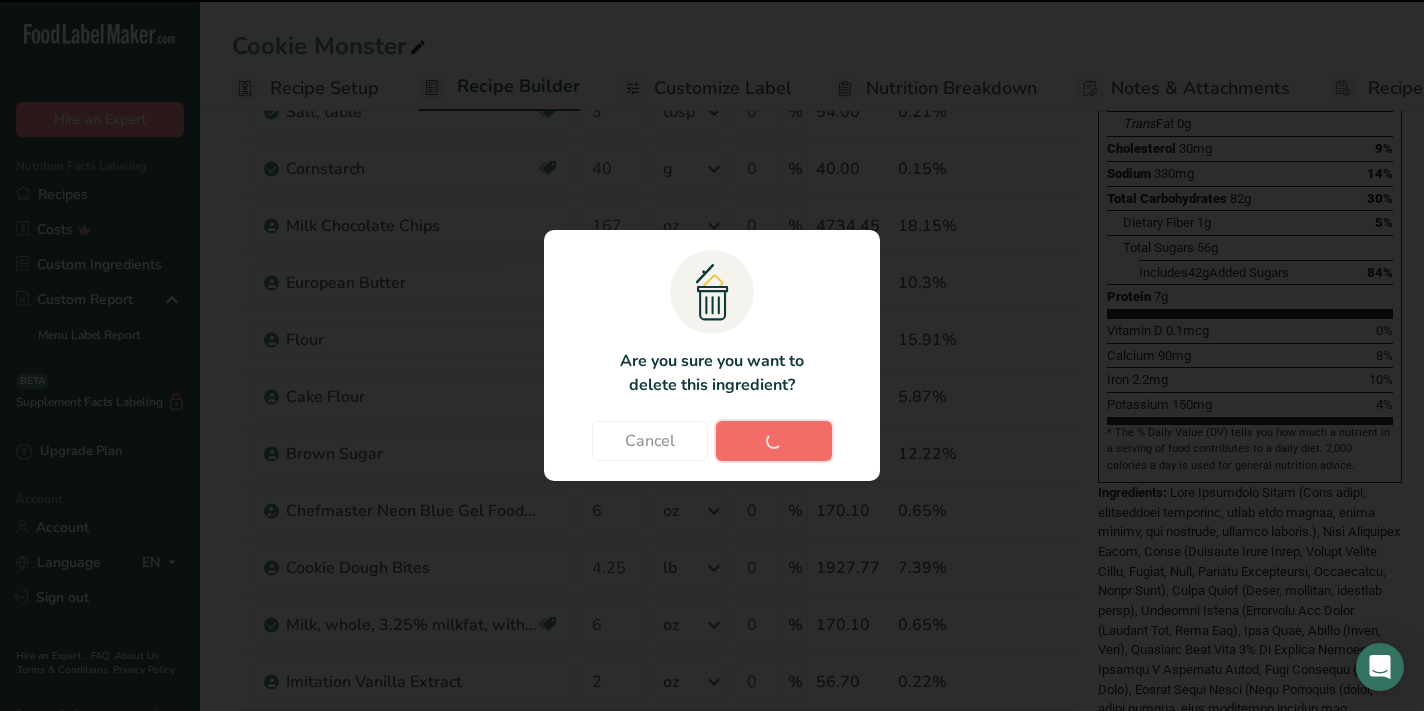 type on "12" 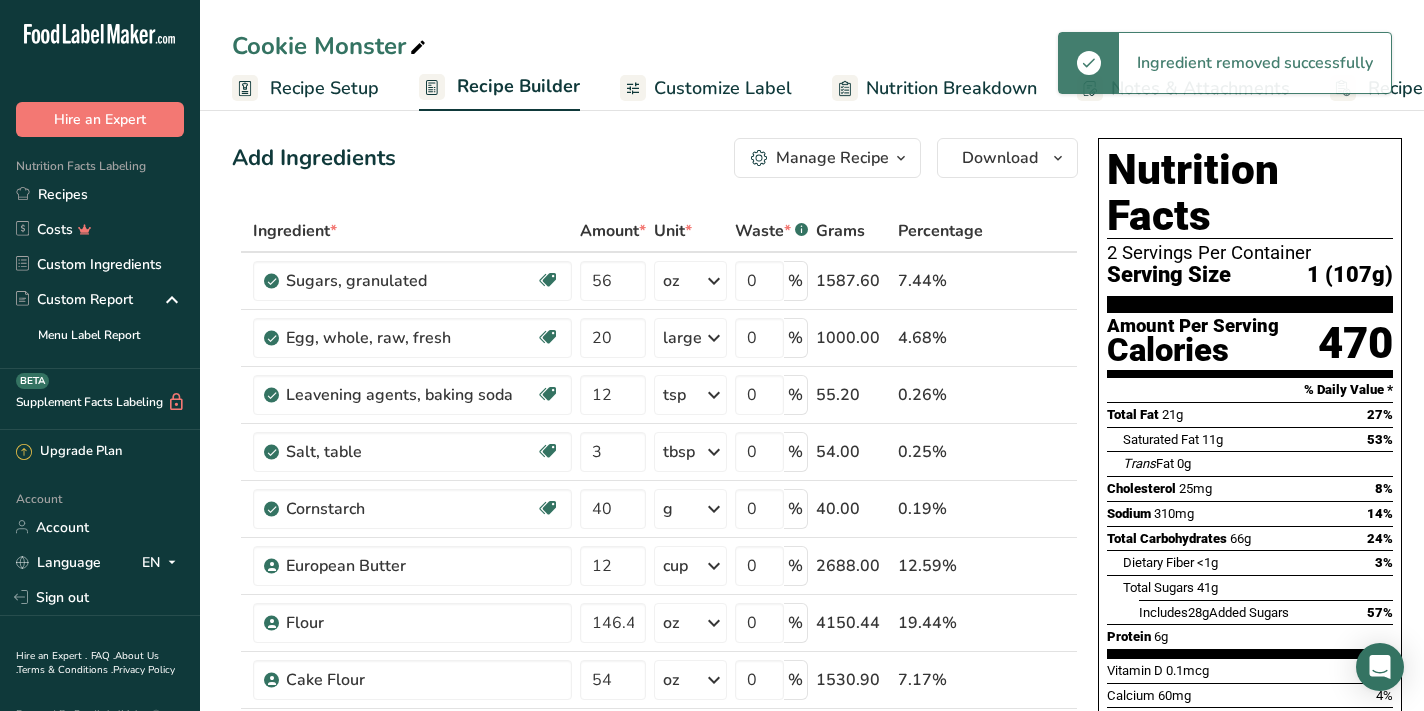scroll, scrollTop: 0, scrollLeft: 0, axis: both 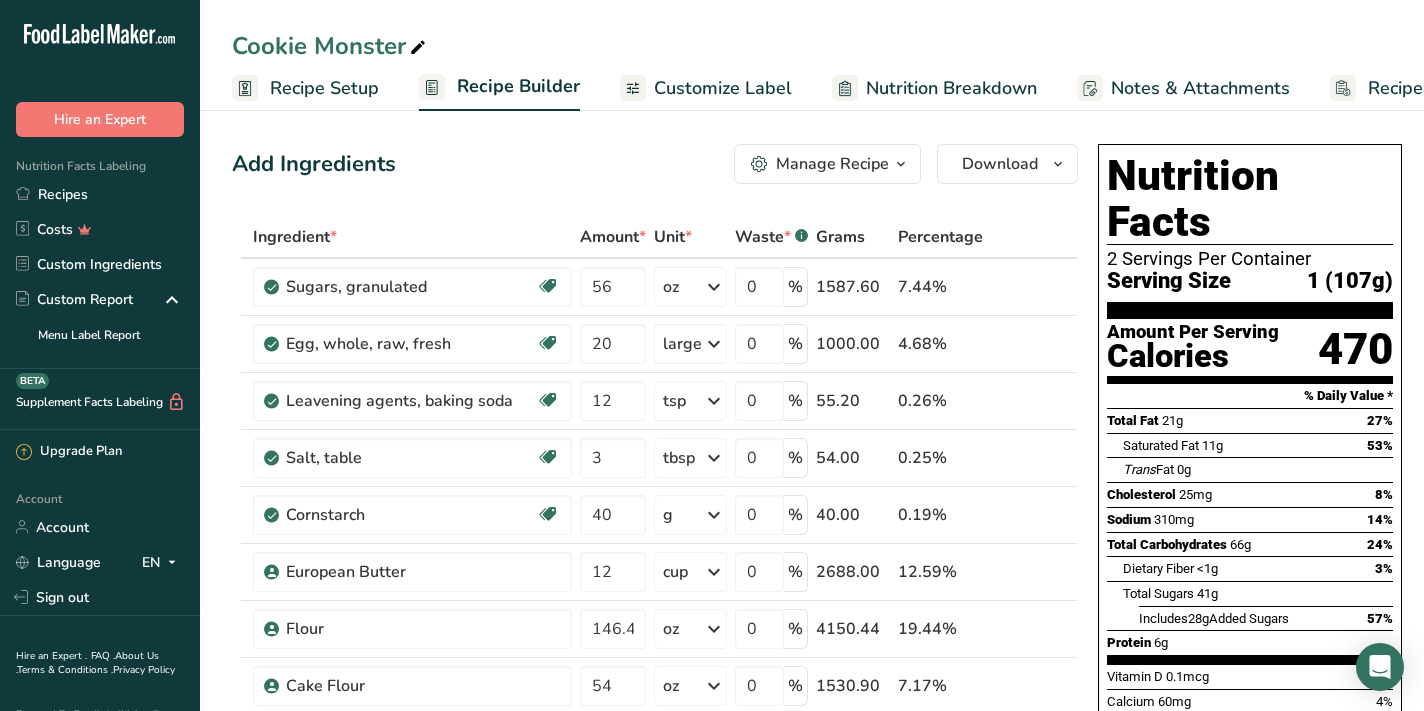 click on "Customize Label" at bounding box center [723, 88] 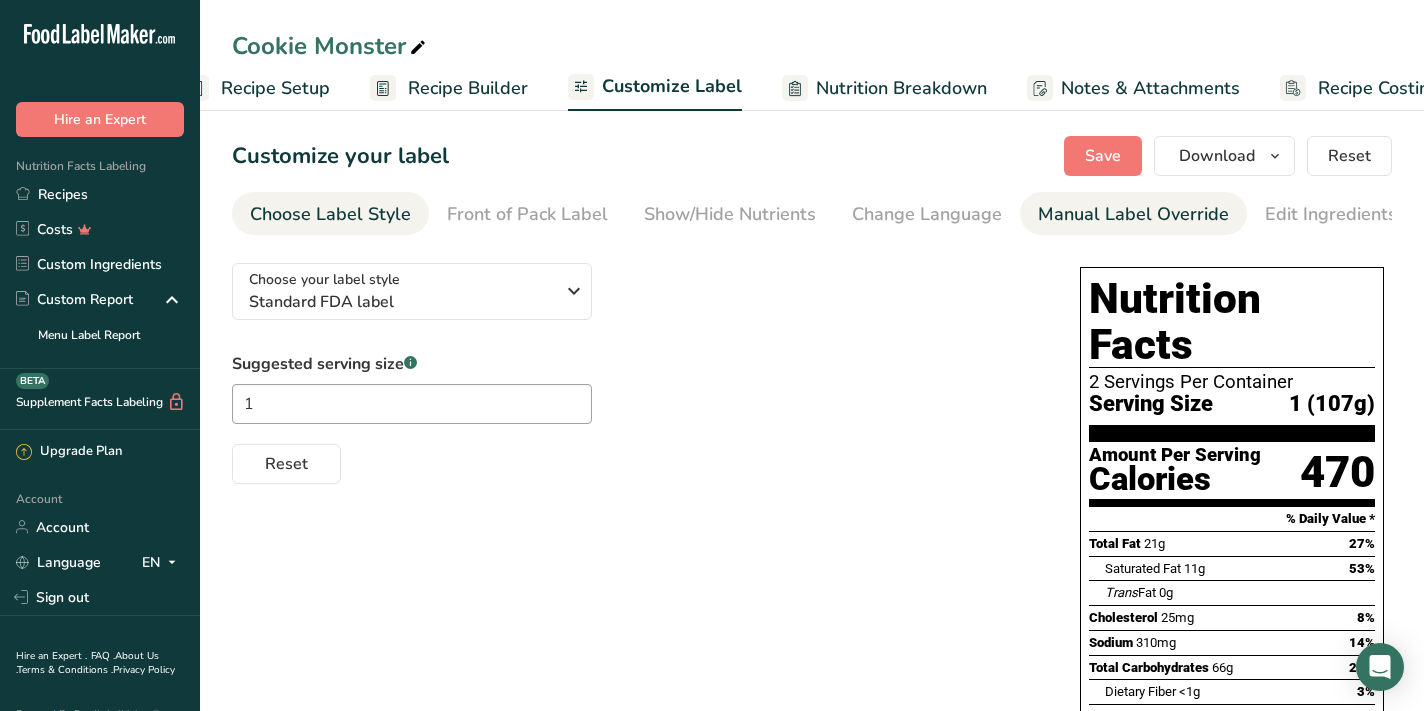 scroll, scrollTop: 0, scrollLeft: 116, axis: horizontal 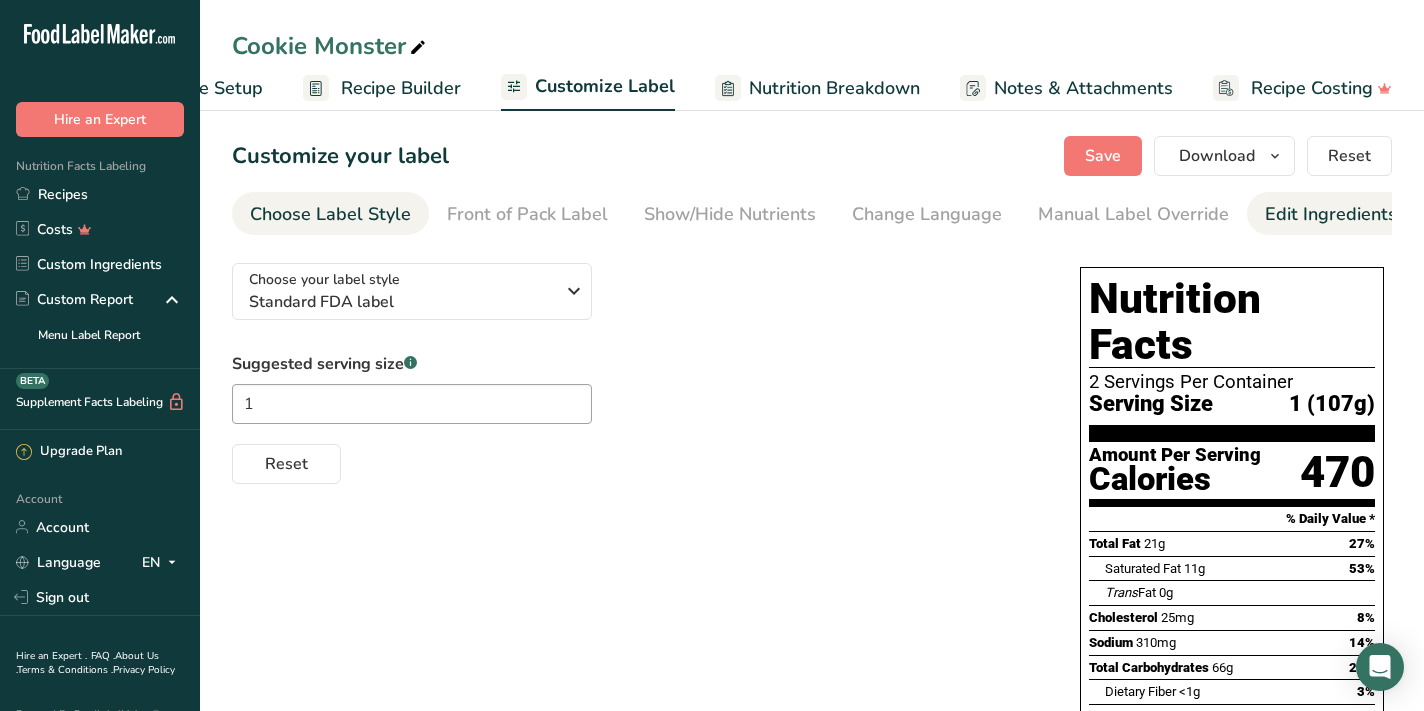 click on "Edit Ingredients/Allergens List" at bounding box center (1392, 214) 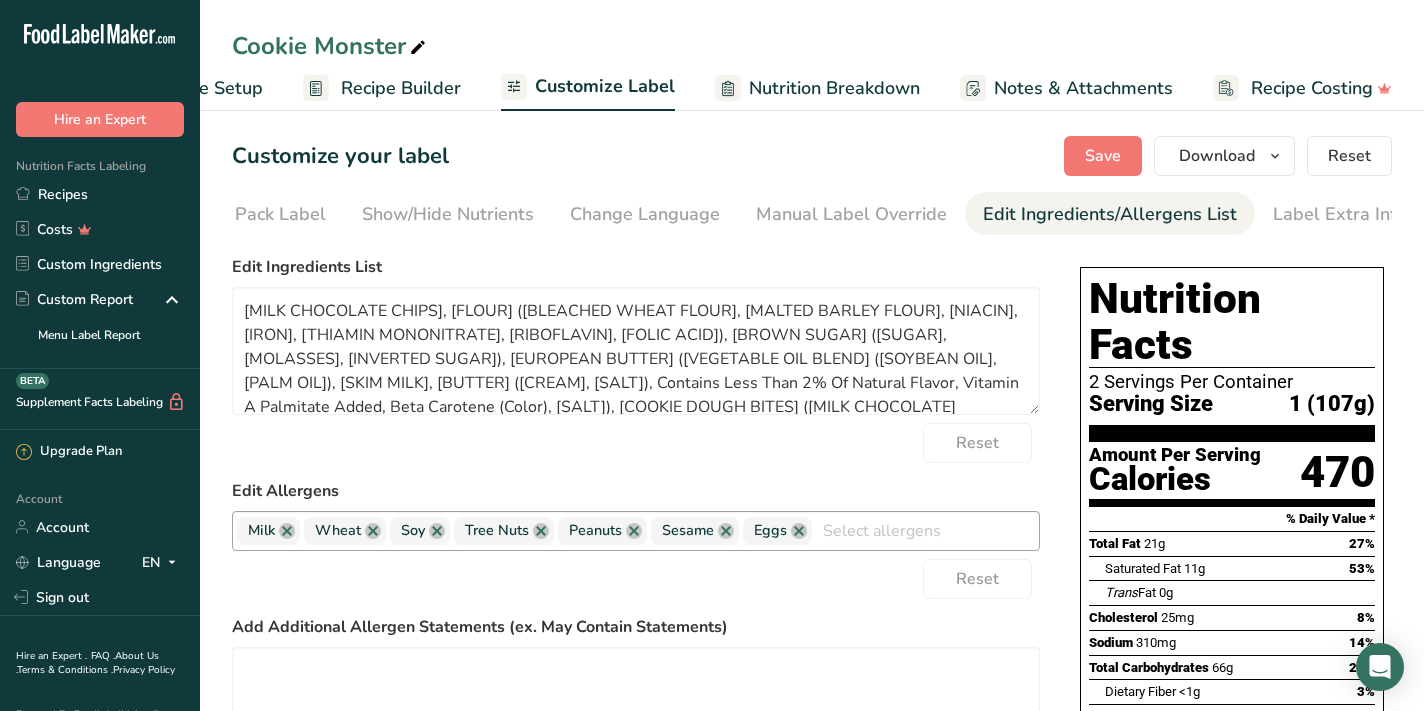 scroll, scrollTop: 0, scrollLeft: 293, axis: horizontal 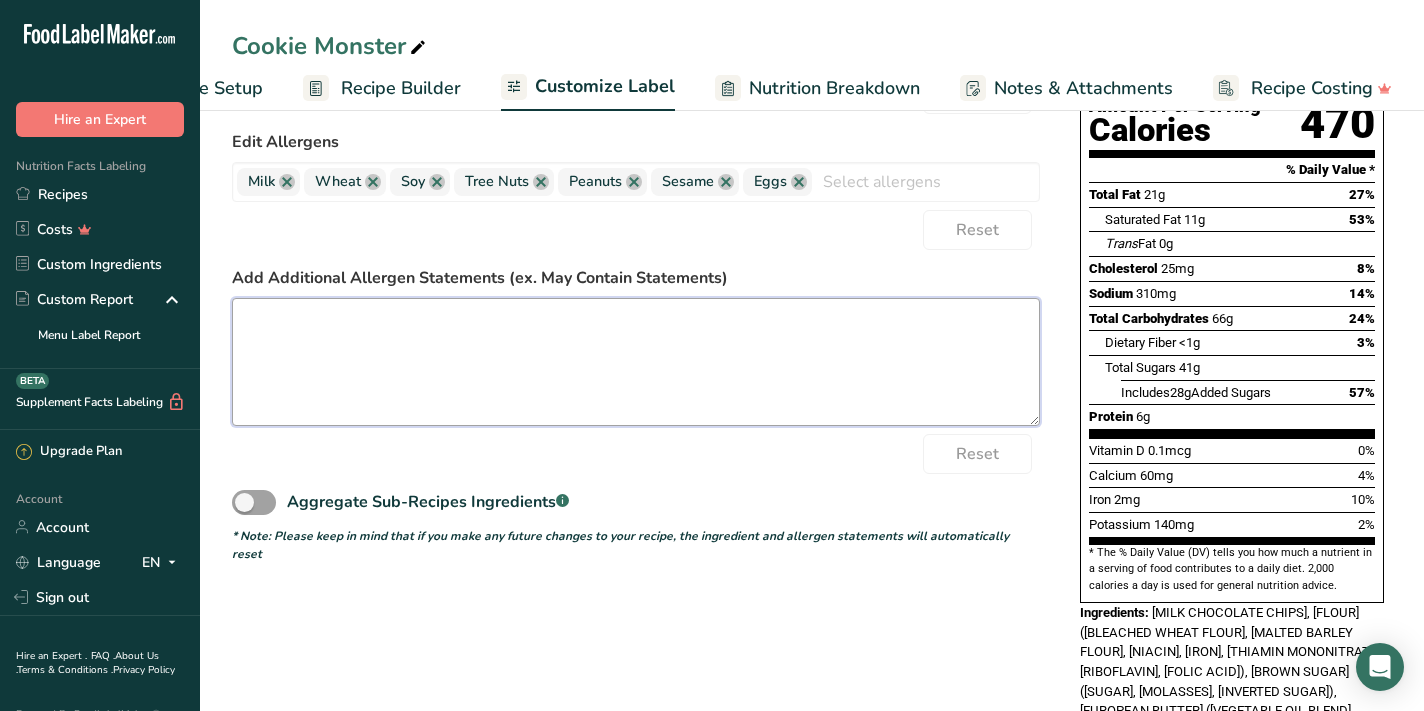 click at bounding box center (636, 362) 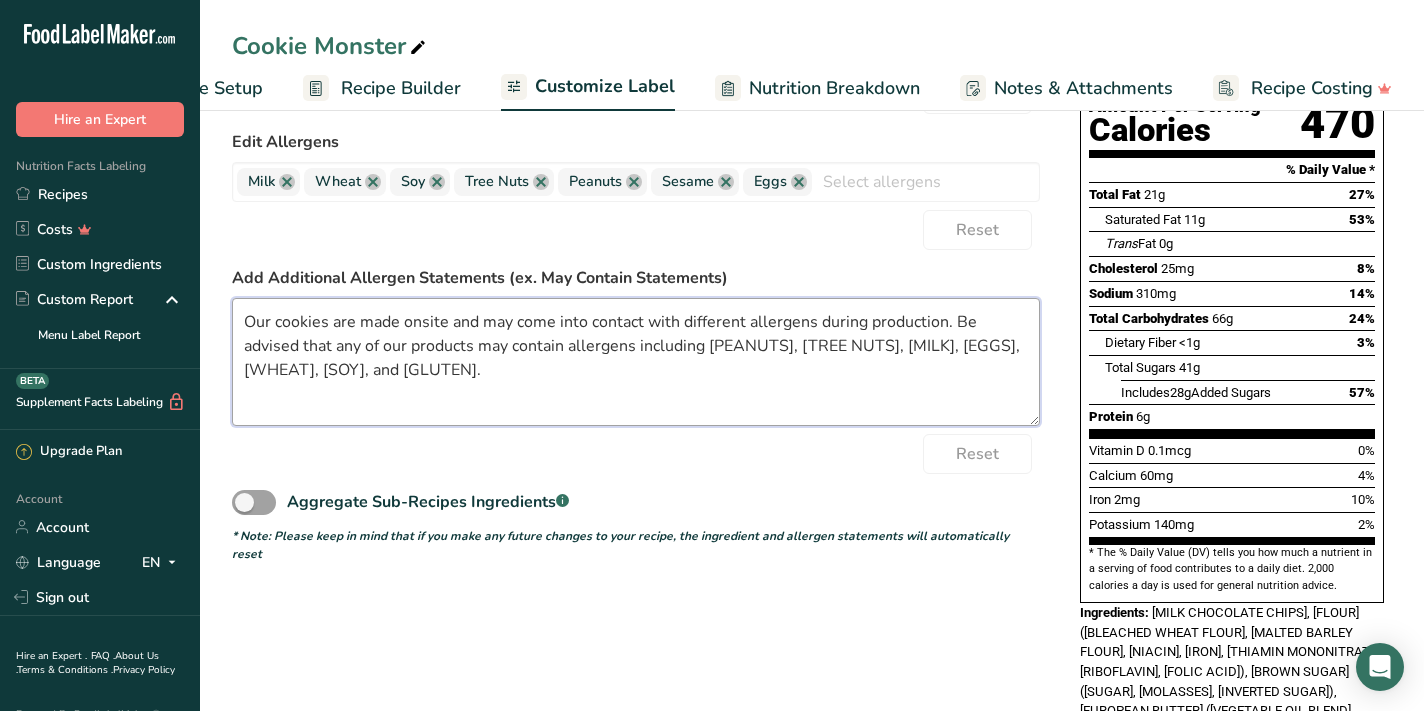 type on "Our cookies are made onsite and may come into contact with different allergens during production. Be advised that any of our products may contain allergens including peanuts, tree nuts, milk, eggs, wheat, soy, and gluten." 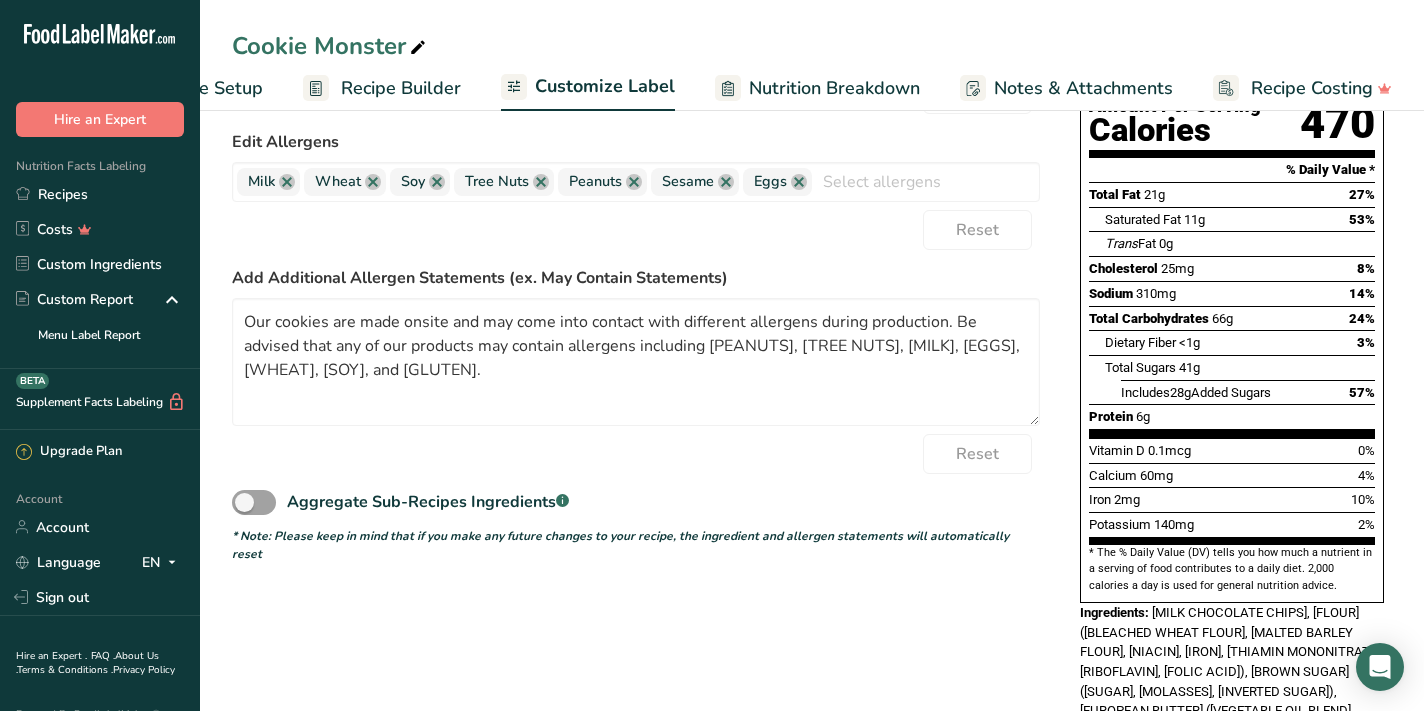 click on "Nutrition Facts
2 Servings Per Container
Serving Size
1 (107g)
Amount Per Serving
Calories
470
% Daily Value *
Total Fat
21g
27%
Saturated Fat
11g
53%
Trans  Fat
0g
Cholesterol
25mg
8%
Sodium
310mg
14%
Total Carbohydrates
66g
24%
Dietary Fiber
<1g
3%" at bounding box center [1232, 260] 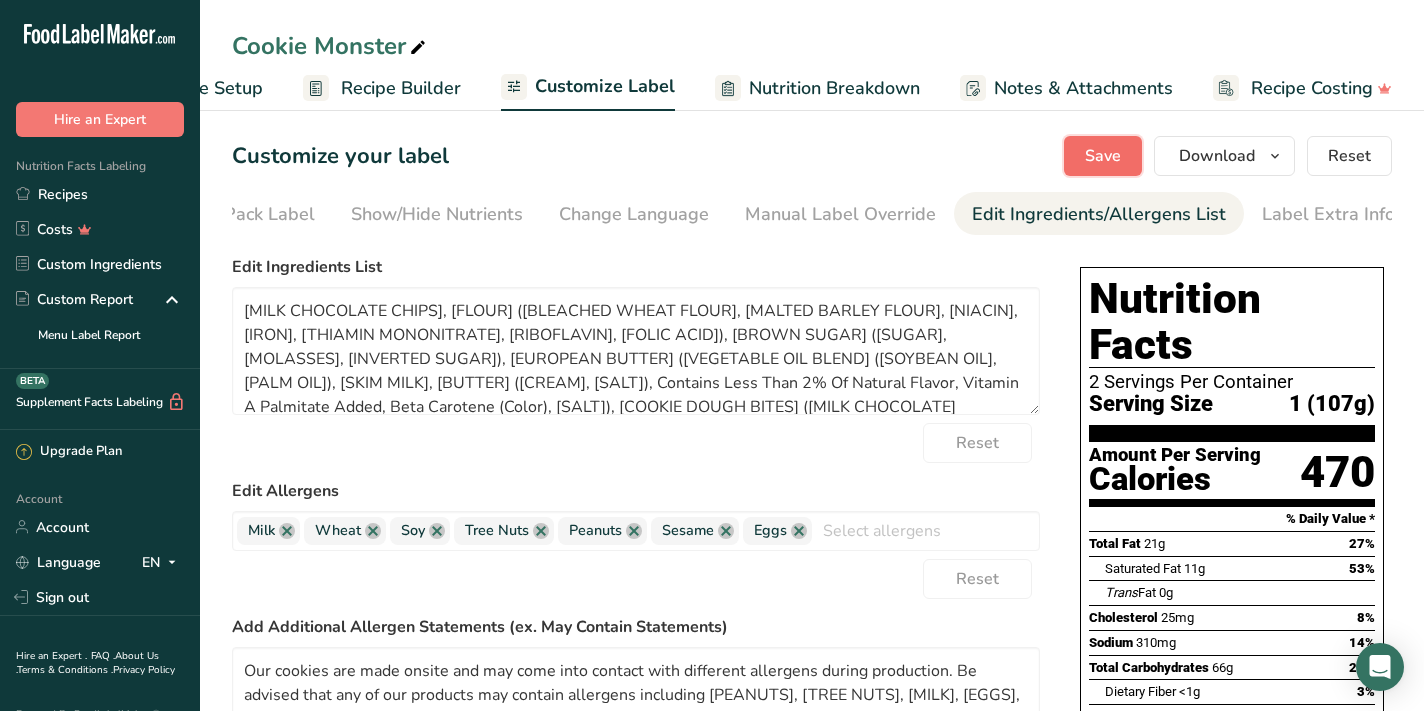 click on "Save" at bounding box center (1103, 156) 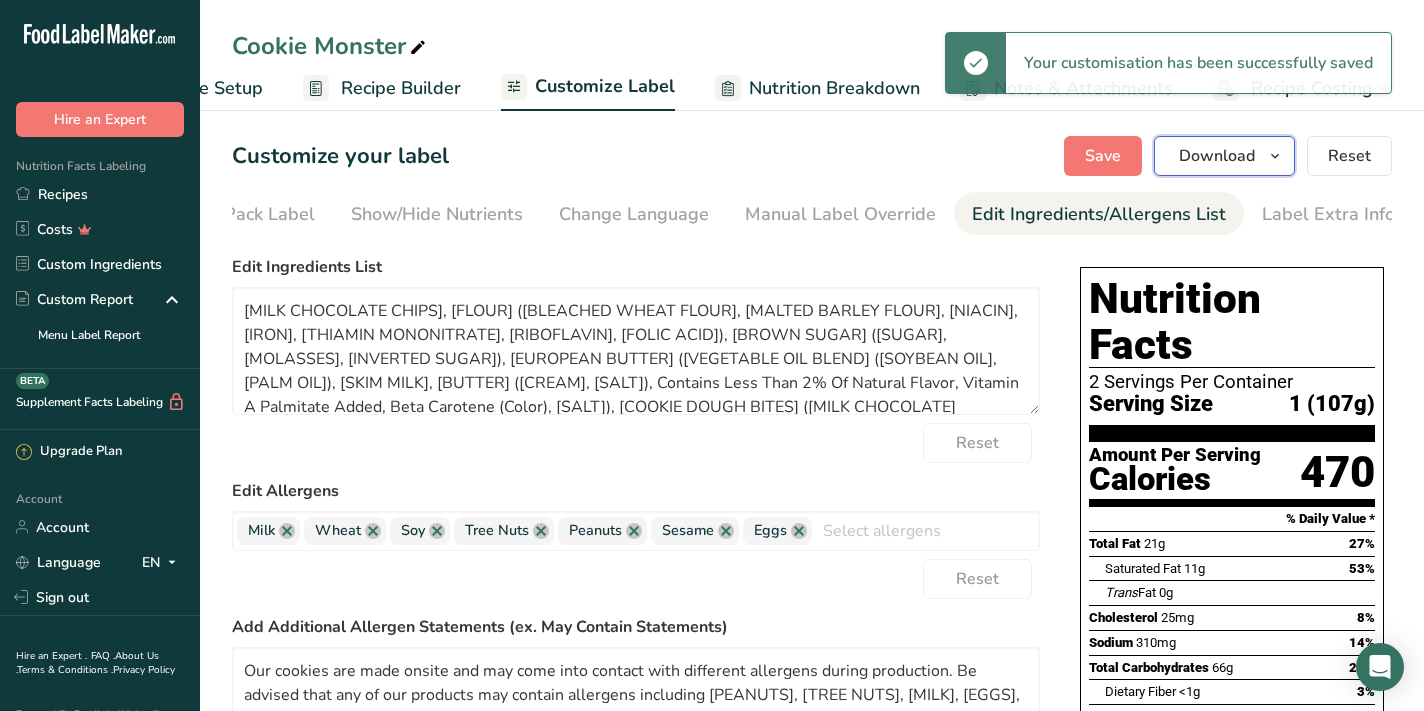 click on "Download" at bounding box center (1217, 156) 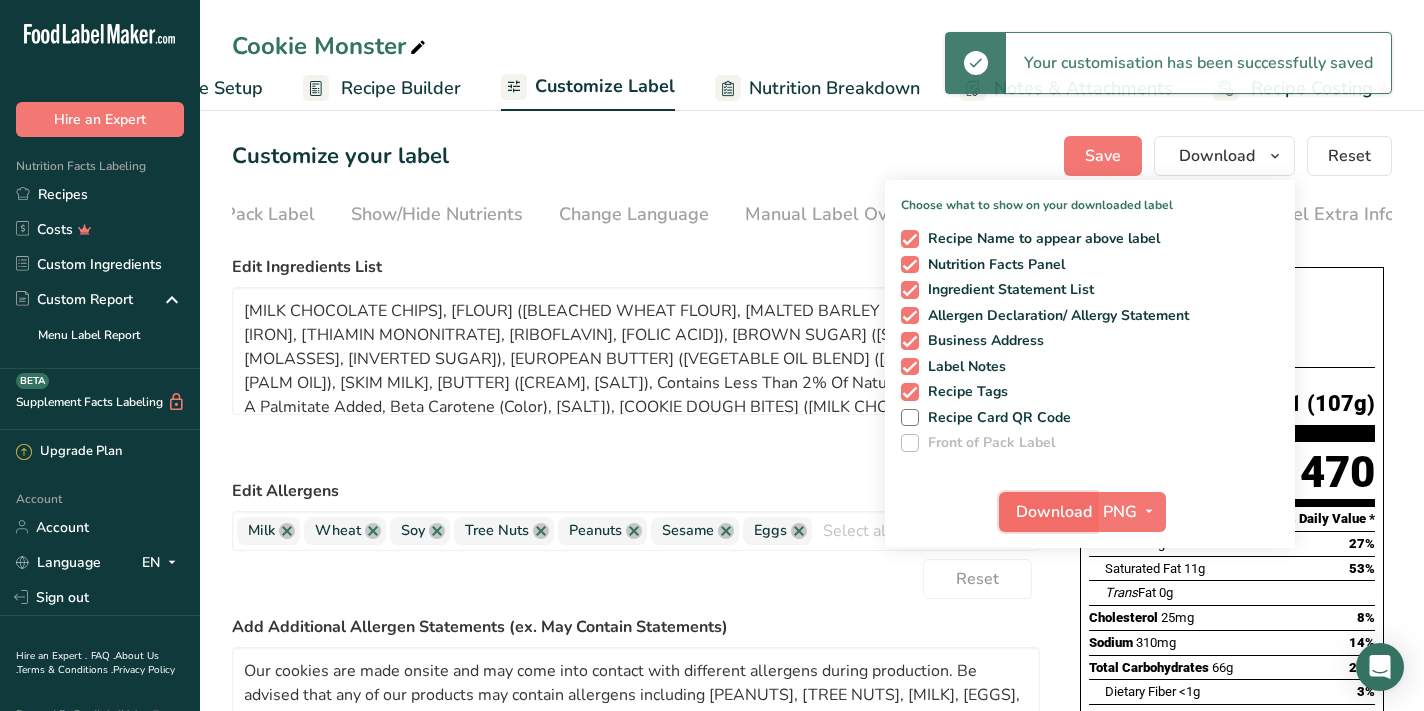 click on "Download" at bounding box center (1054, 512) 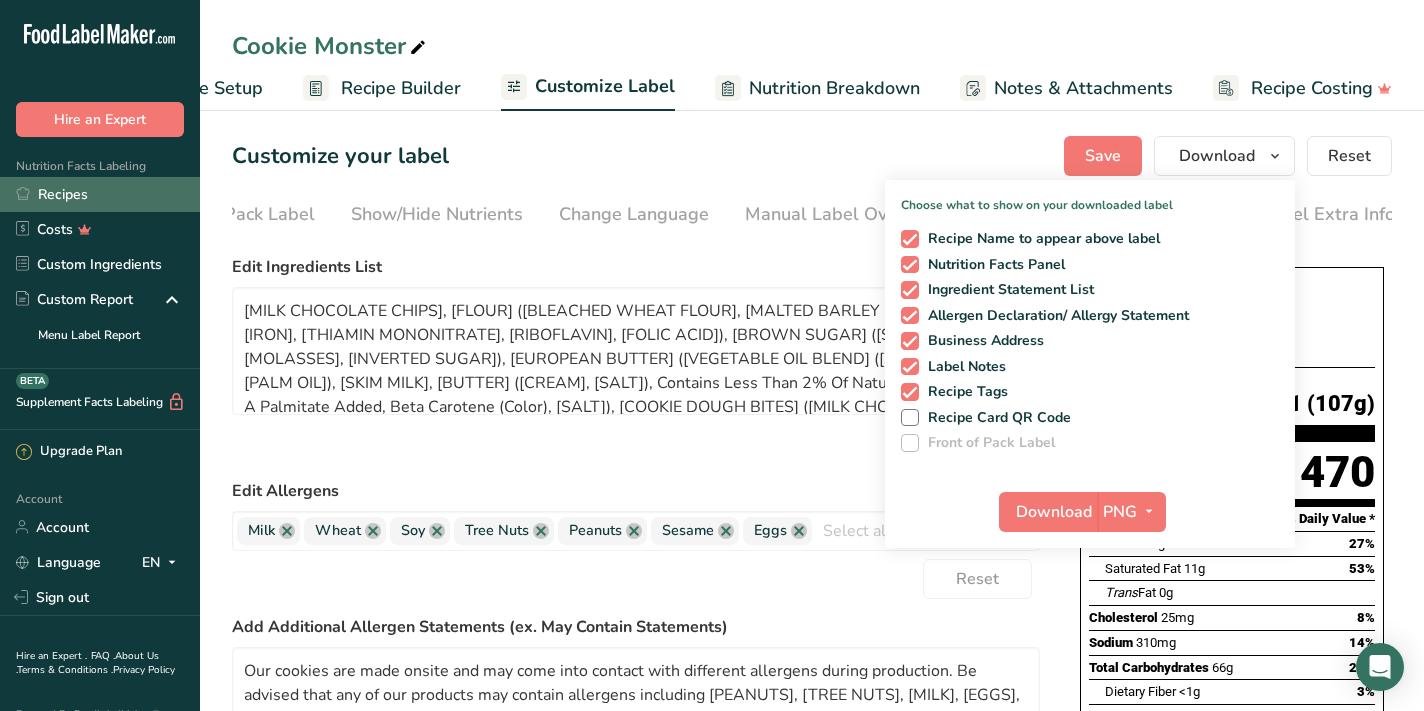 click on "Recipes" at bounding box center [100, 194] 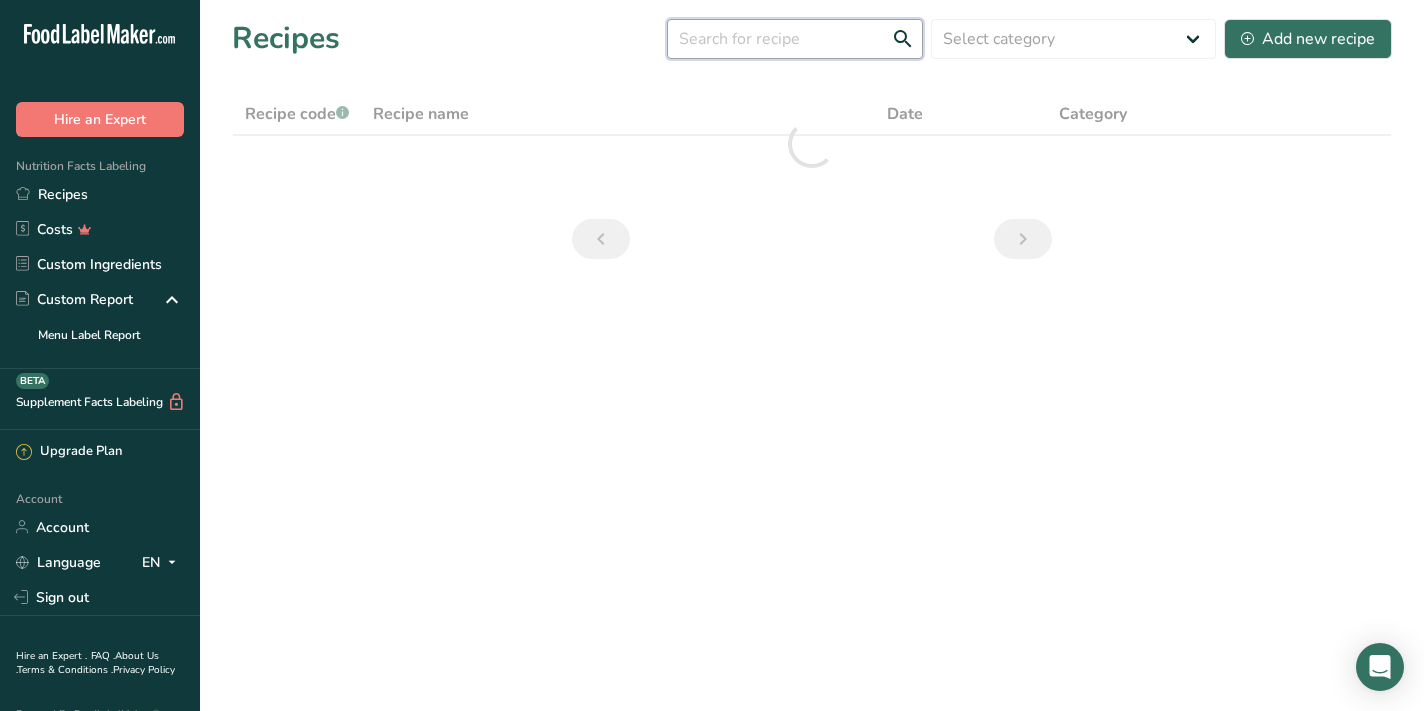 click at bounding box center (795, 39) 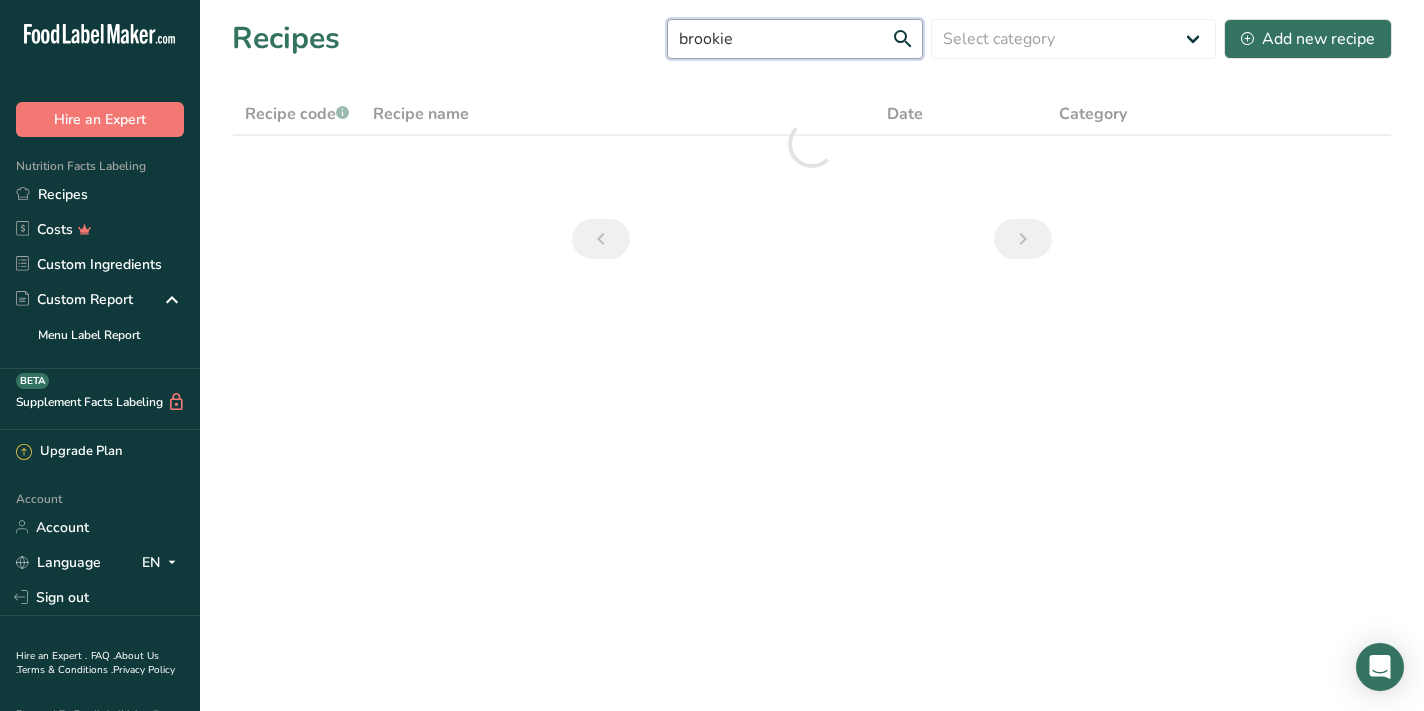 type on "brookie" 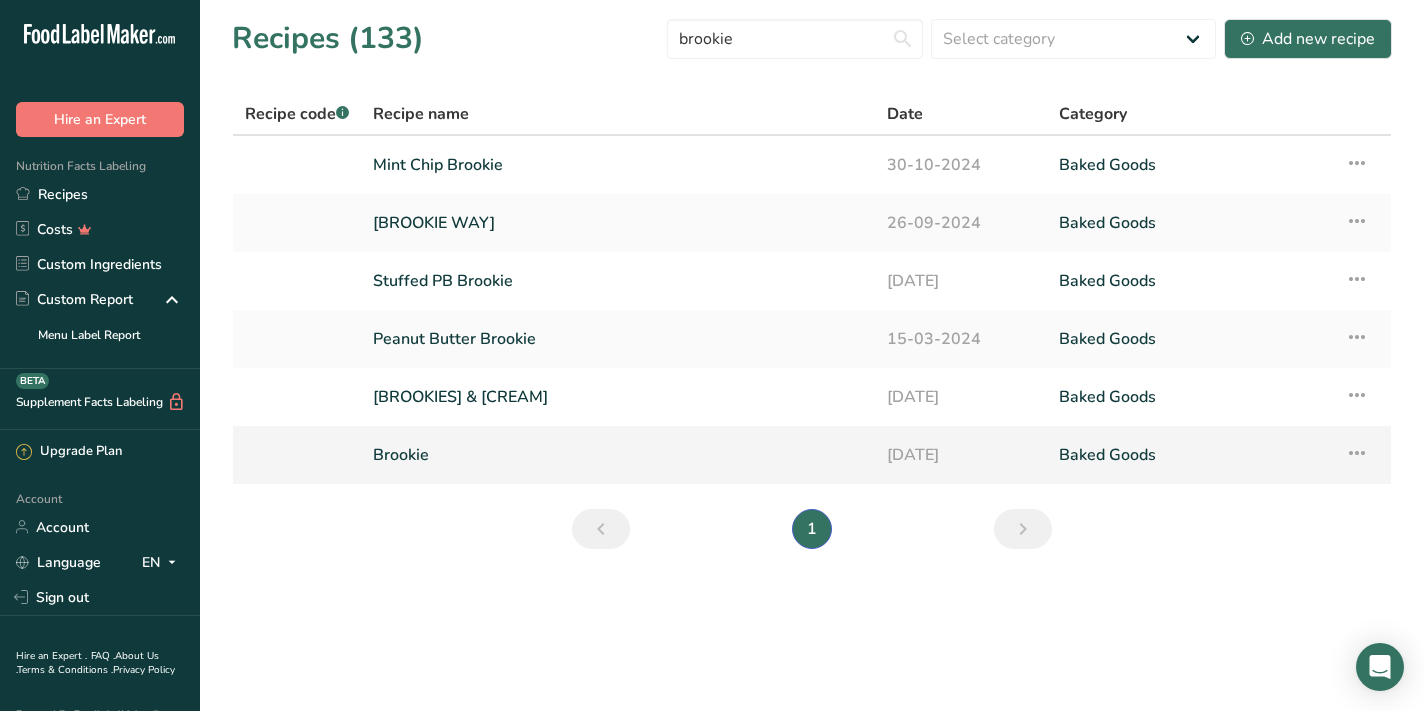 click on "Brookie" at bounding box center [618, 455] 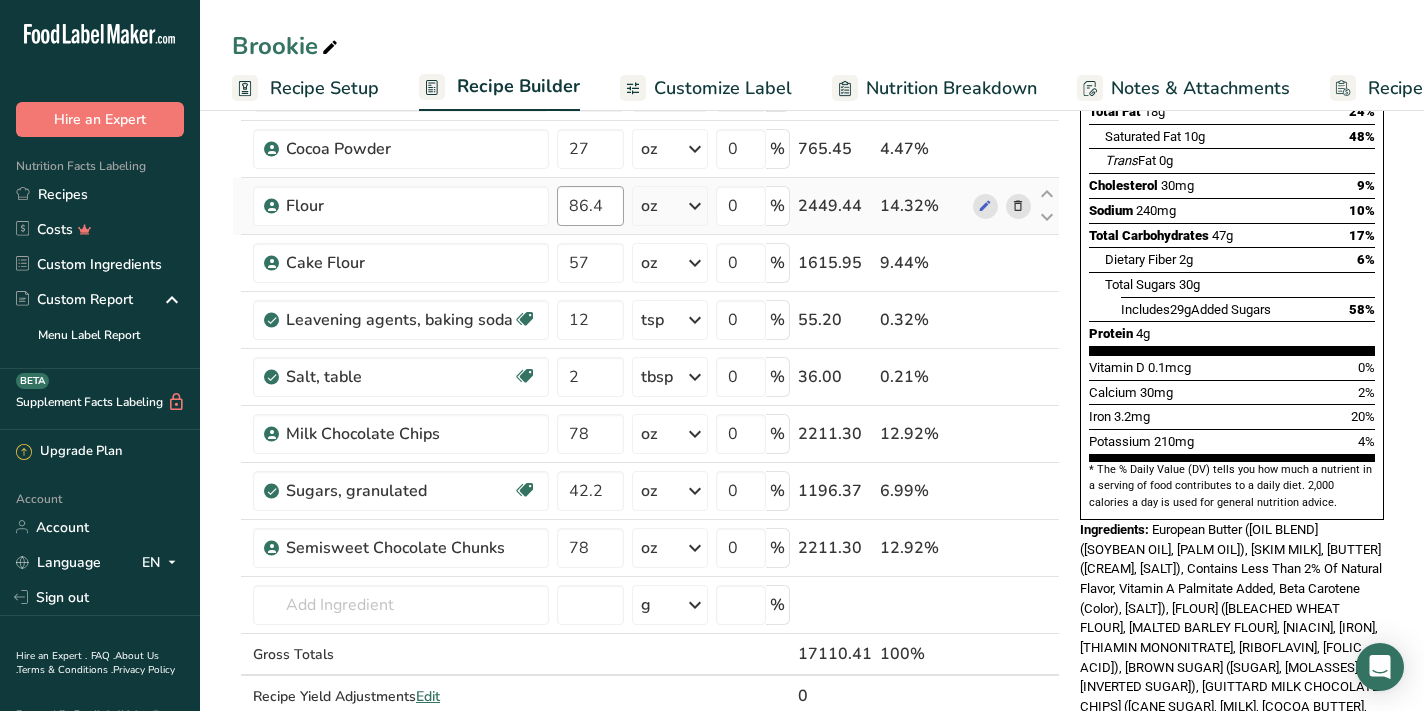 scroll, scrollTop: 312, scrollLeft: 0, axis: vertical 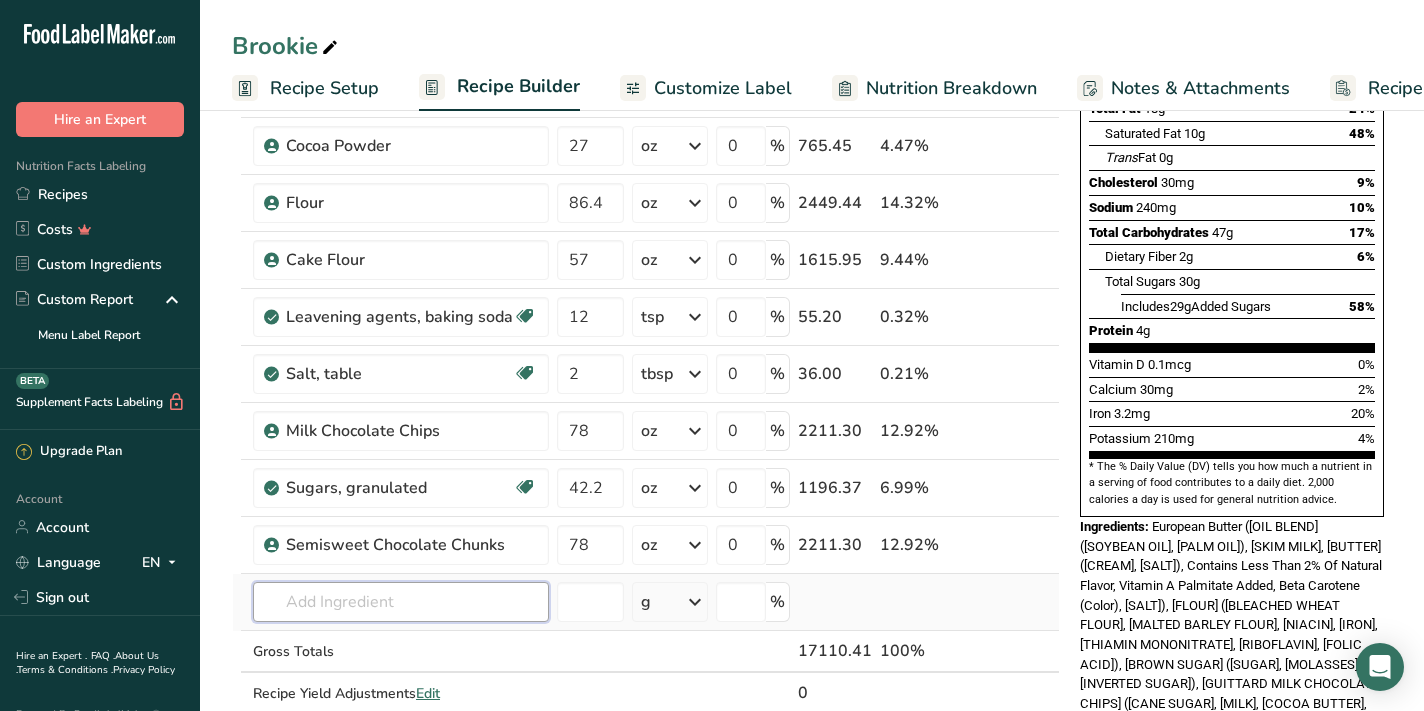 click at bounding box center (401, 602) 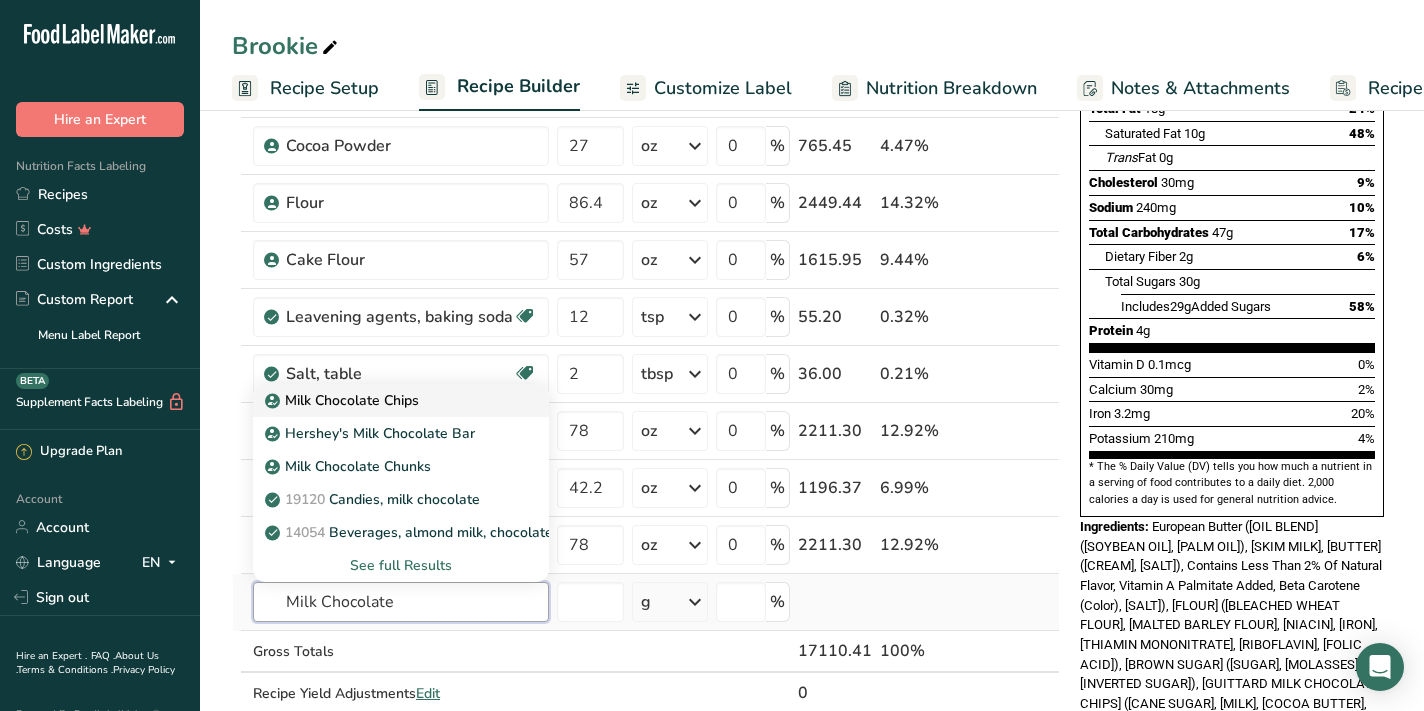 type on "Milk Chocolate" 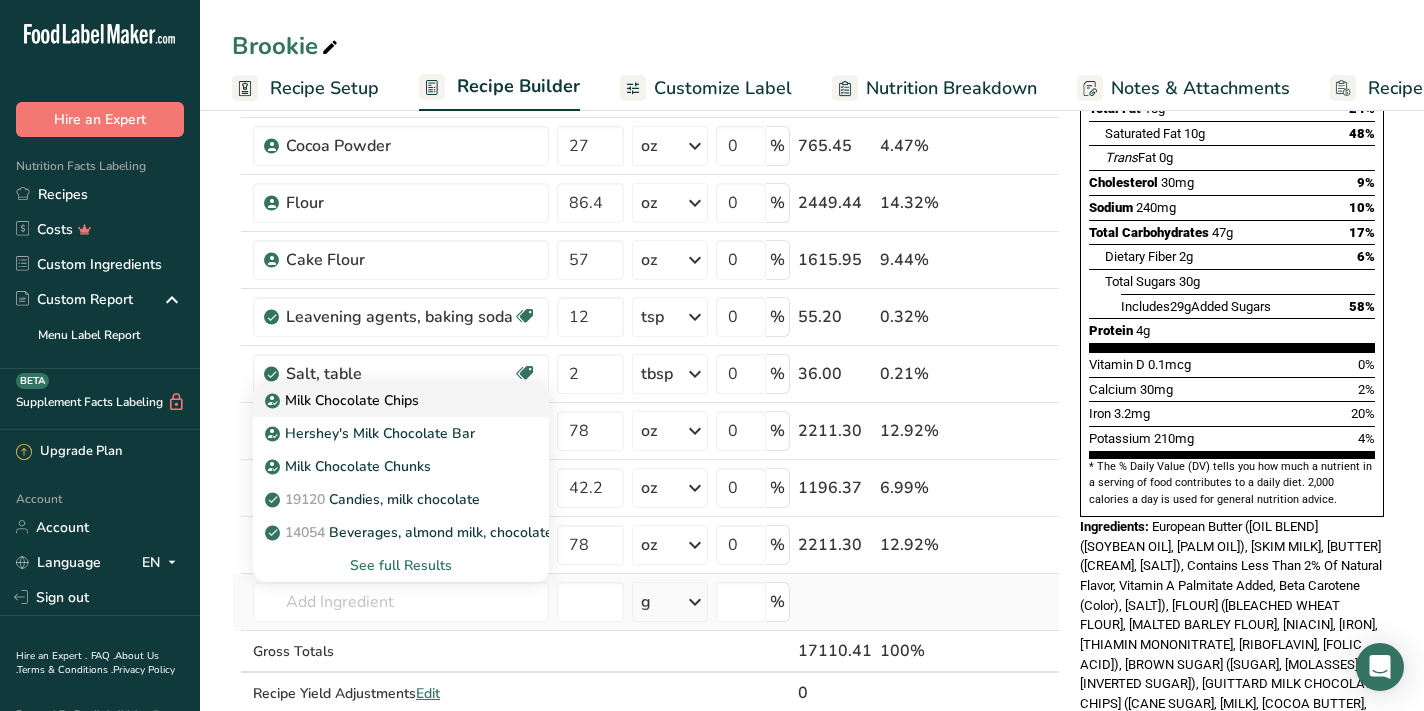 click on "Milk Chocolate Chips" at bounding box center (385, 400) 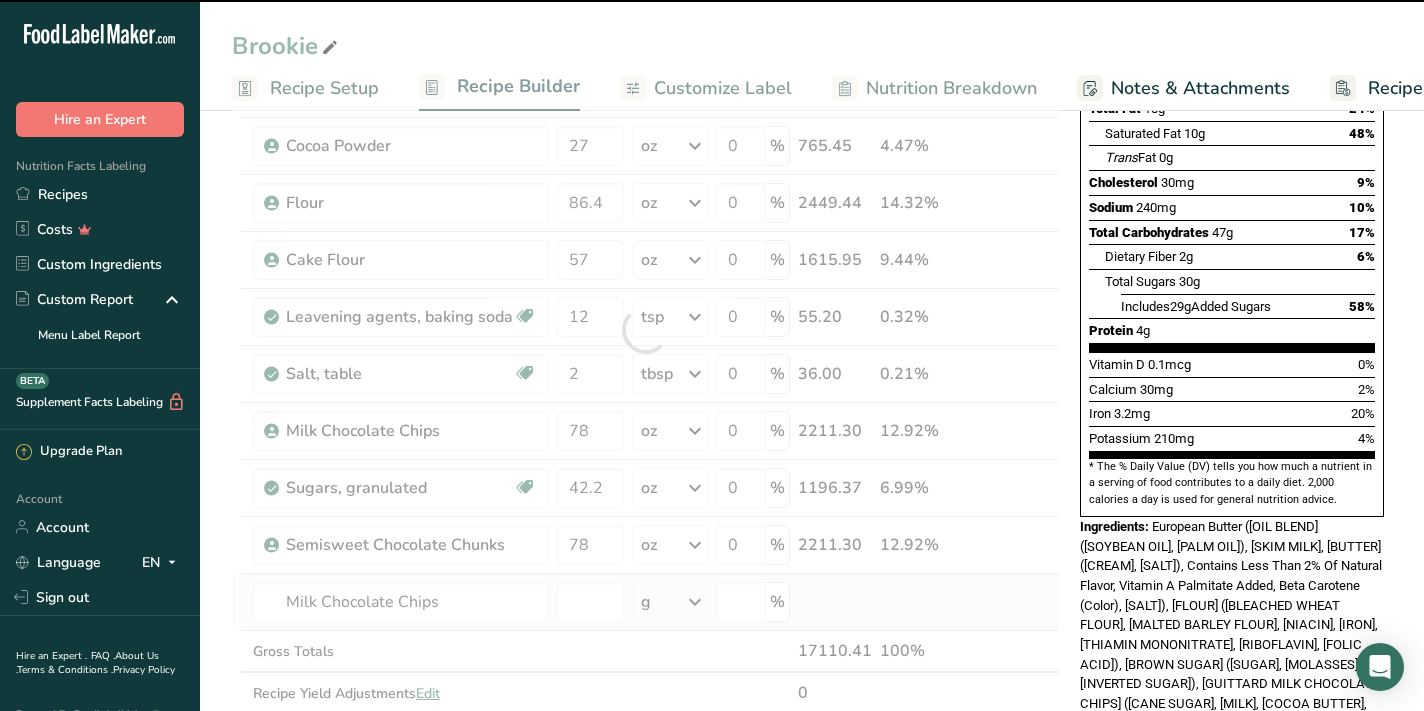 type on "0" 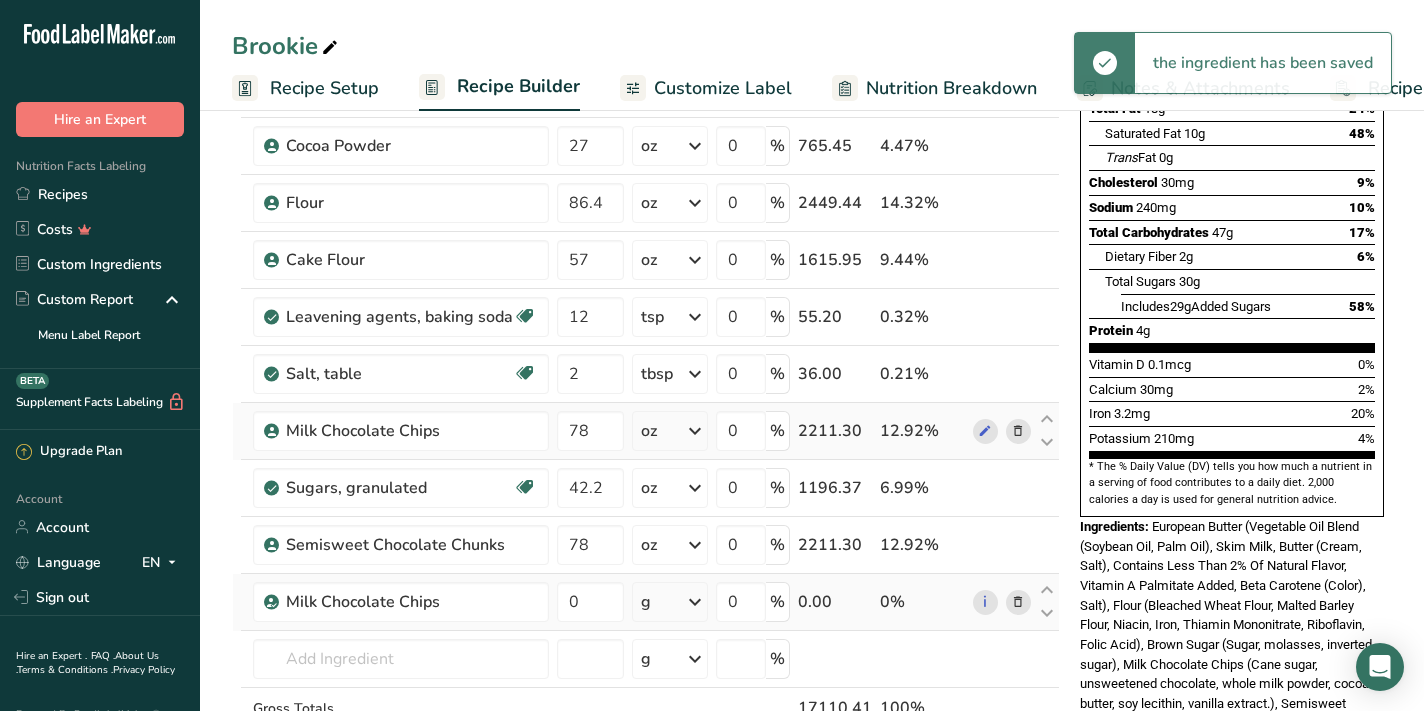 click at bounding box center [1018, 431] 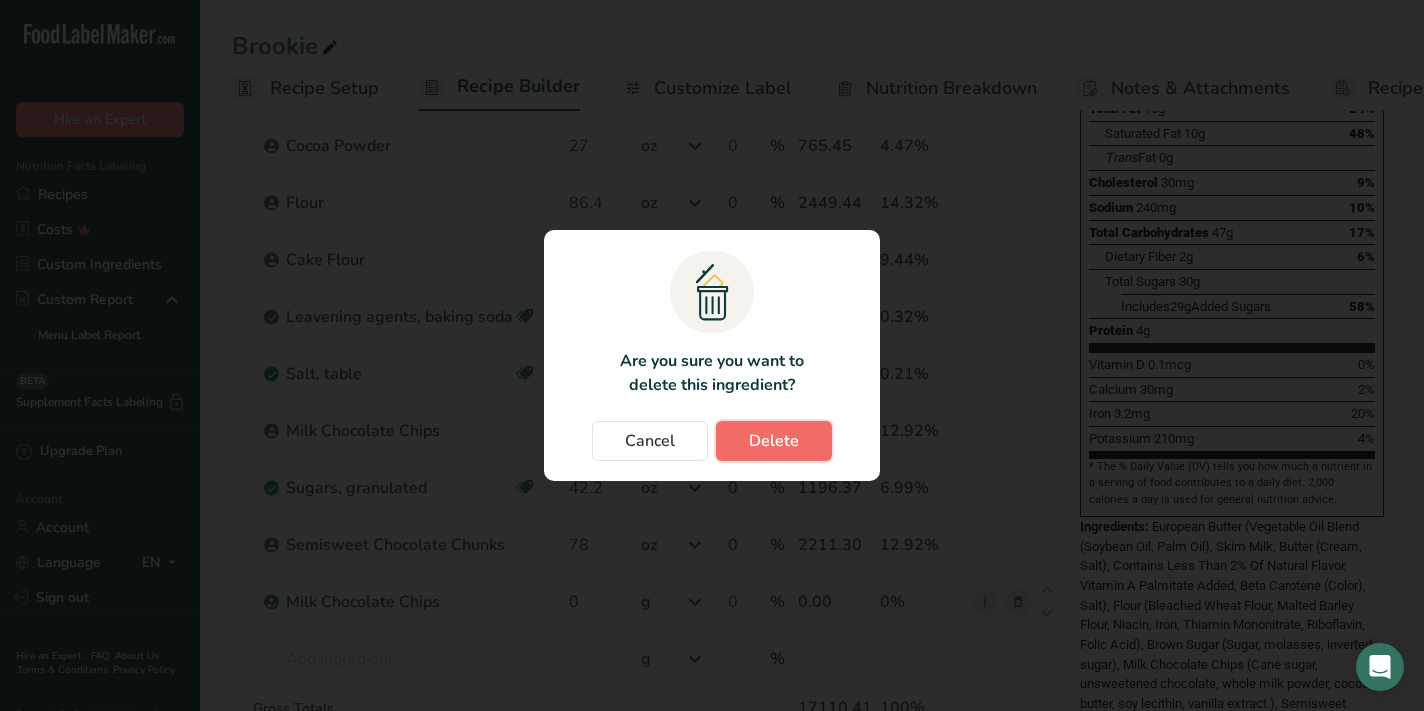 click on "Delete" at bounding box center [774, 441] 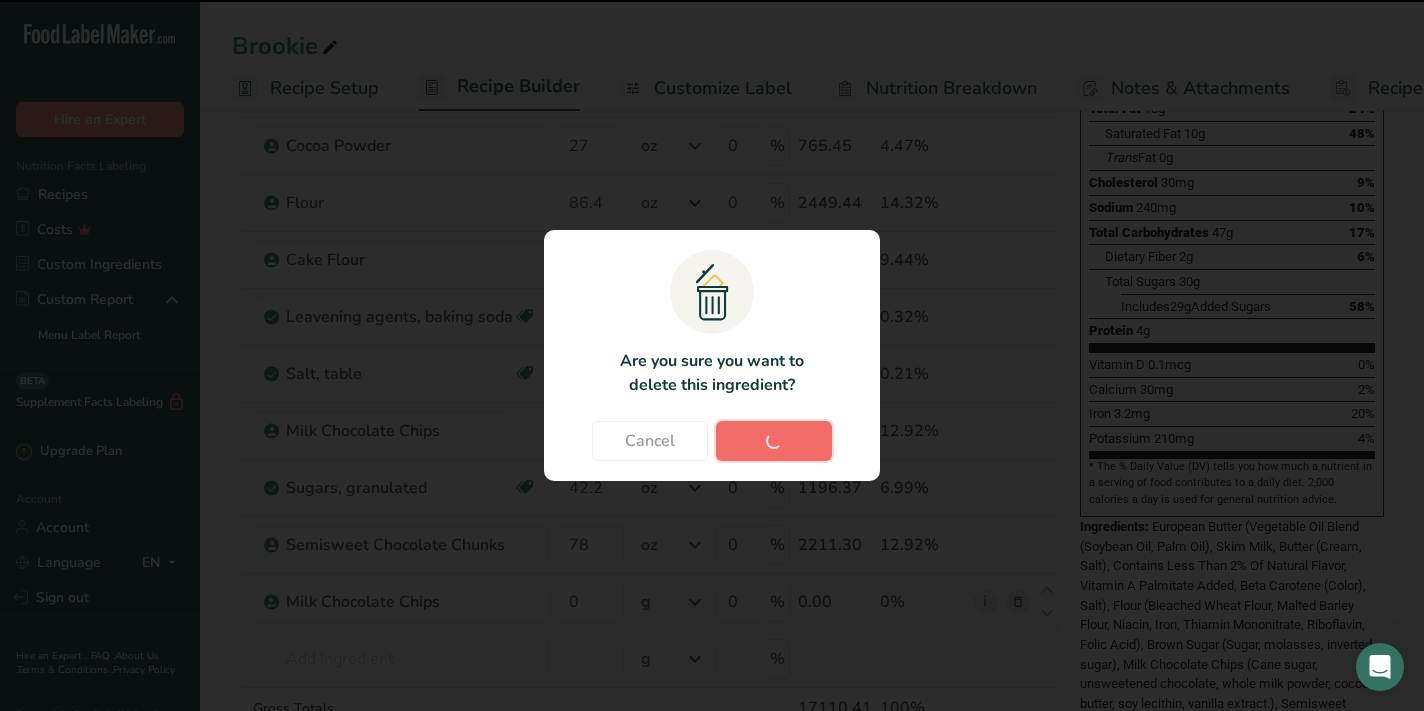 type on "42.2" 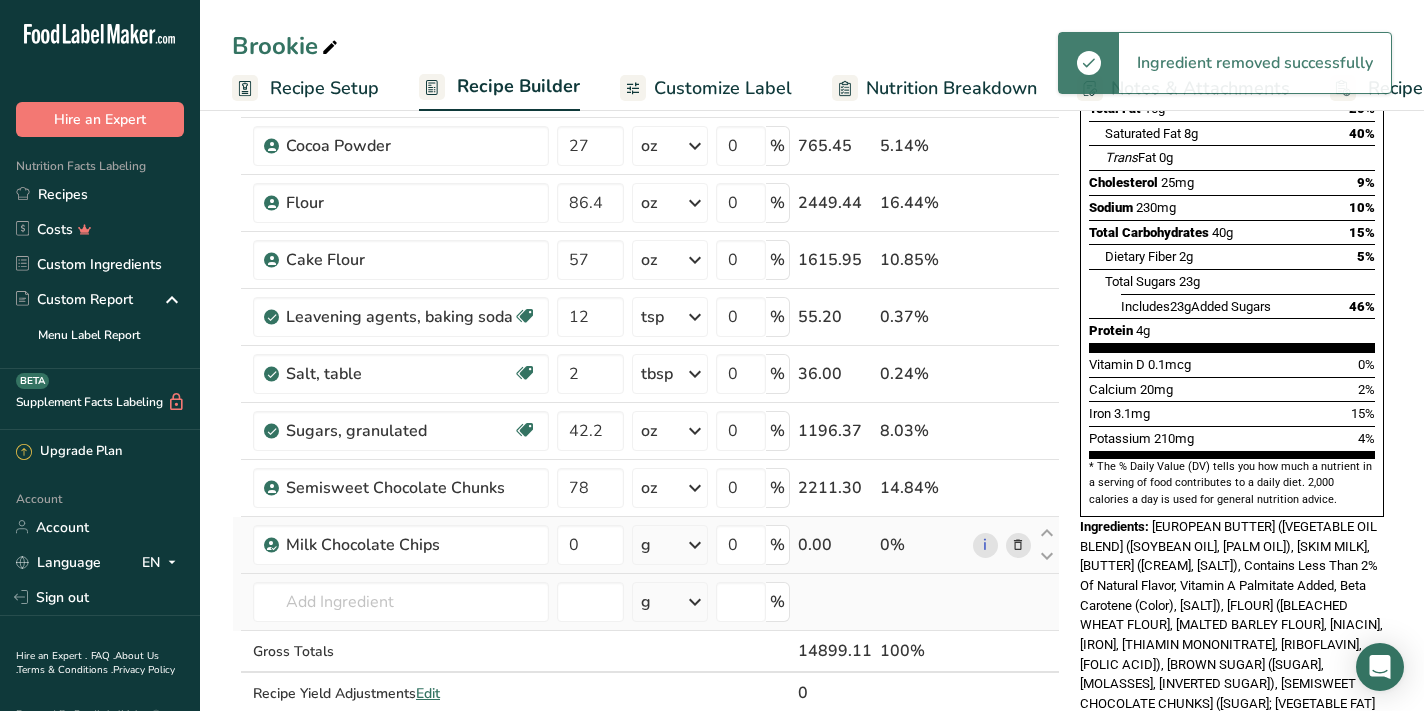 click on "g" at bounding box center (669, 545) 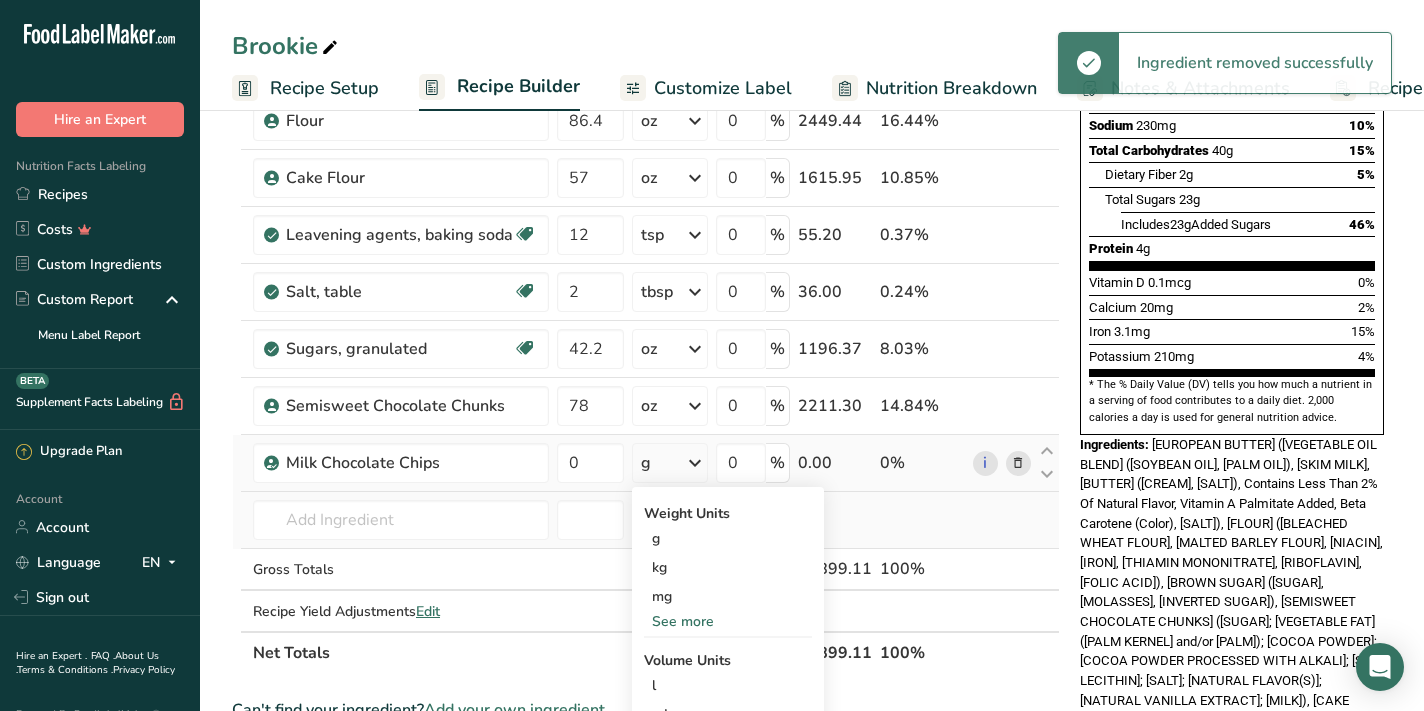 scroll, scrollTop: 434, scrollLeft: 0, axis: vertical 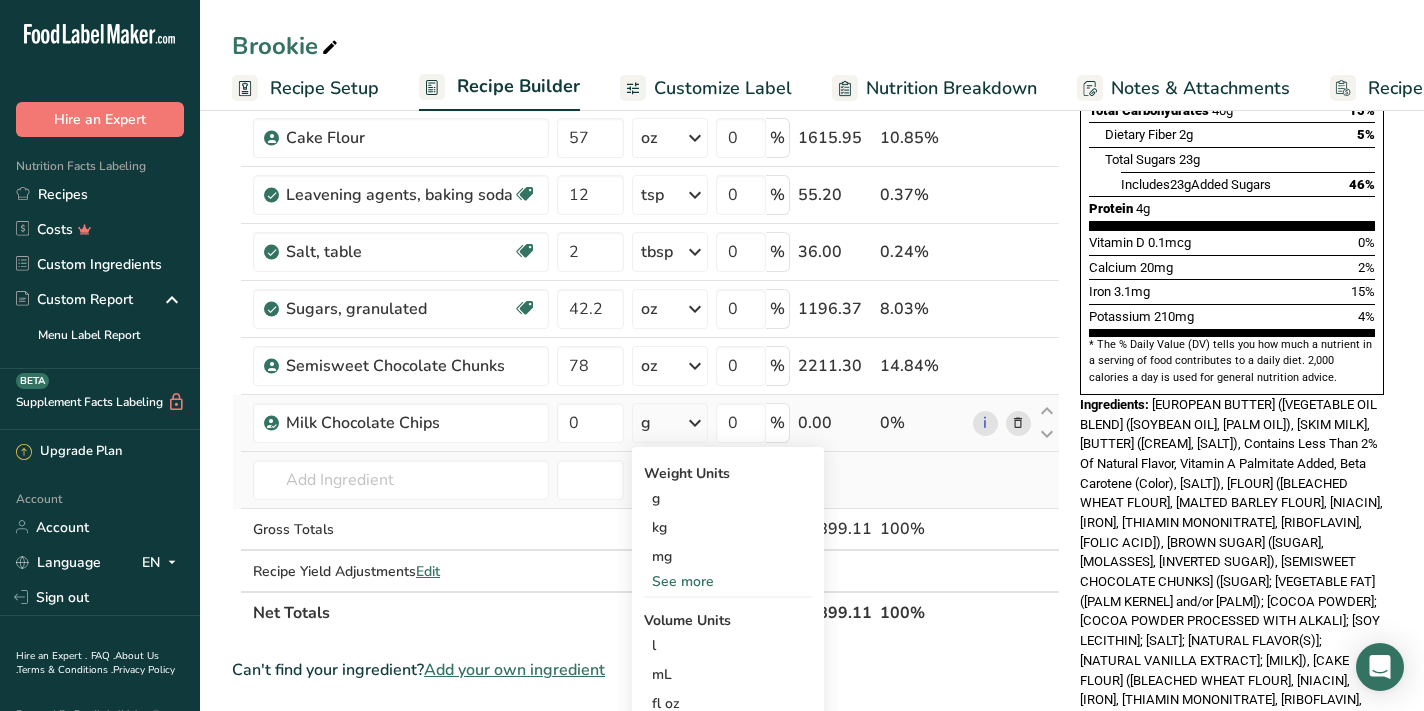 click on "See more" at bounding box center (728, 581) 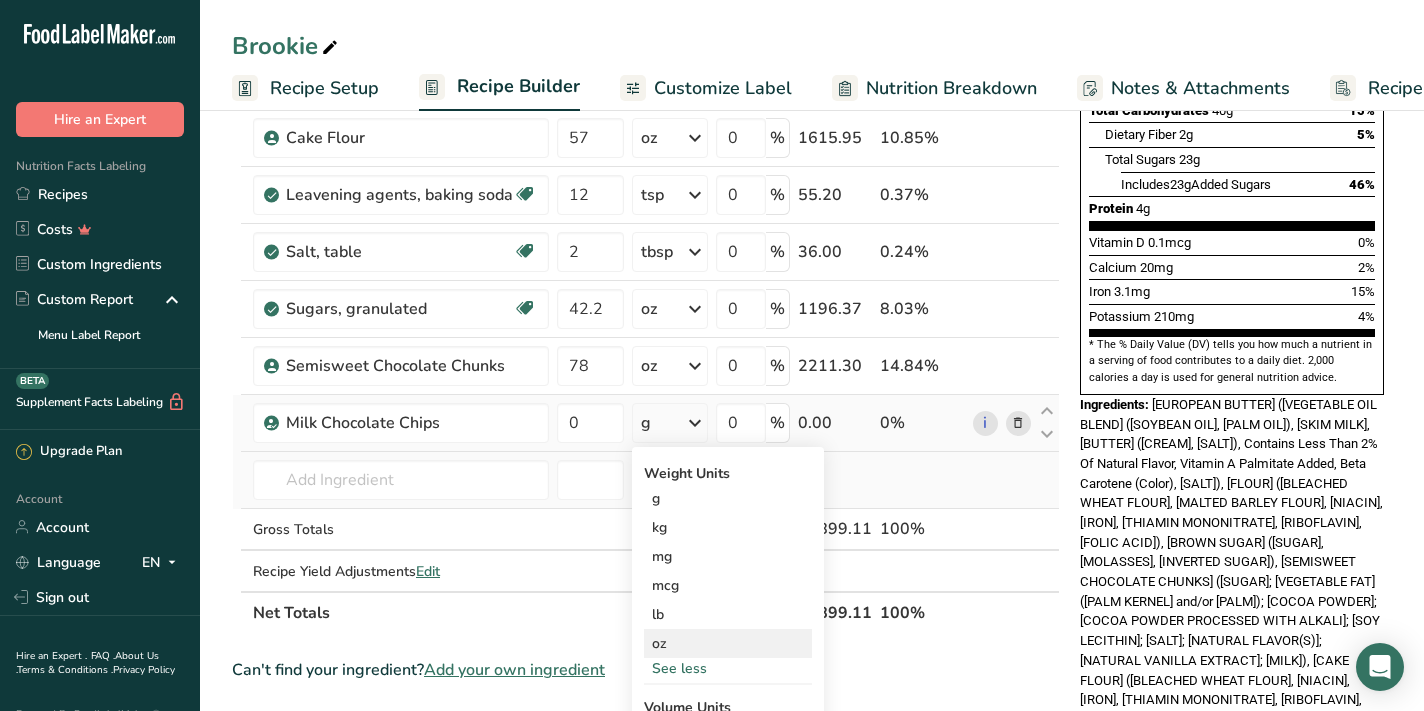 click on "oz" at bounding box center (728, 643) 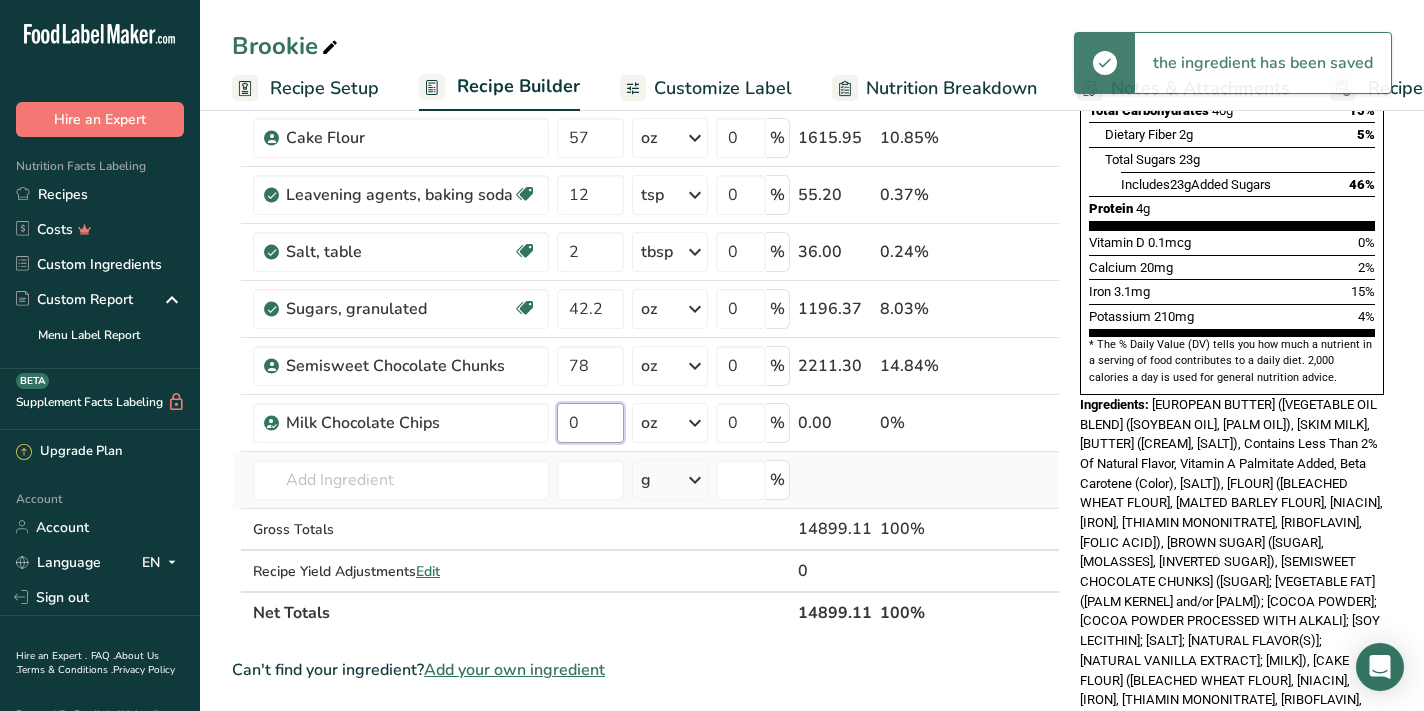 click on "0" at bounding box center [590, 423] 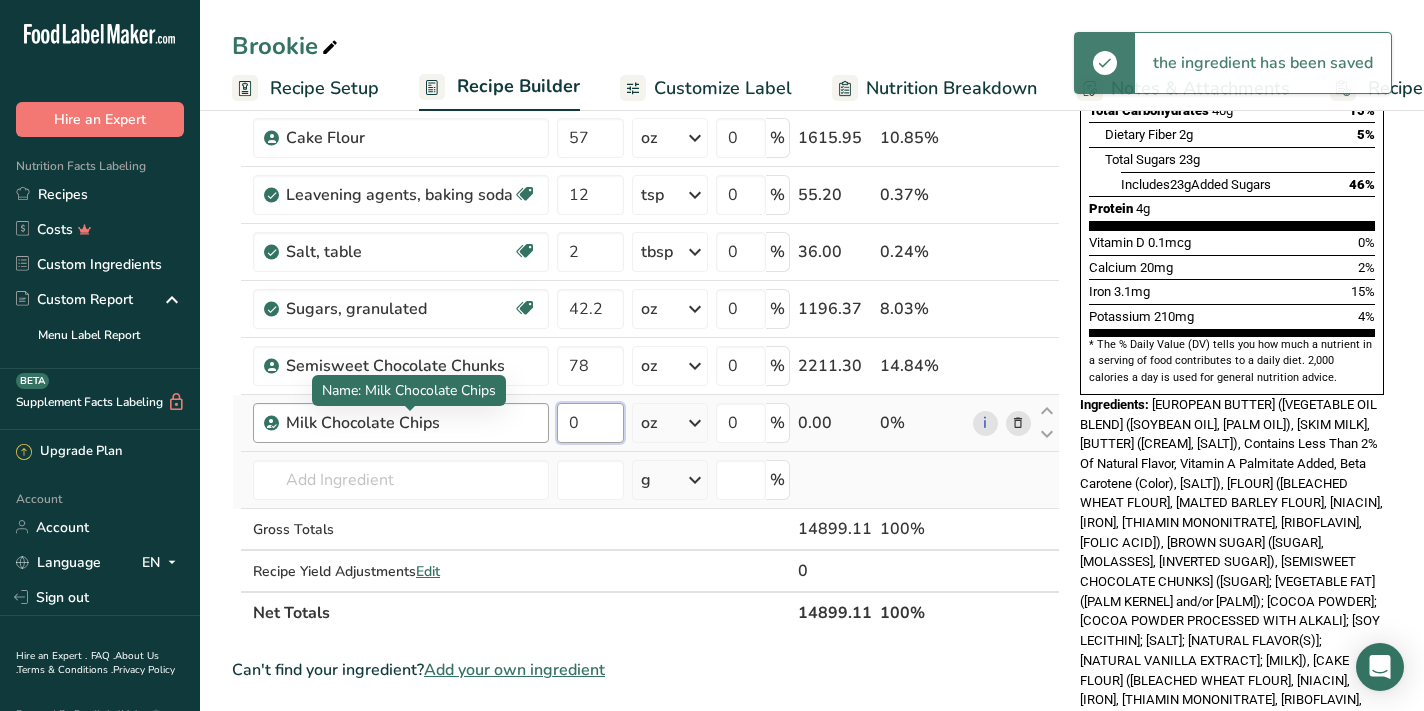 drag, startPoint x: 584, startPoint y: 426, endPoint x: 515, endPoint y: 424, distance: 69.02898 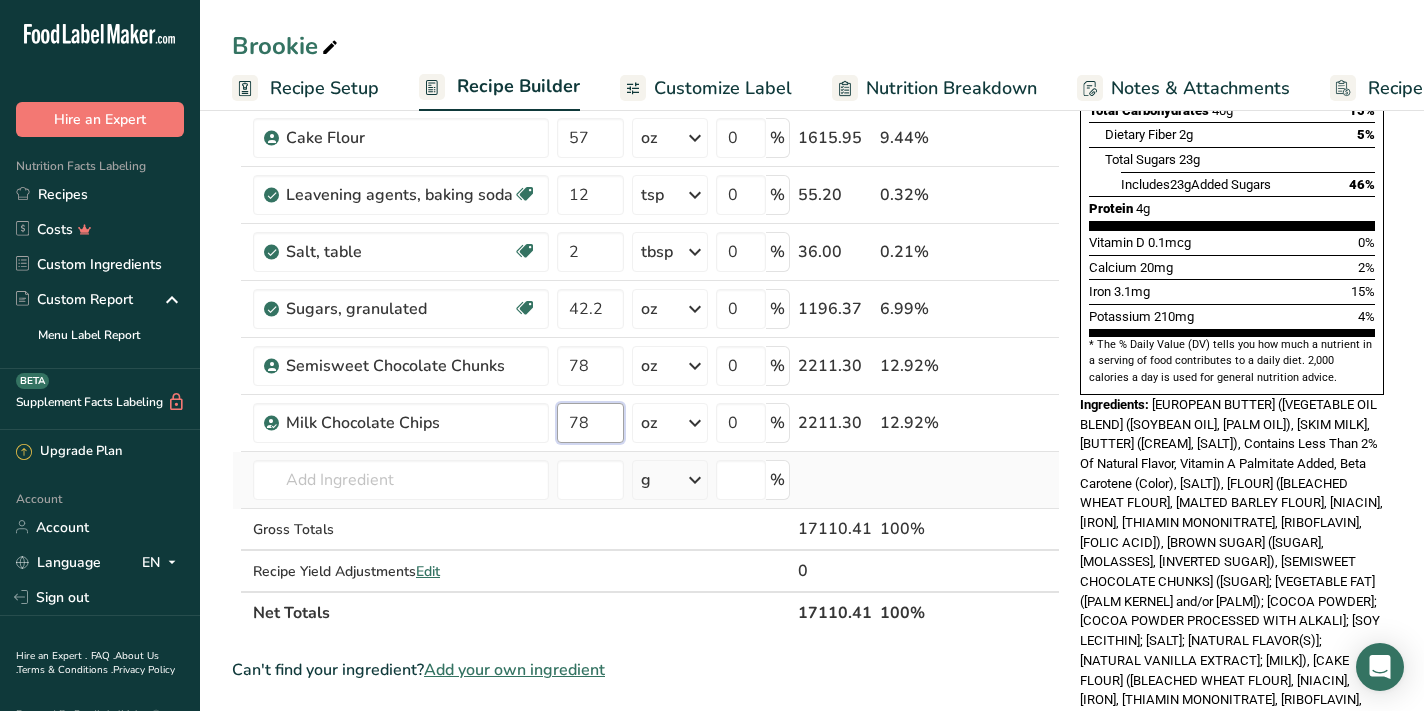 type on "78" 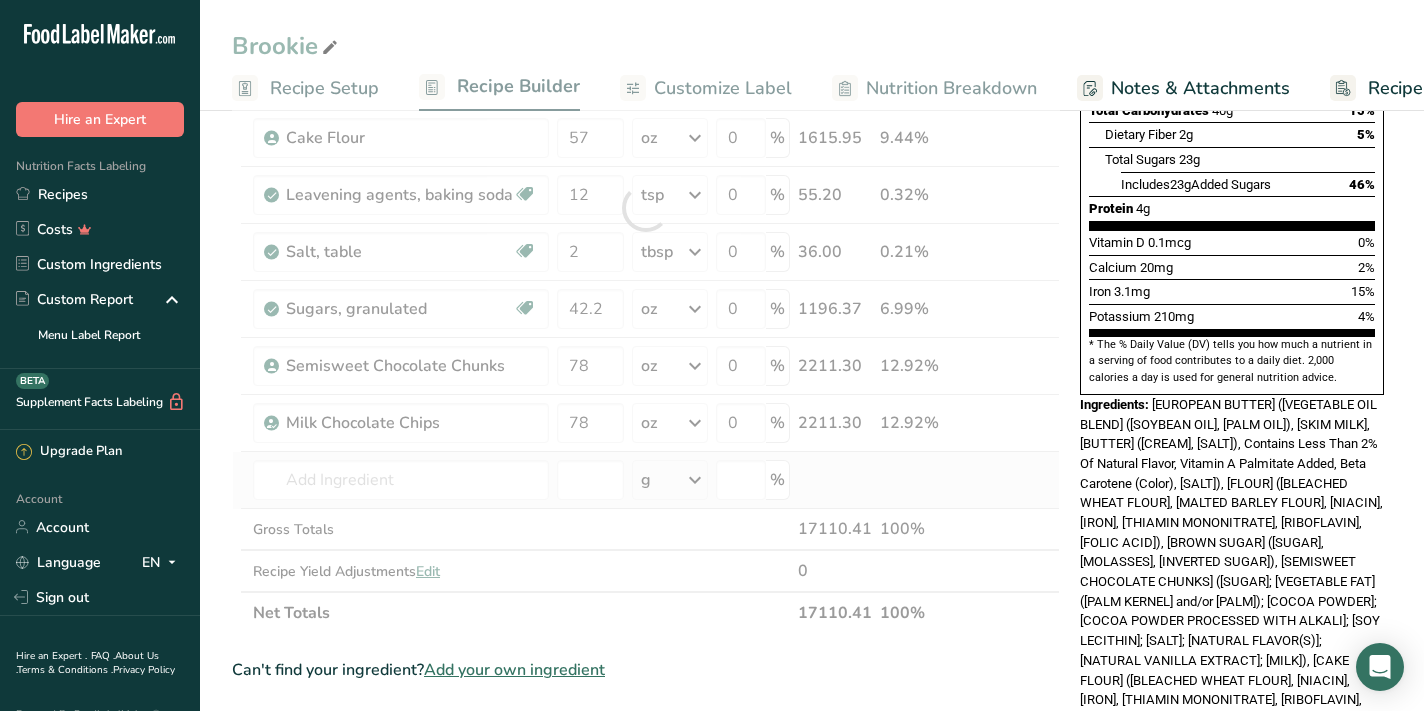 click on "European Butter (Vegetable Oil Blend (Soybean Oil, Palm Oil), Skim Milk, Butter (Cream, Salt), Contains Less Than 2% Of Natural Flavor, Vitamin A Palmitate Added, Beta Carotene (Color), Salt), Flour (Bleached Wheat Flour, Malted Barley Flour, Niacin, Iron, Thiamin Mononitrate, Riboflavin, Folic Acid), Brown Sugar (Sugar, molasses, inverted sugar), Semisweet Chocolate Chunks (sugar; vegetable fat (palm kernel and/or palm); cocoa powder; cocoa powder processed with alkali; soy lecithin; salt; natural flavor(s); natural vanilla extract; milk), Cake Flour (Bleached Wheat Flour, Niacin, Iron, Thiamin Mononitrate, Riboflavin, Folic Acid), Eggs, Granulated Sugar, Cocoa Powder (High fat cocoa, with alkali.), Baking Soda, Salt, Milk Chocolate Chips" at bounding box center (1231, 581) 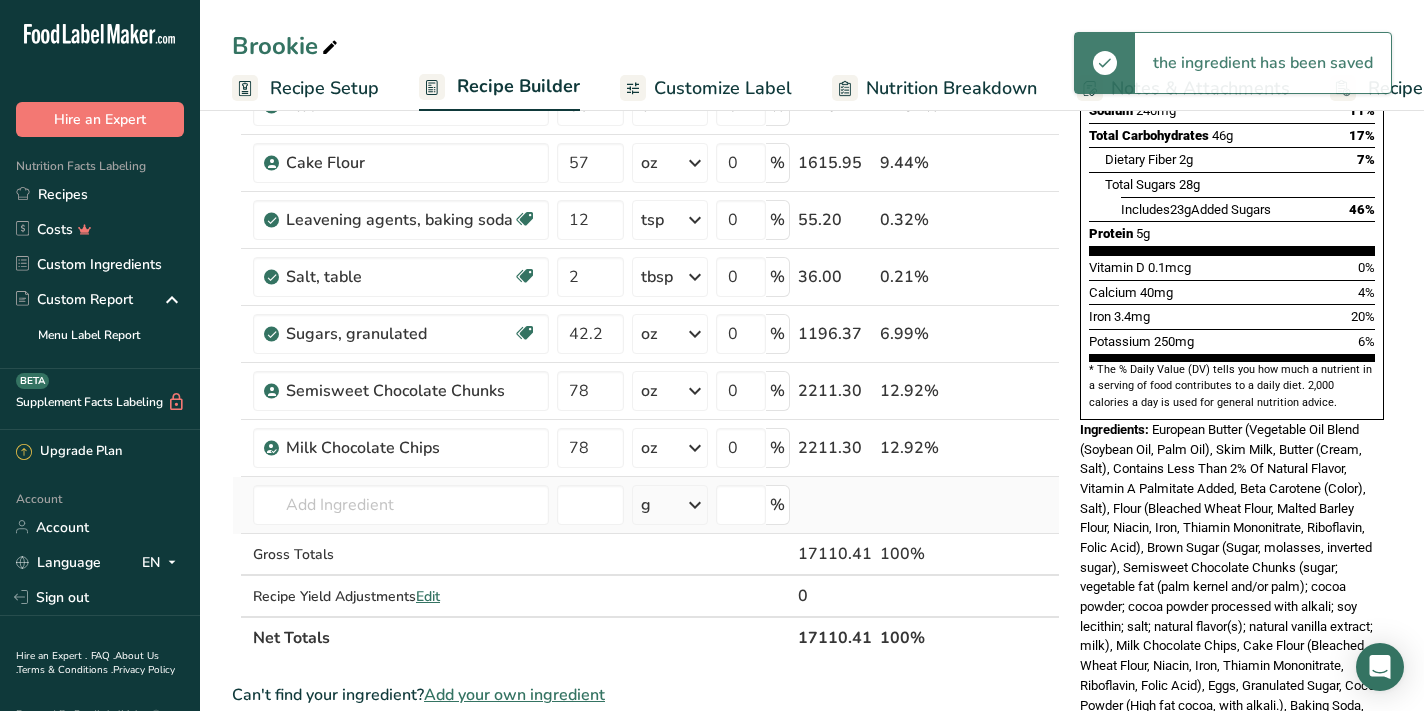 scroll, scrollTop: 411, scrollLeft: 0, axis: vertical 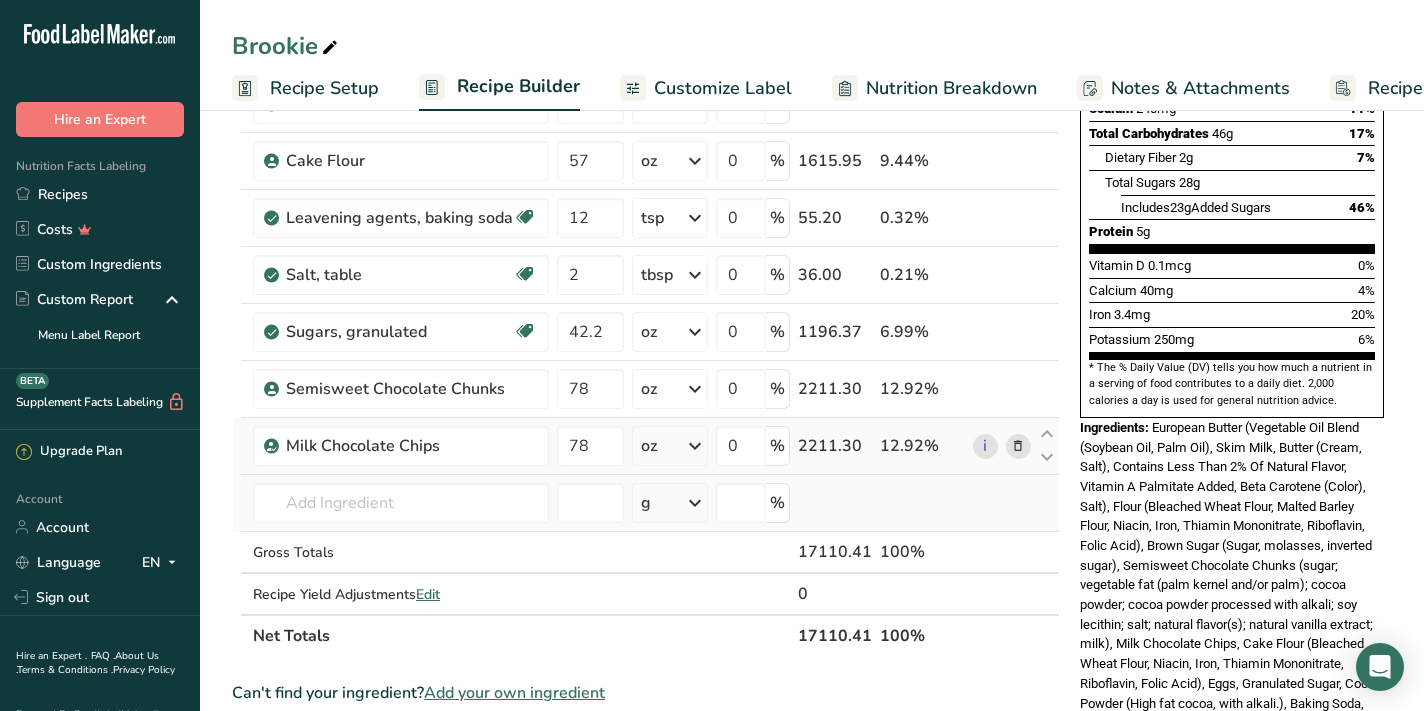 click at bounding box center (1018, 446) 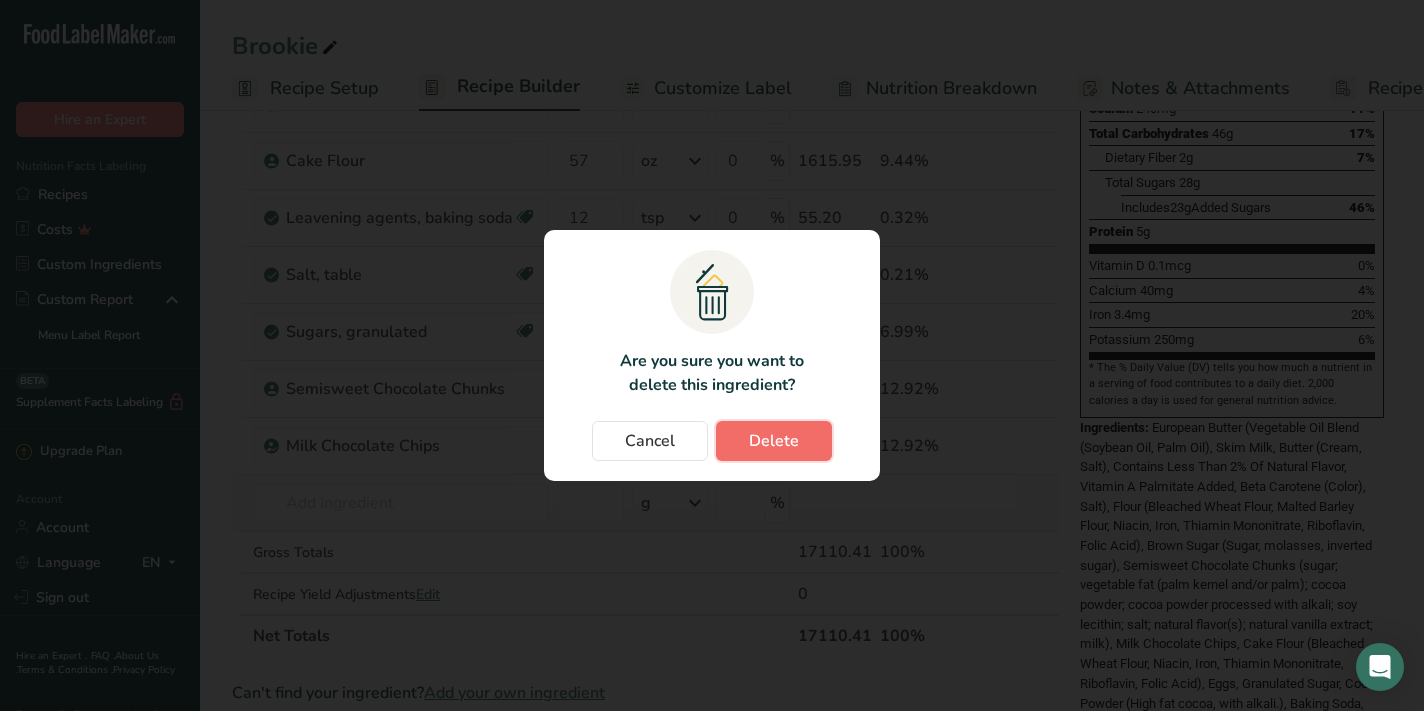 click on "Delete" at bounding box center (774, 441) 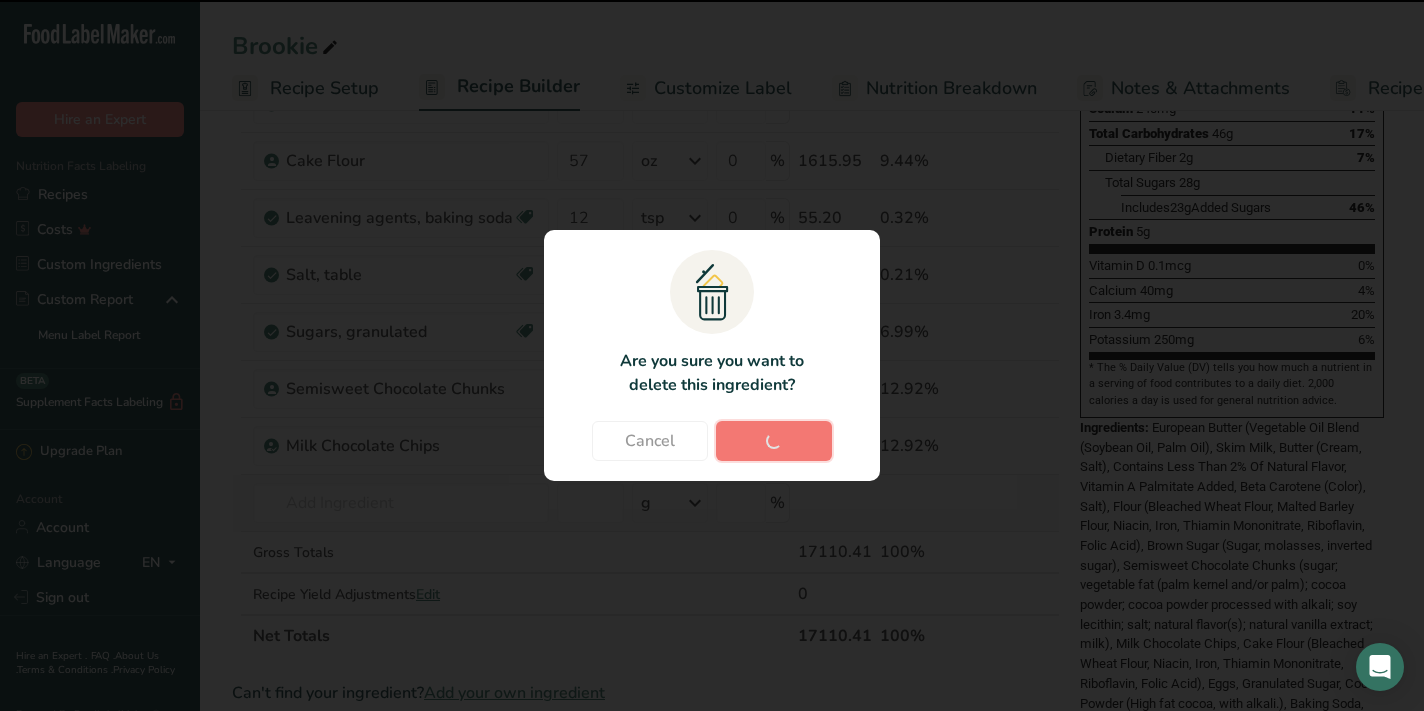 type 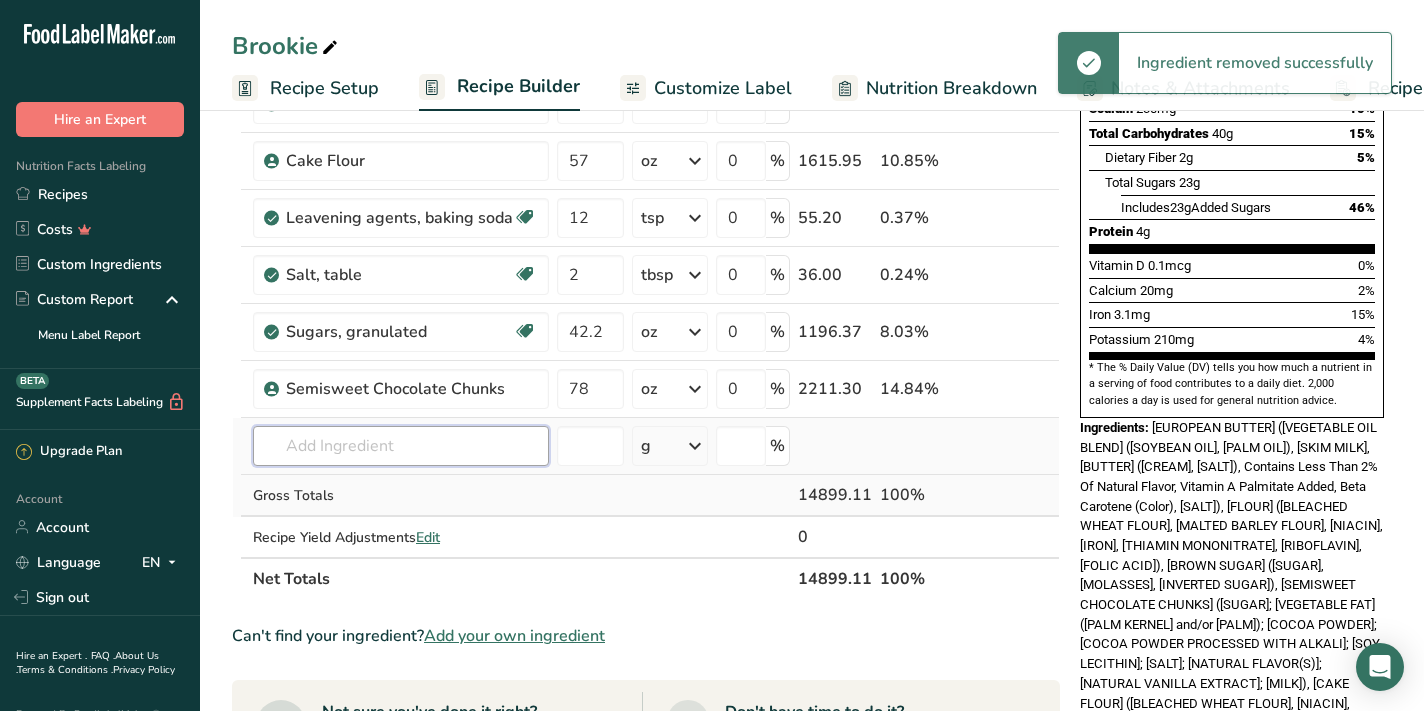 click at bounding box center [401, 446] 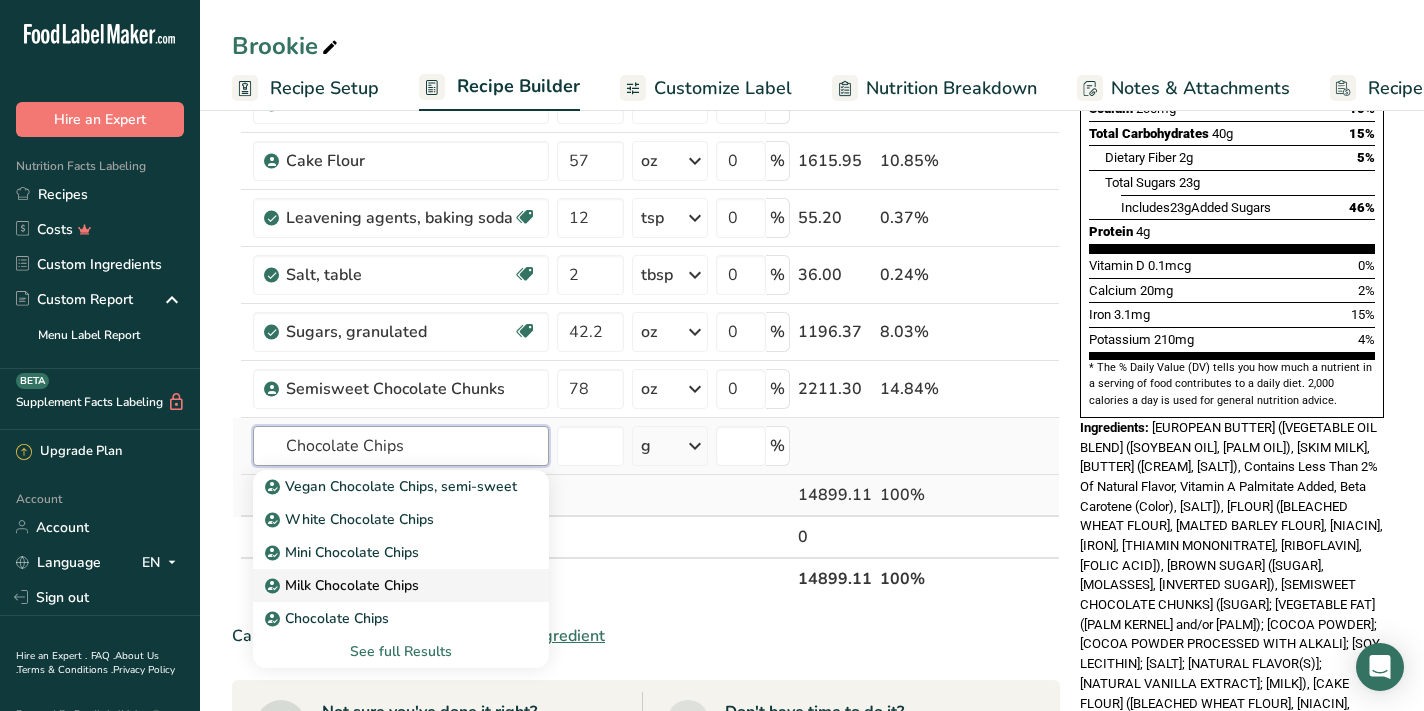 type on "Chocolate Chips" 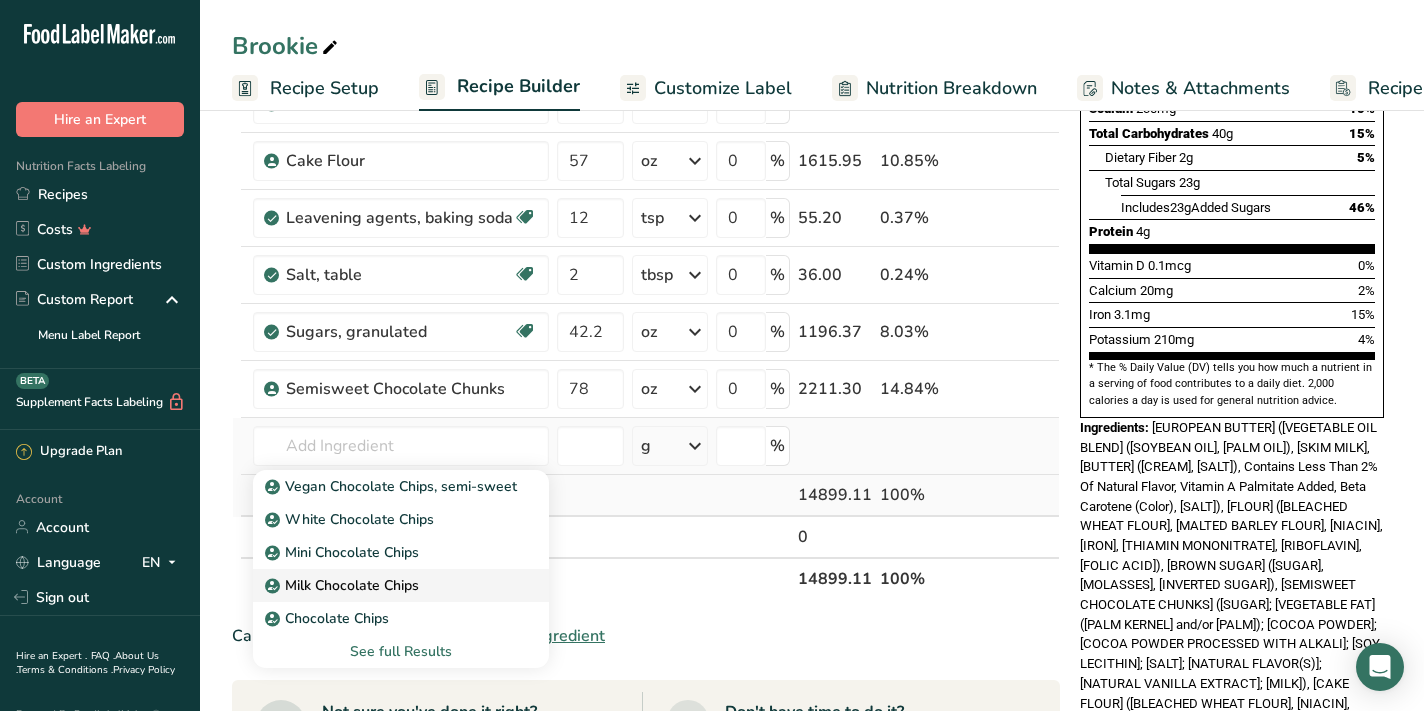 click on "Milk Chocolate Chips" at bounding box center [344, 585] 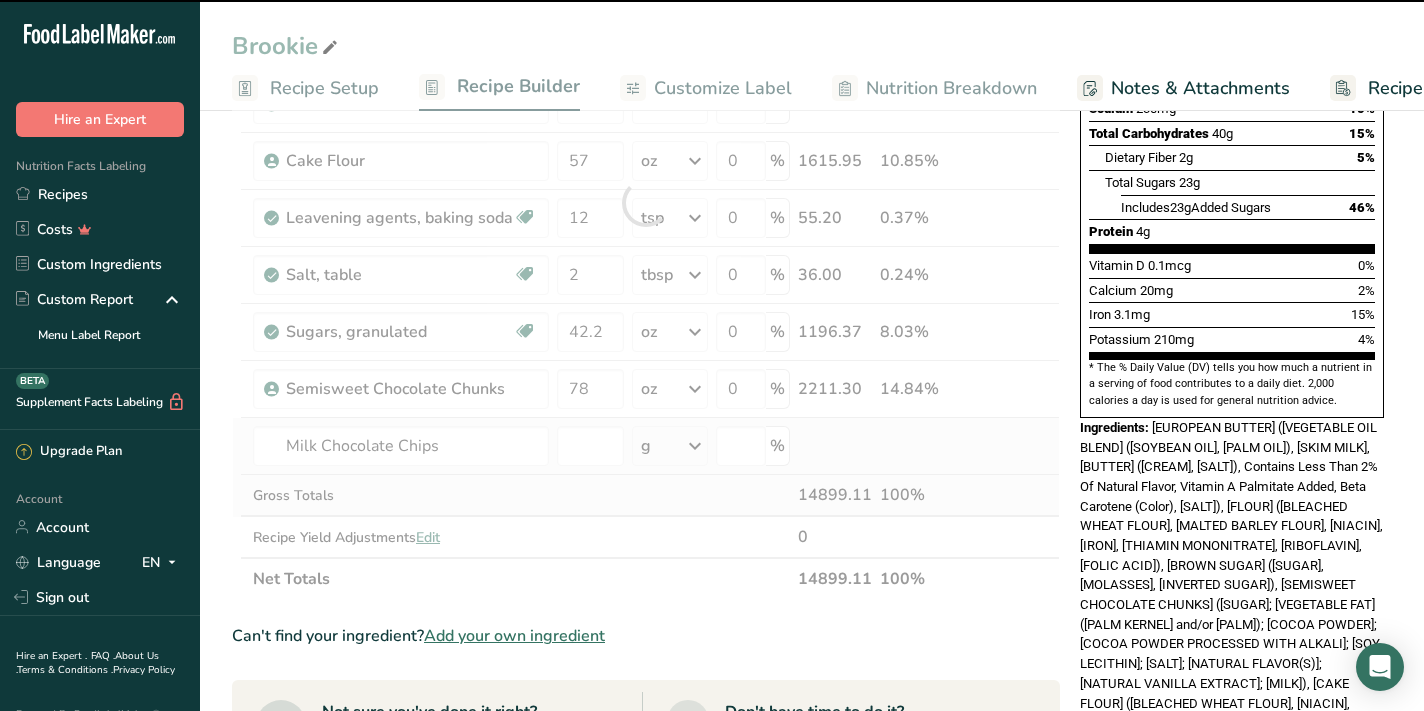 type on "0" 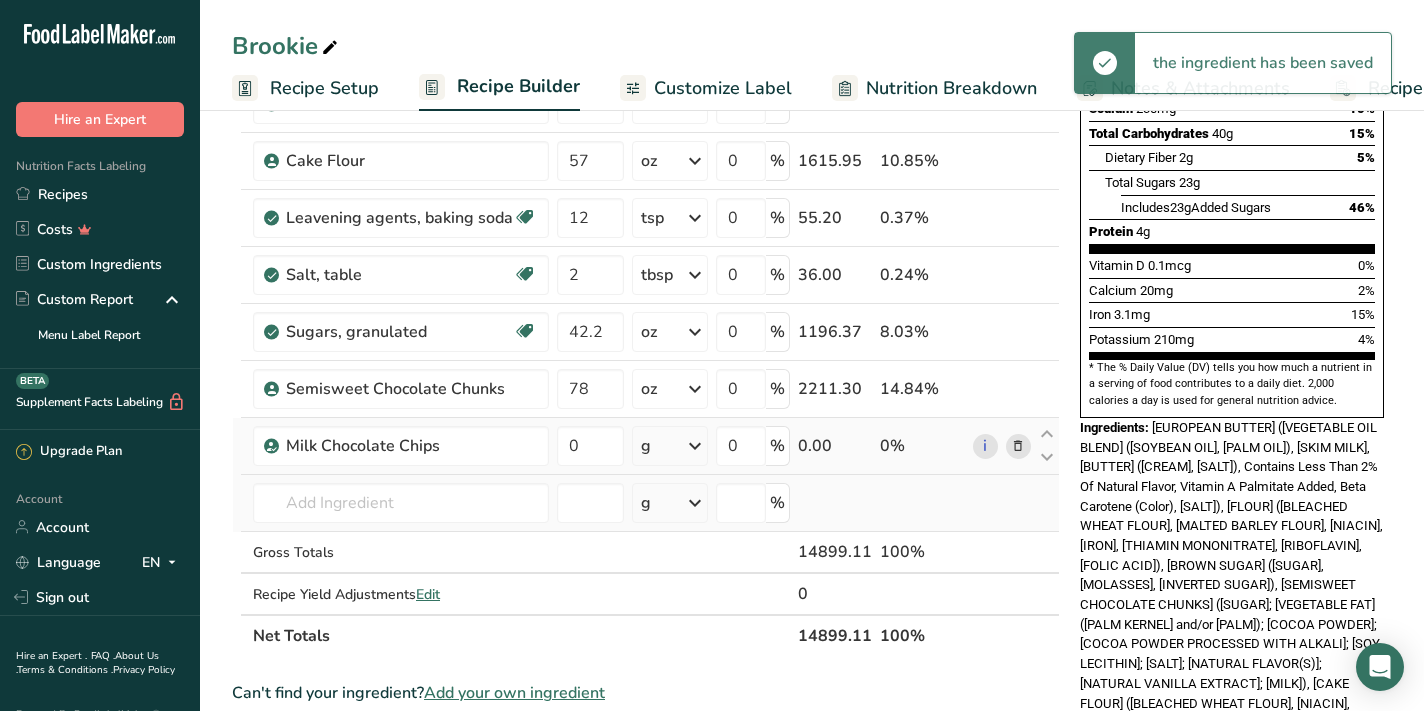 click on "g" at bounding box center (669, 446) 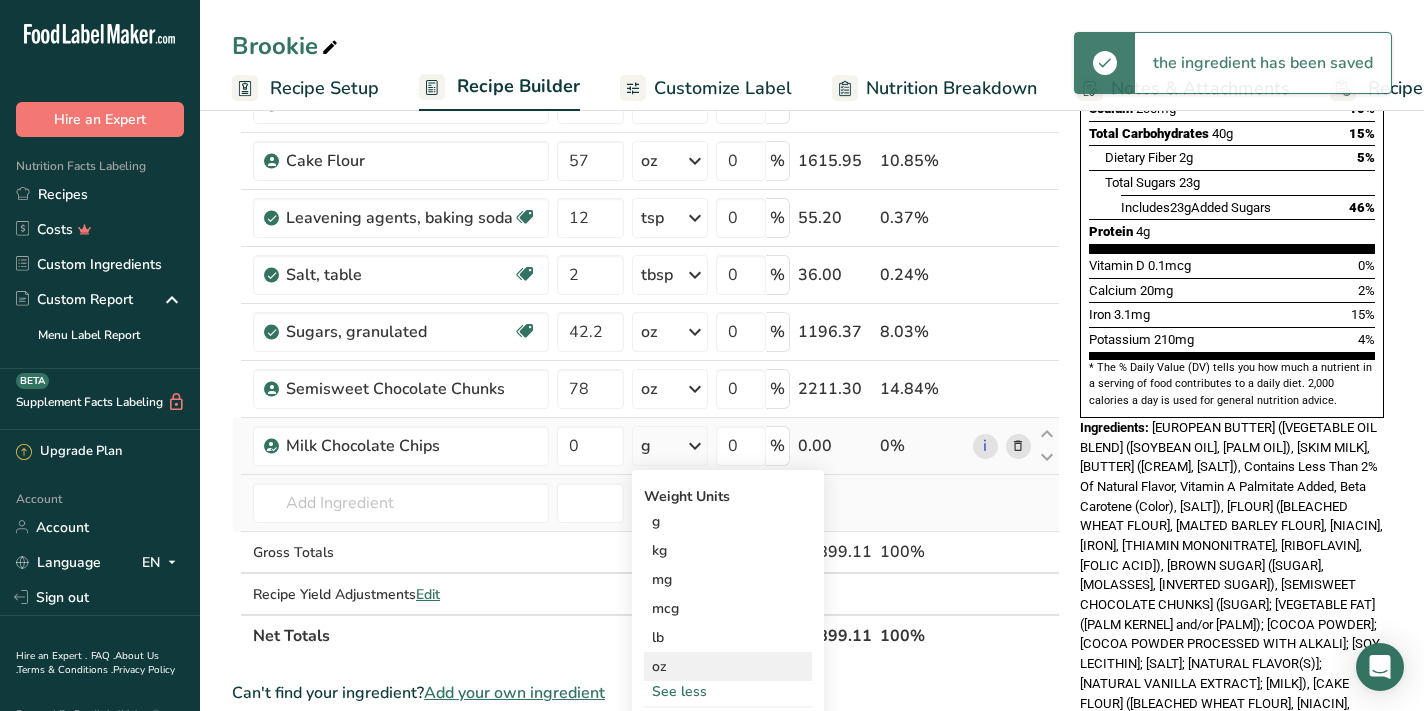 click on "oz" at bounding box center [728, 666] 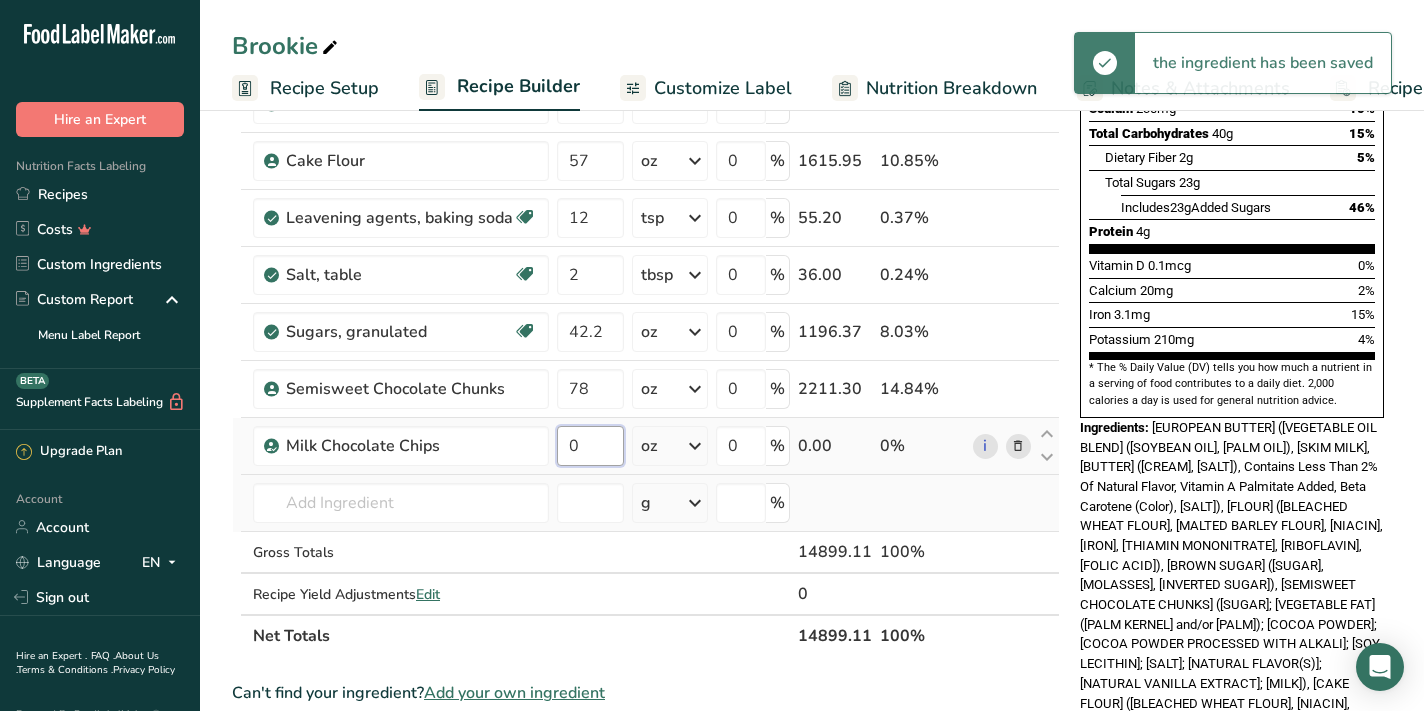 click on "0" at bounding box center [590, 446] 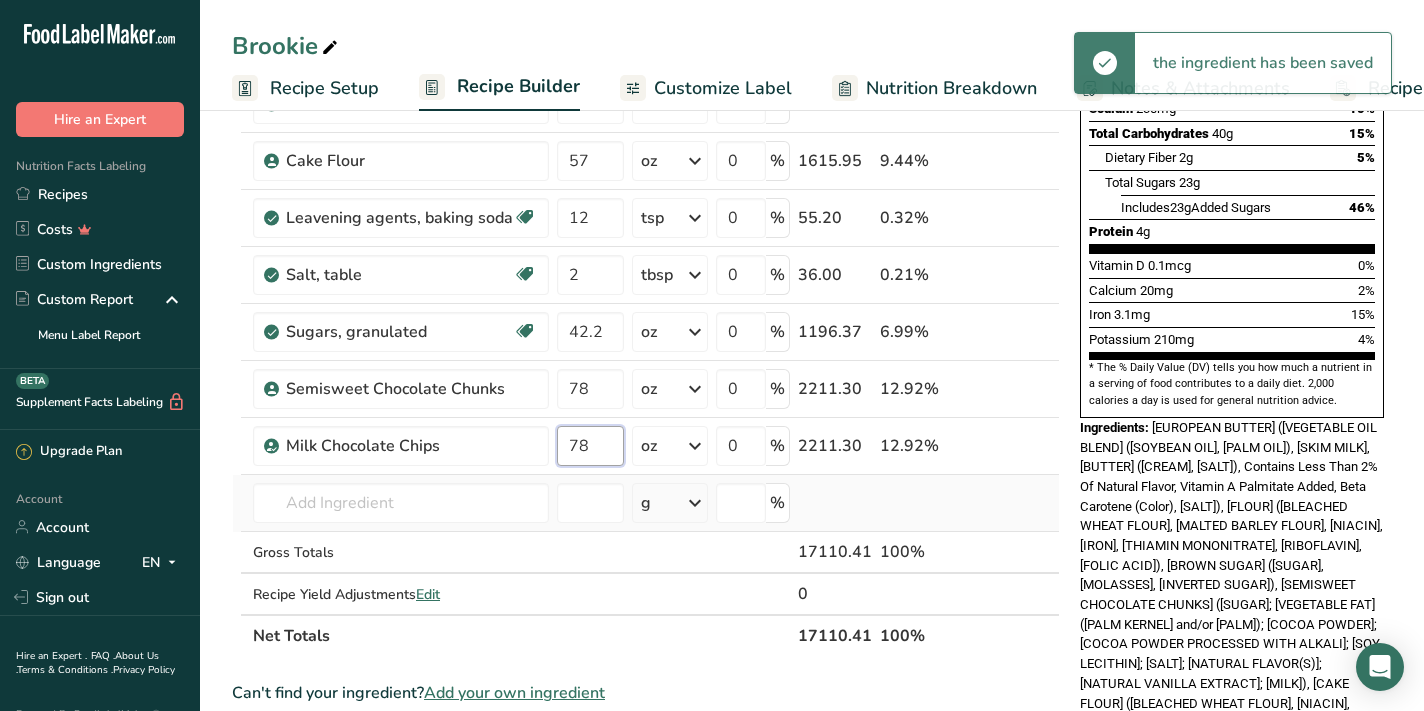 type on "78" 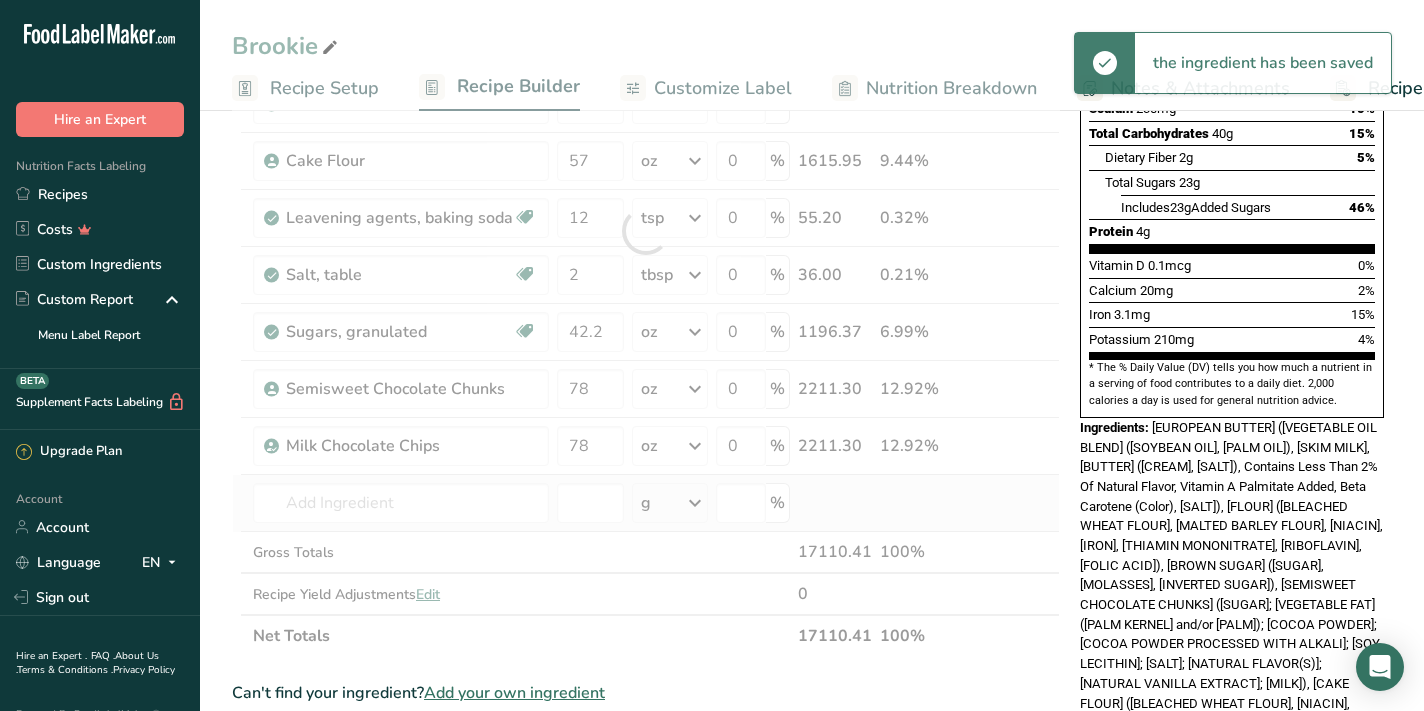 click on "European Butter (Vegetable Oil Blend (Soybean Oil, Palm Oil), Skim Milk, Butter (Cream, Salt), Contains Less Than 2% Of Natural Flavor, Vitamin A Palmitate Added, Beta Carotene (Color), Salt), Flour (Bleached Wheat Flour, Malted Barley Flour, Niacin, Iron, Thiamin Mononitrate, Riboflavin, Folic Acid), Brown Sugar (Sugar, molasses, inverted sugar), Semisweet Chocolate Chunks (sugar; vegetable fat (palm kernel and/or palm); cocoa powder; cocoa powder processed with alkali; soy lecithin; salt; natural flavor(s); natural vanilla extract; milk), Cake Flour (Bleached Wheat Flour, Niacin, Iron, Thiamin Mononitrate, Riboflavin, Folic Acid), Eggs, Granulated Sugar, Cocoa Powder (High fat cocoa, with alkali.), Baking Soda, Salt, Milk Chocolate Chips" at bounding box center (1231, 604) 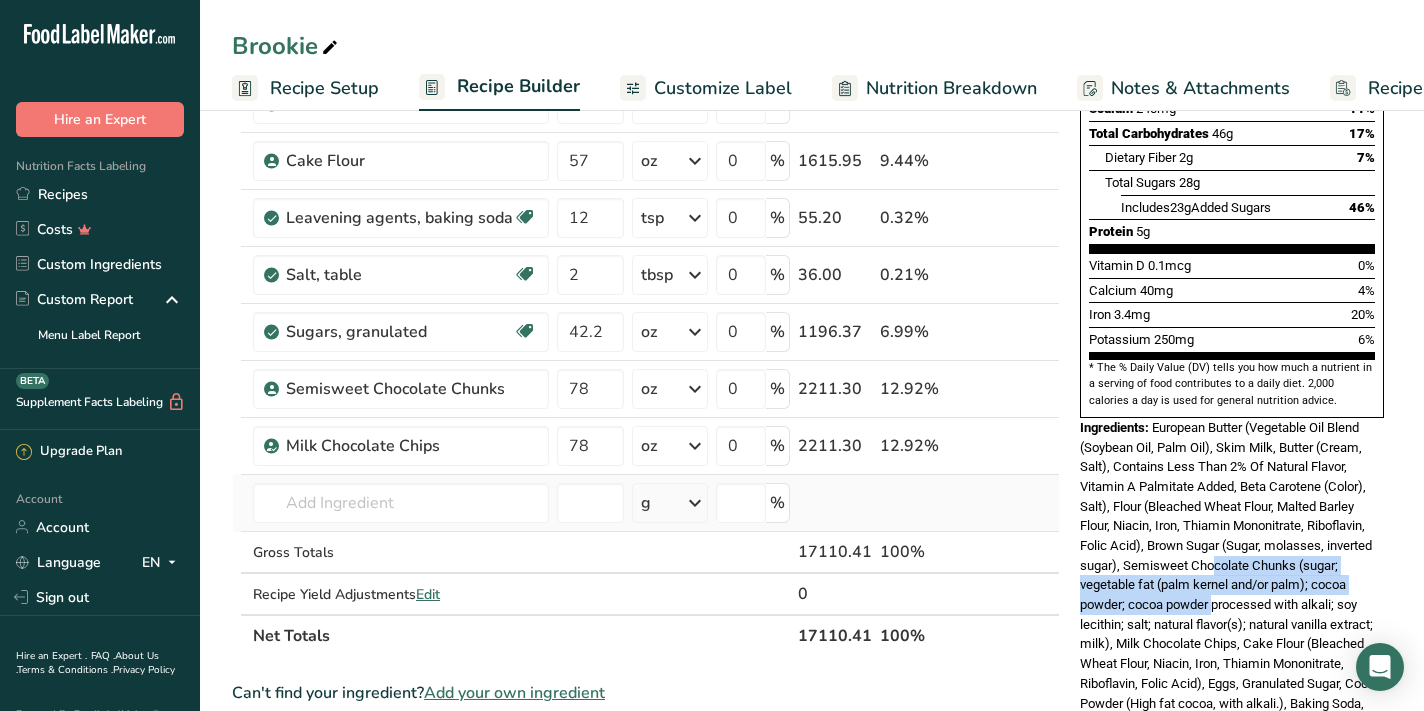 drag, startPoint x: 1215, startPoint y: 514, endPoint x: 1217, endPoint y: 557, distance: 43.046486 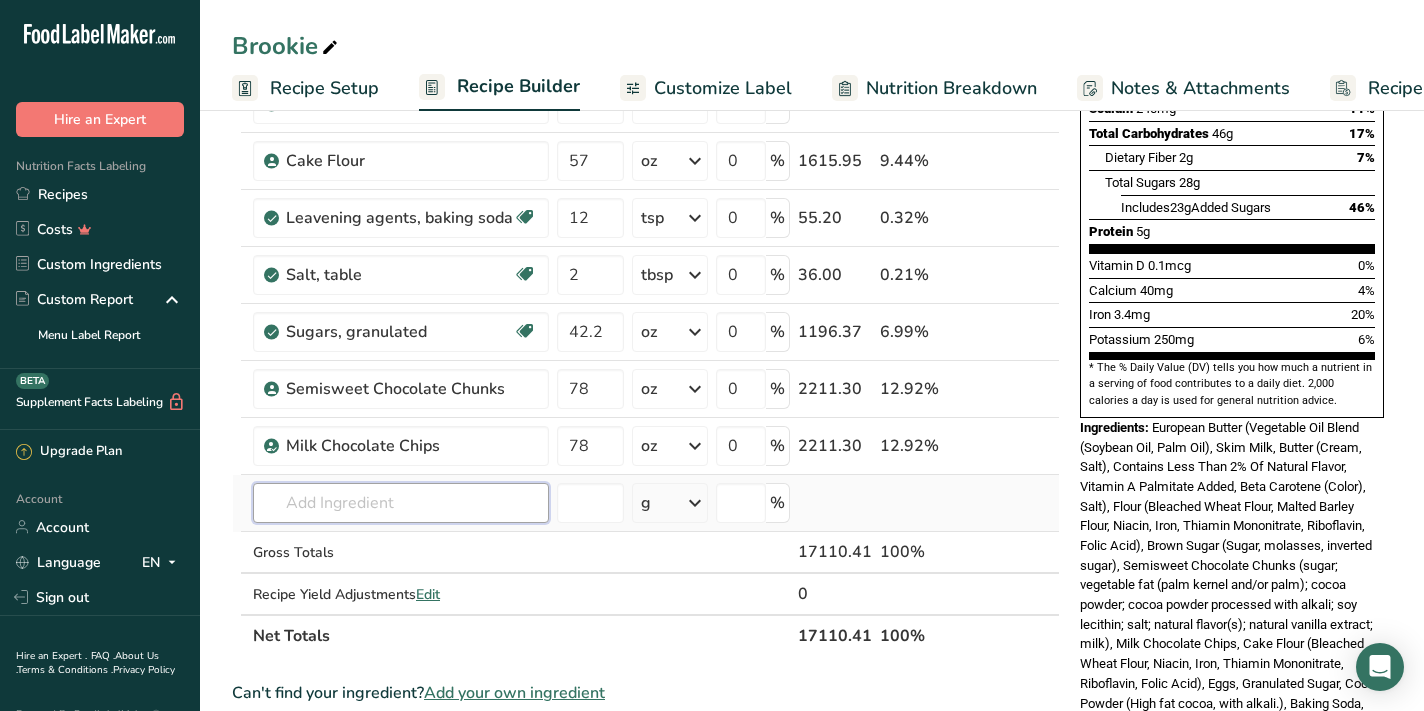 click at bounding box center [401, 503] 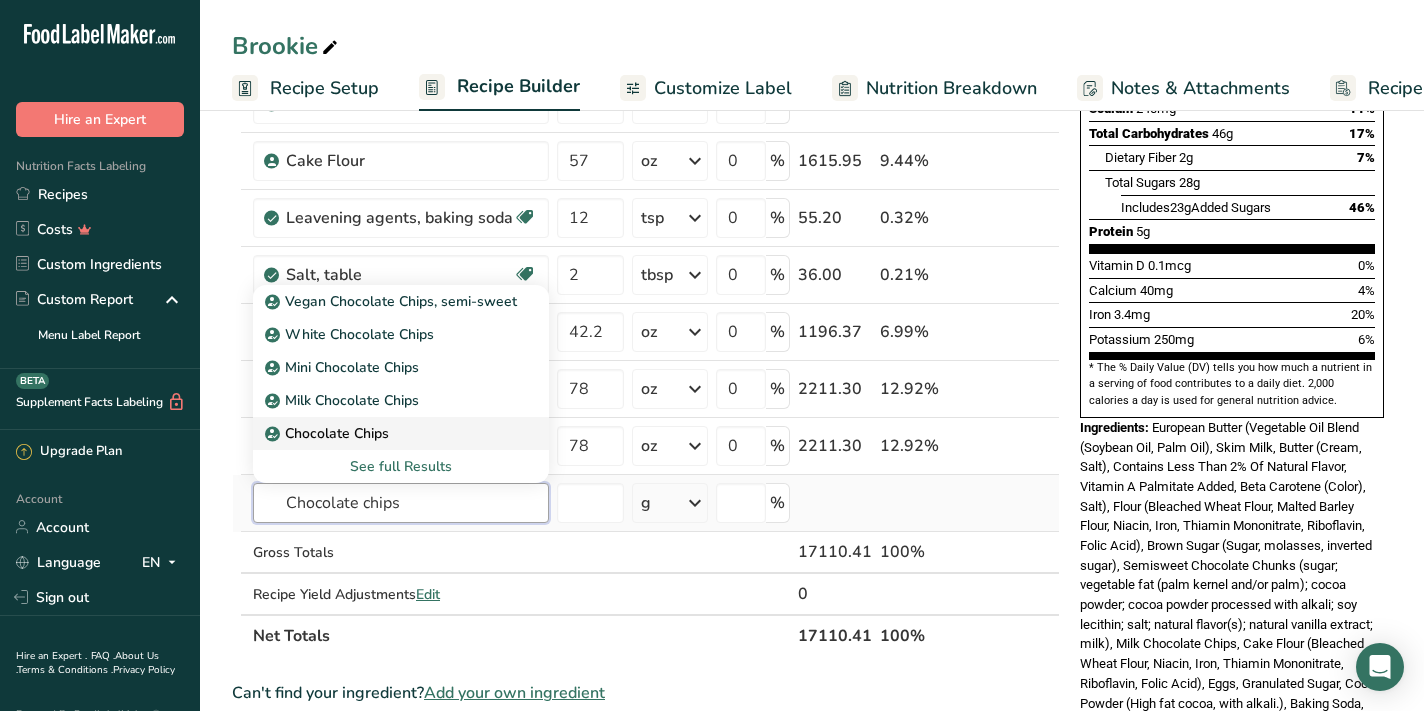 type on "Chocolate chips" 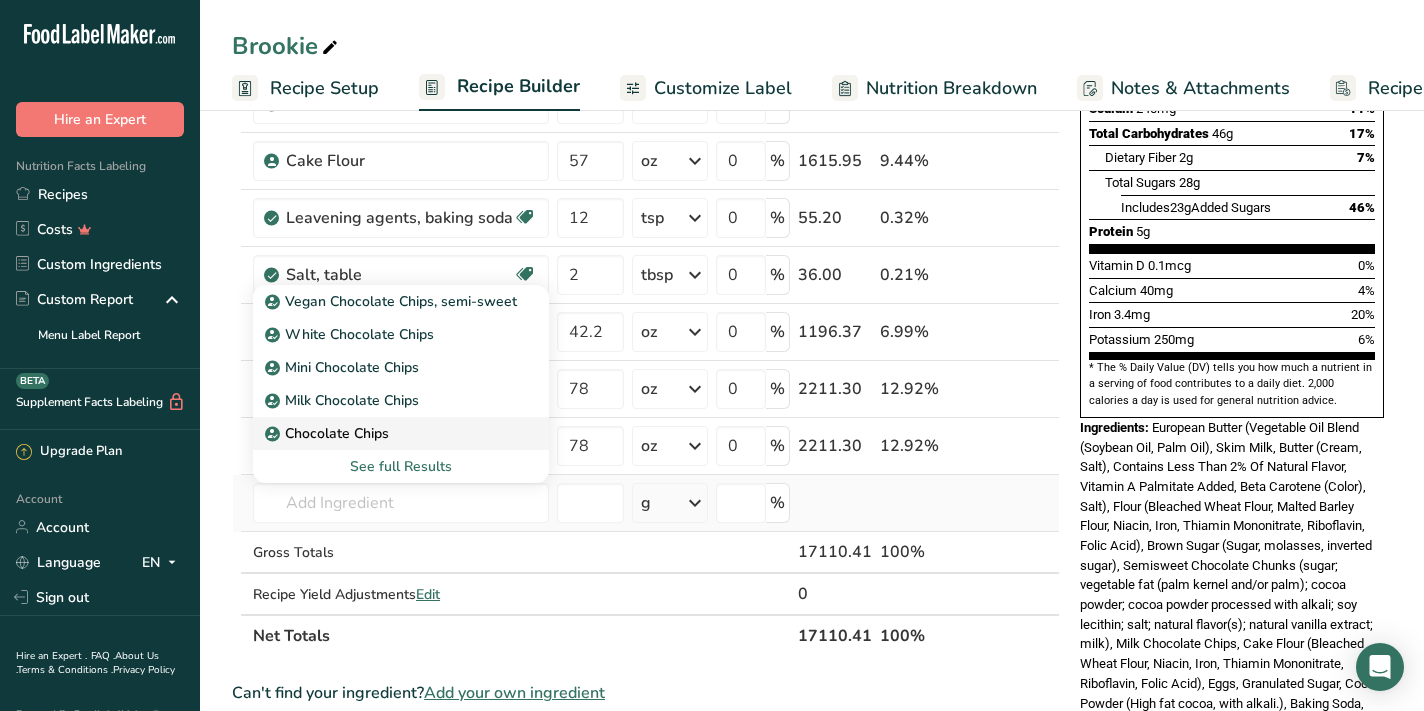 click on "Chocolate Chips" at bounding box center (329, 433) 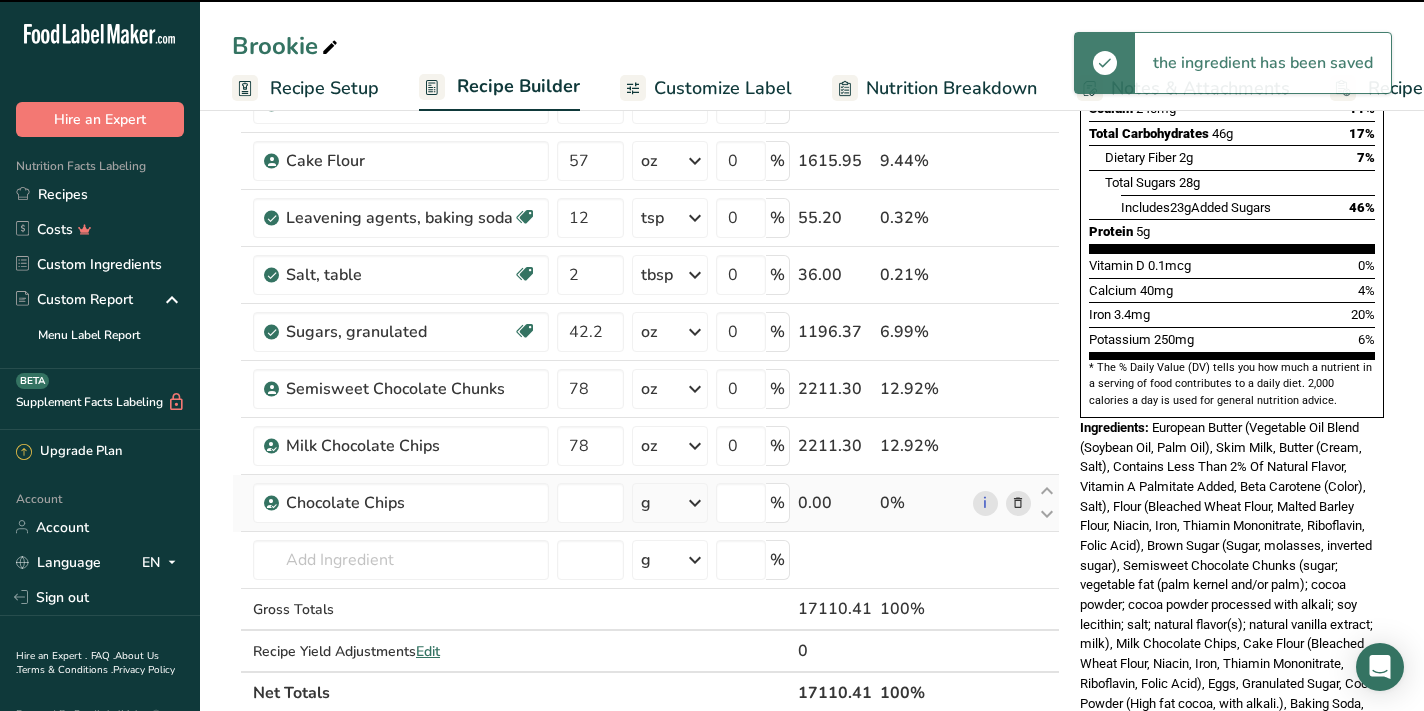 type on "0" 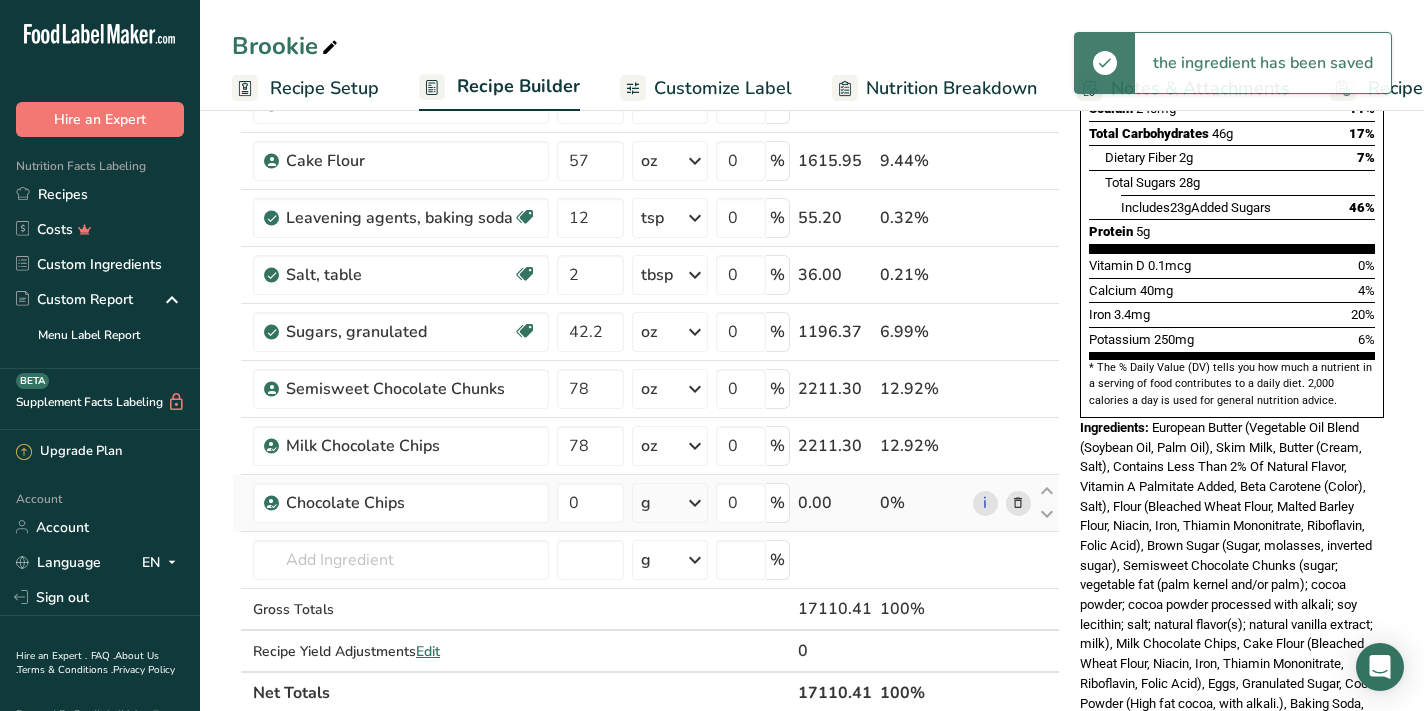 click on "g" at bounding box center (669, 503) 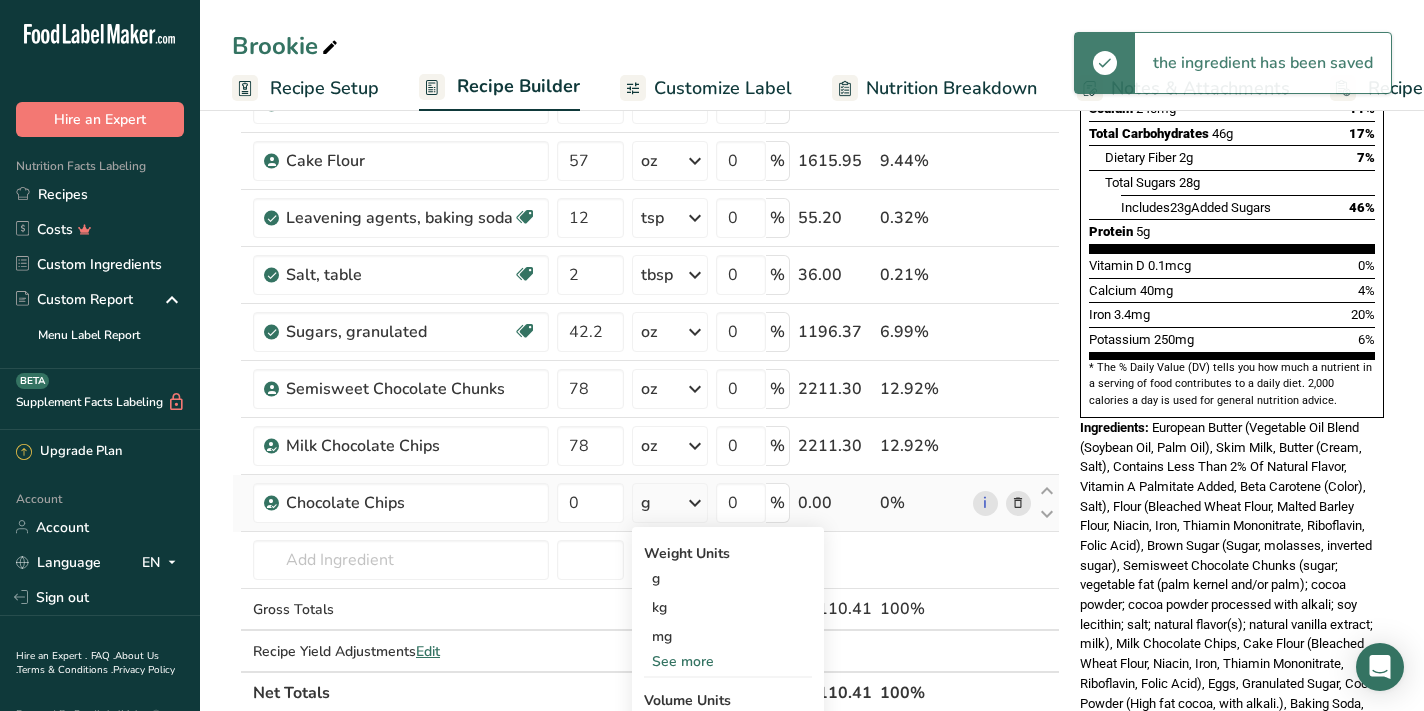 click on "See more" at bounding box center (728, 661) 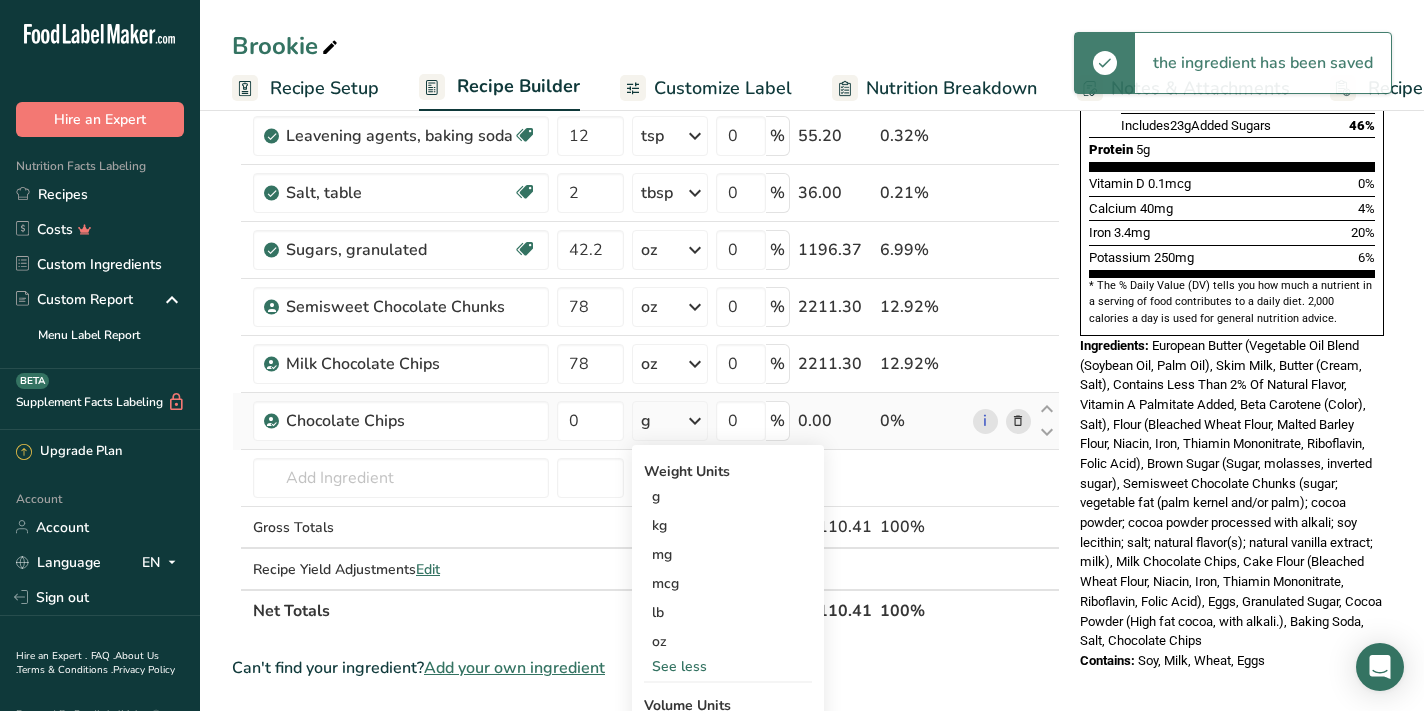 scroll, scrollTop: 523, scrollLeft: 0, axis: vertical 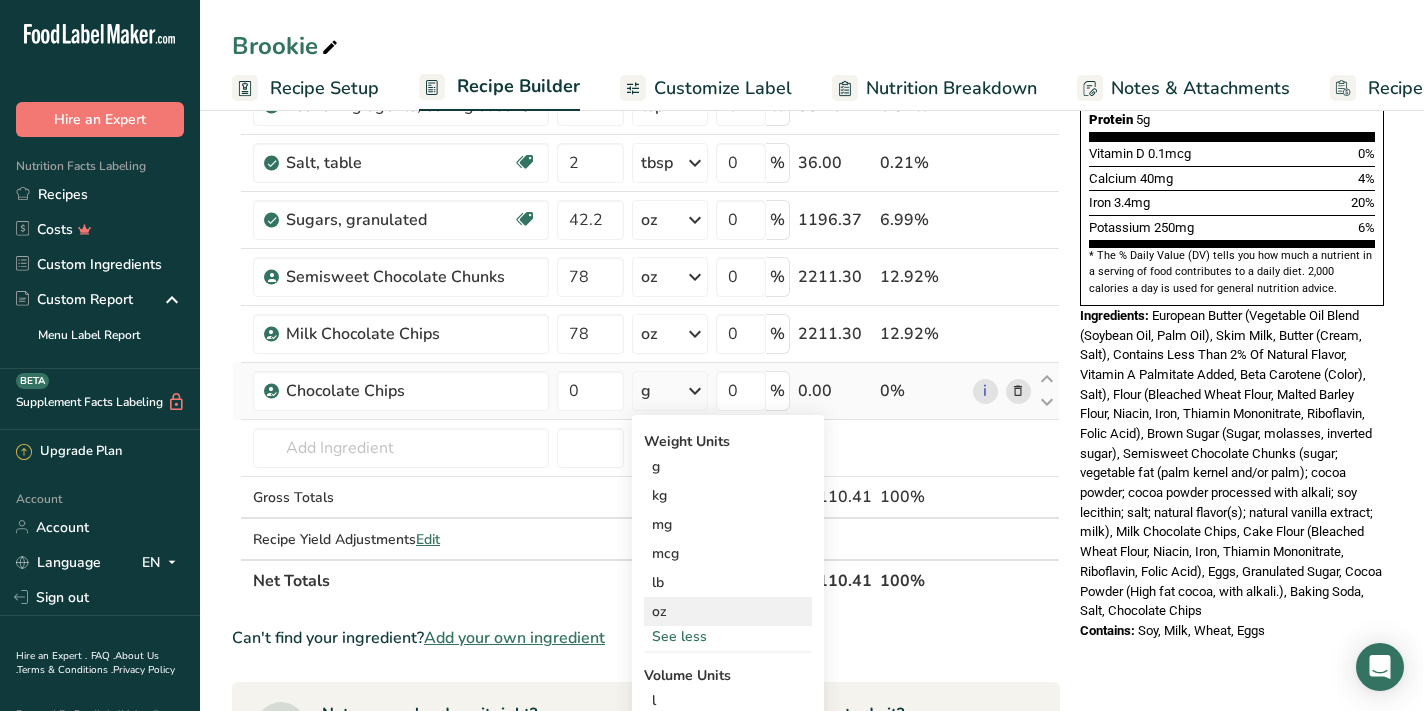 click on "oz" at bounding box center (728, 611) 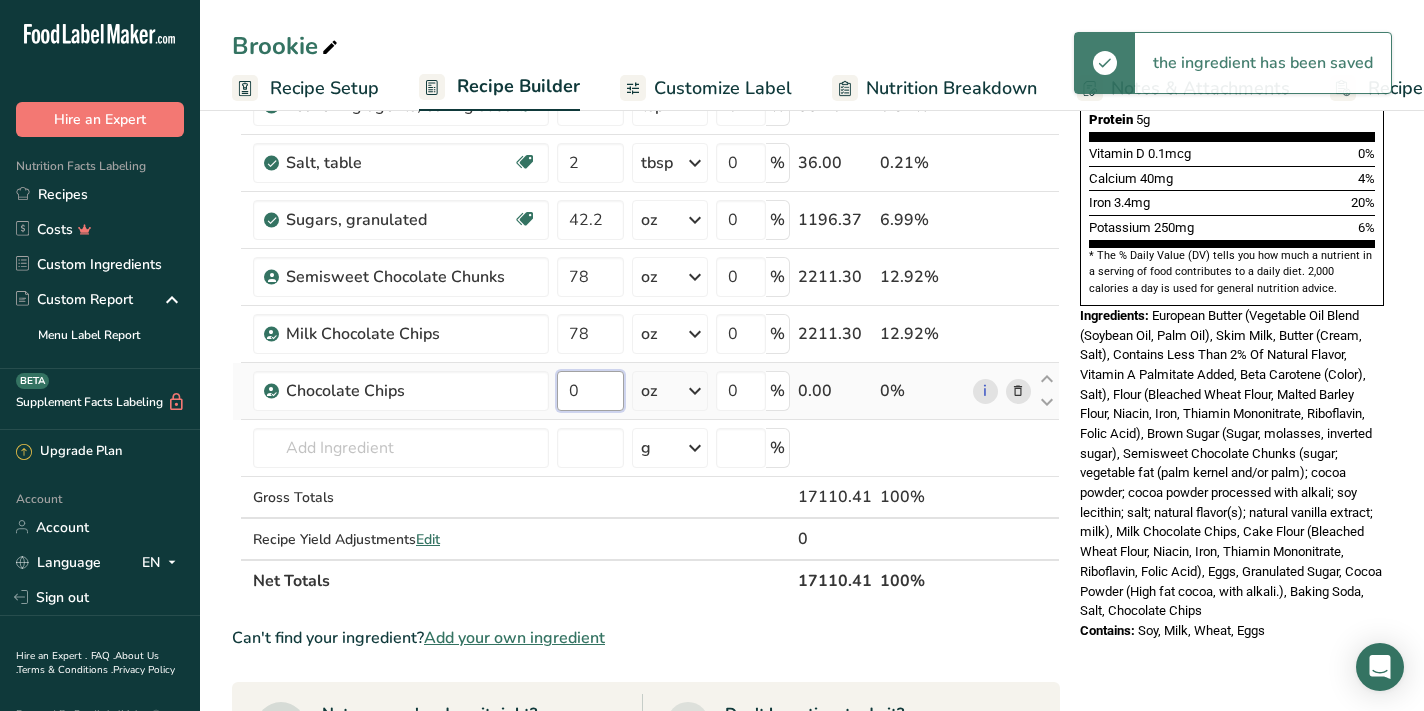 click on "0" at bounding box center [590, 391] 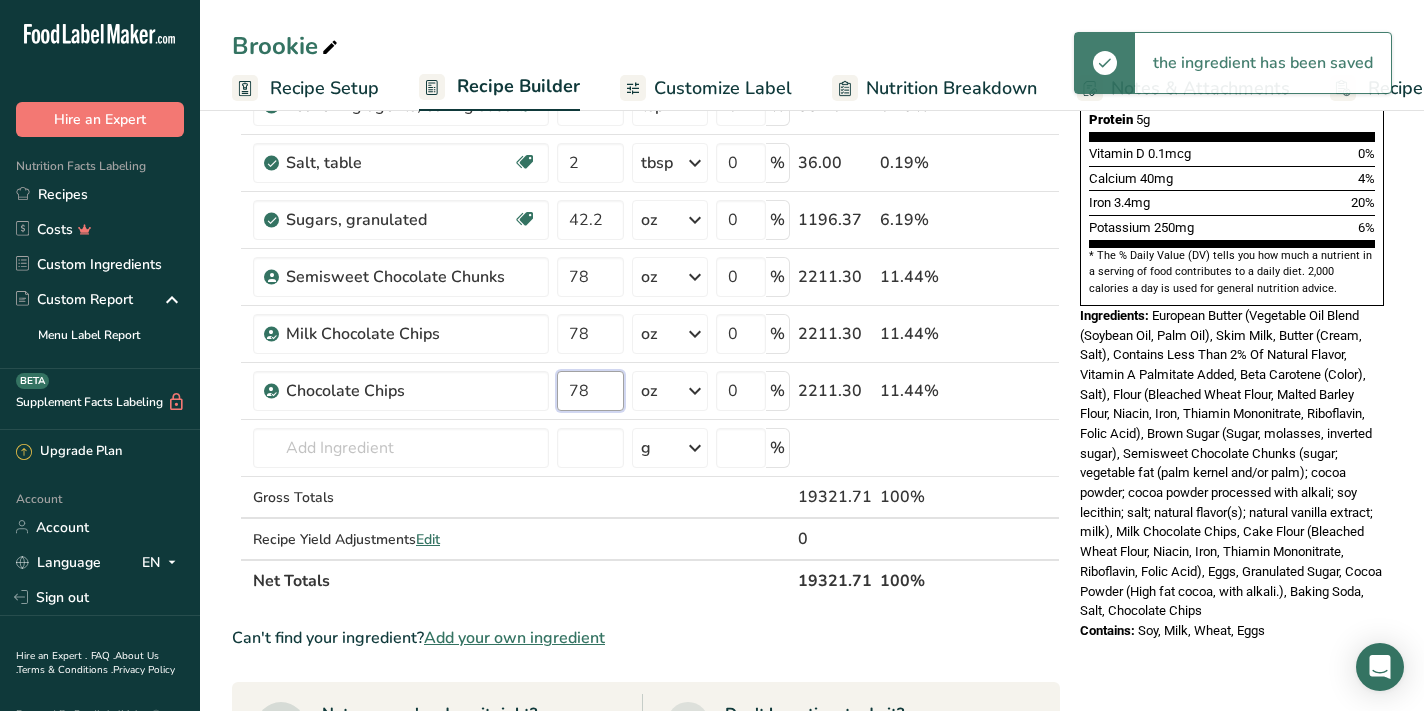 type on "78" 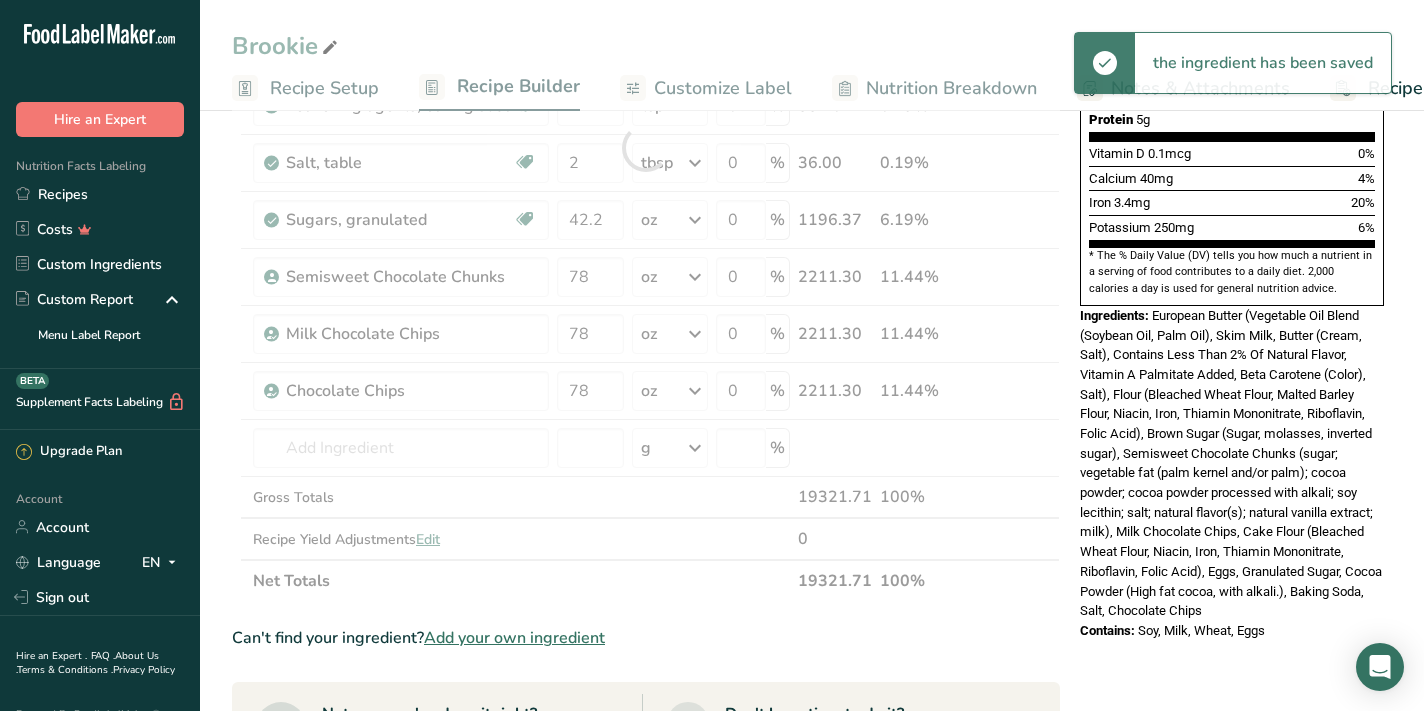 click on "Ingredients:    European Butter (Vegetable Oil Blend (Soybean Oil, Palm Oil), Skim Milk, Butter (Cream, Salt), Contains Less Than 2% Of Natural Flavor, Vitamin A Palmitate Added, Beta Carotene (Color), Salt), Flour (Bleached Wheat Flour, Malted Barley Flour, Niacin, Iron, Thiamin Mononitrate, Riboflavin, Folic Acid), Brown Sugar (Sugar, molasses, inverted sugar), Semisweet Chocolate Chunks (sugar; vegetable fat (palm kernel and/or palm); cocoa powder; cocoa powder processed with alkali; soy lecithin; salt; natural flavor(s); natural vanilla extract; milk), Milk Chocolate Chips, Cake Flour (Bleached Wheat Flour, Niacin, Iron, Thiamin Mononitrate, Riboflavin, Folic Acid), Eggs, Granulated Sugar, Cocoa Powder (High fat cocoa, with alkali.), Baking Soda, Salt, Chocolate Chips" at bounding box center [1232, 463] 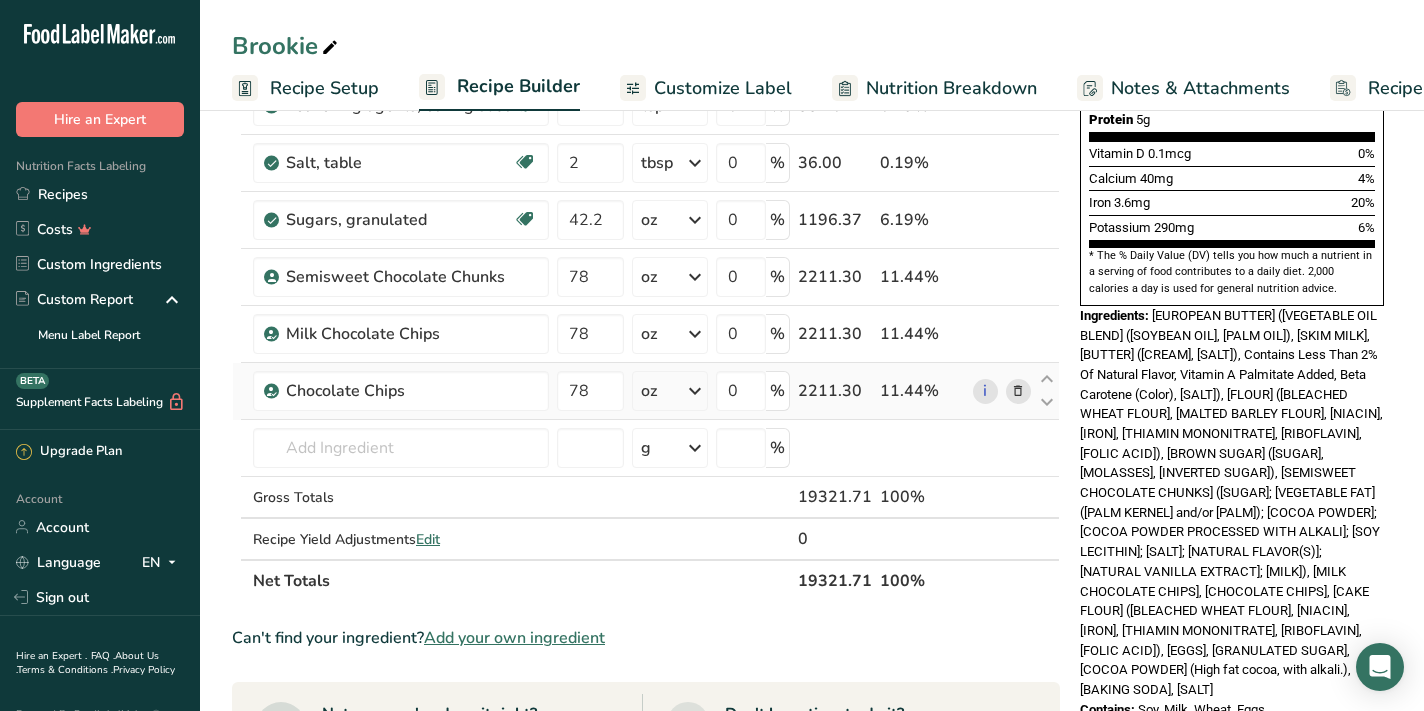 click at bounding box center [1018, 391] 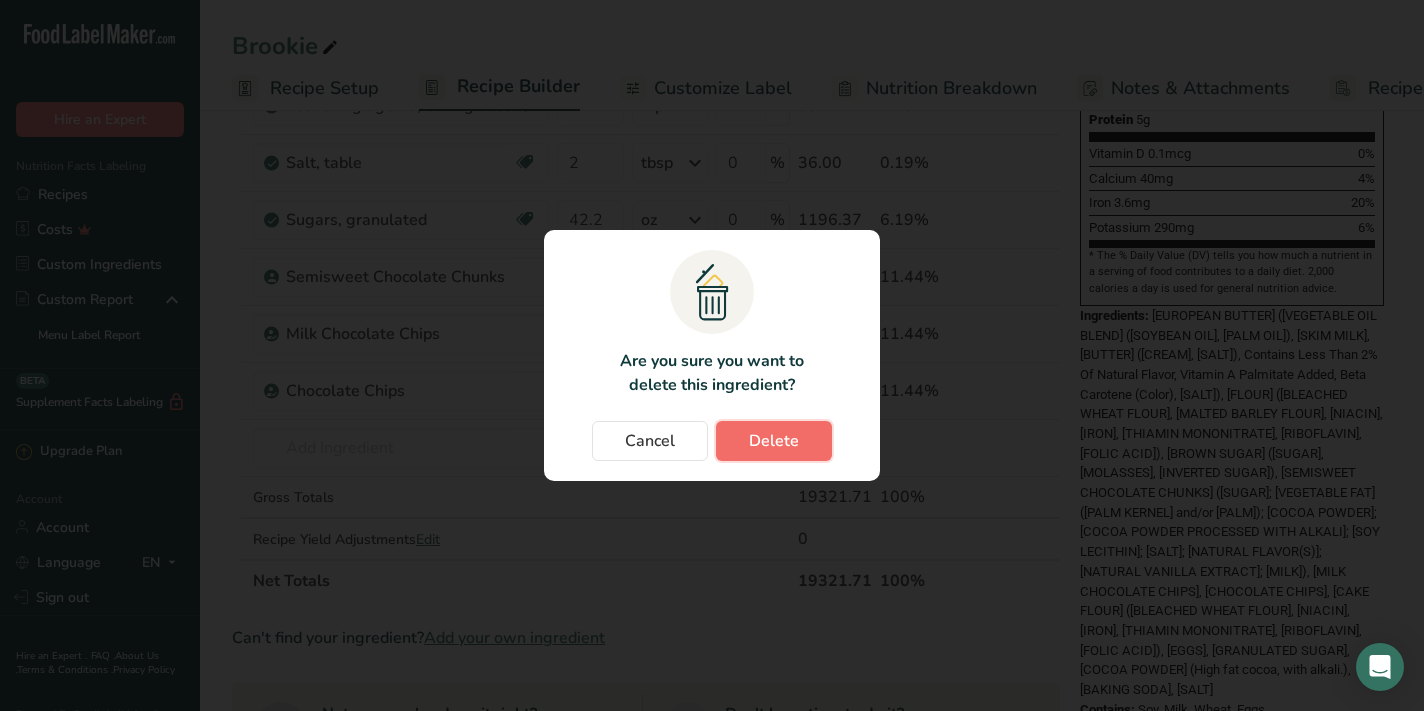 click on "Delete" at bounding box center (774, 441) 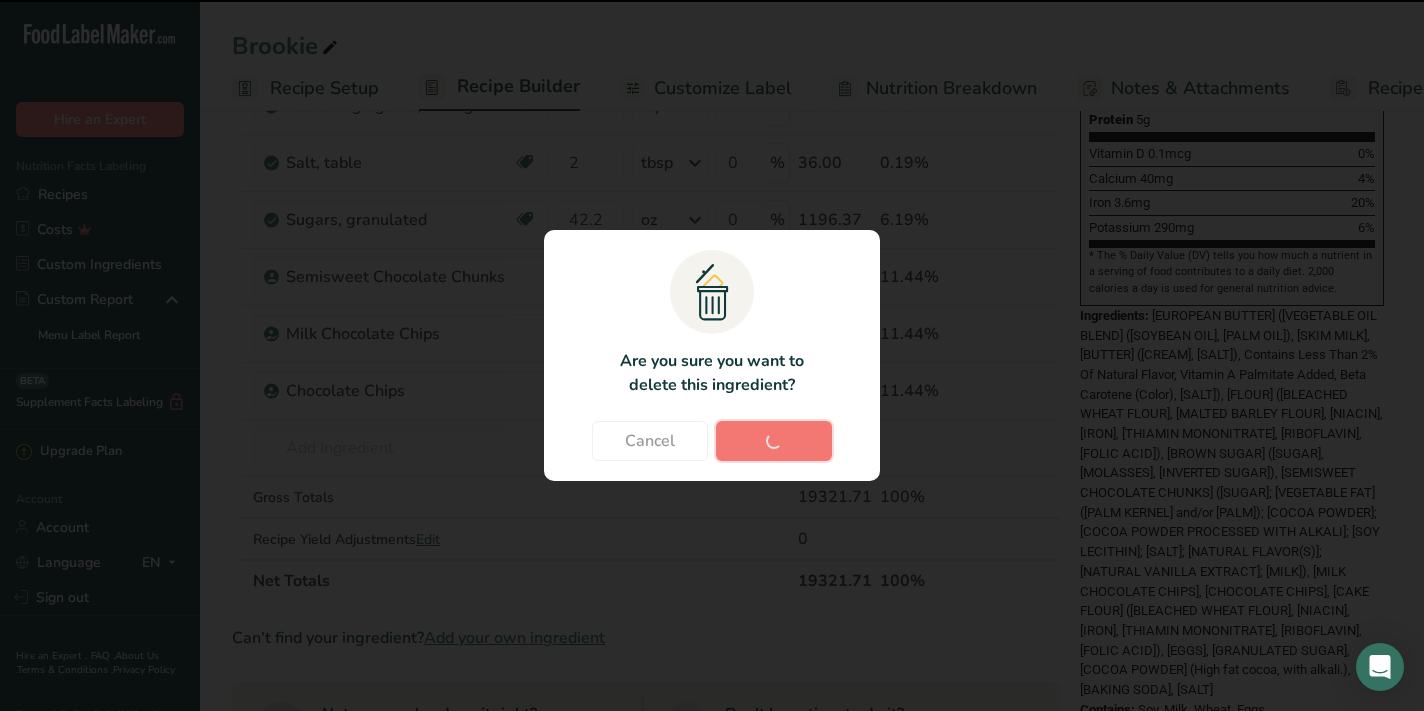 type 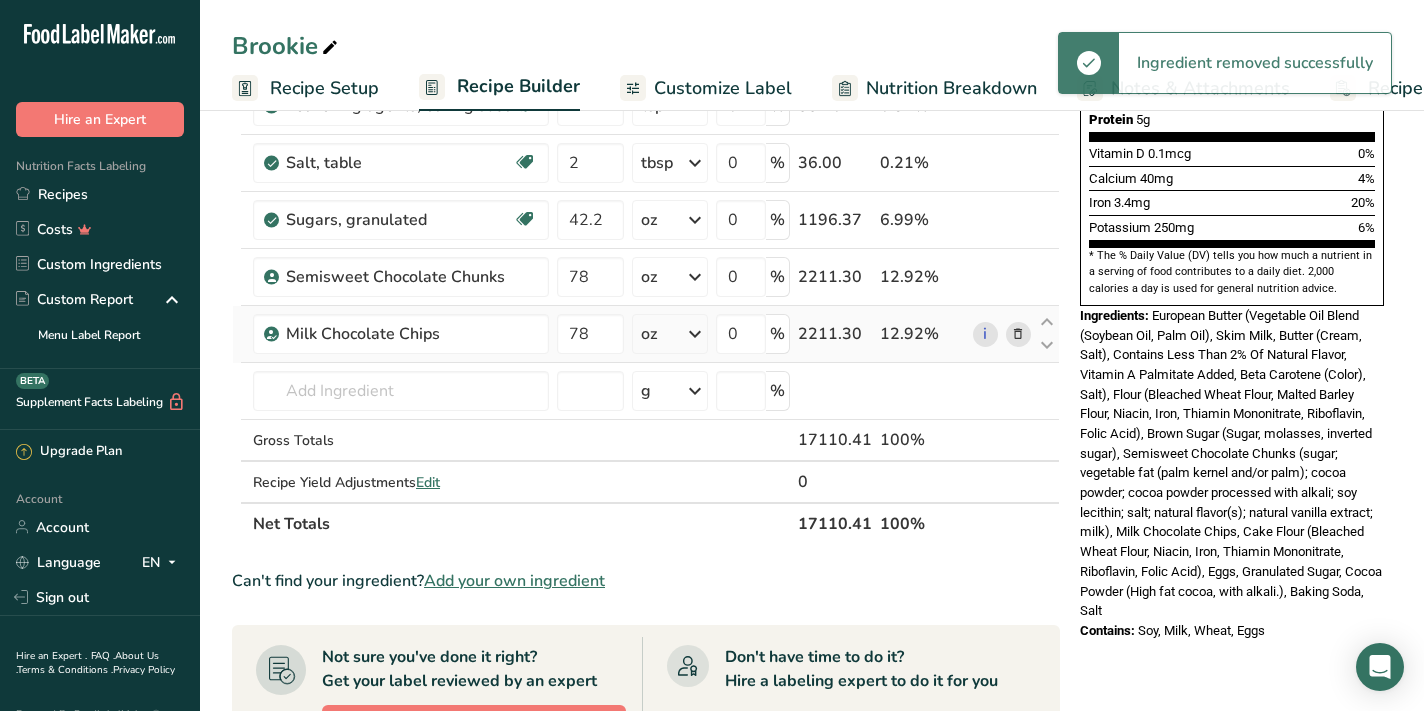 click at bounding box center [1018, 334] 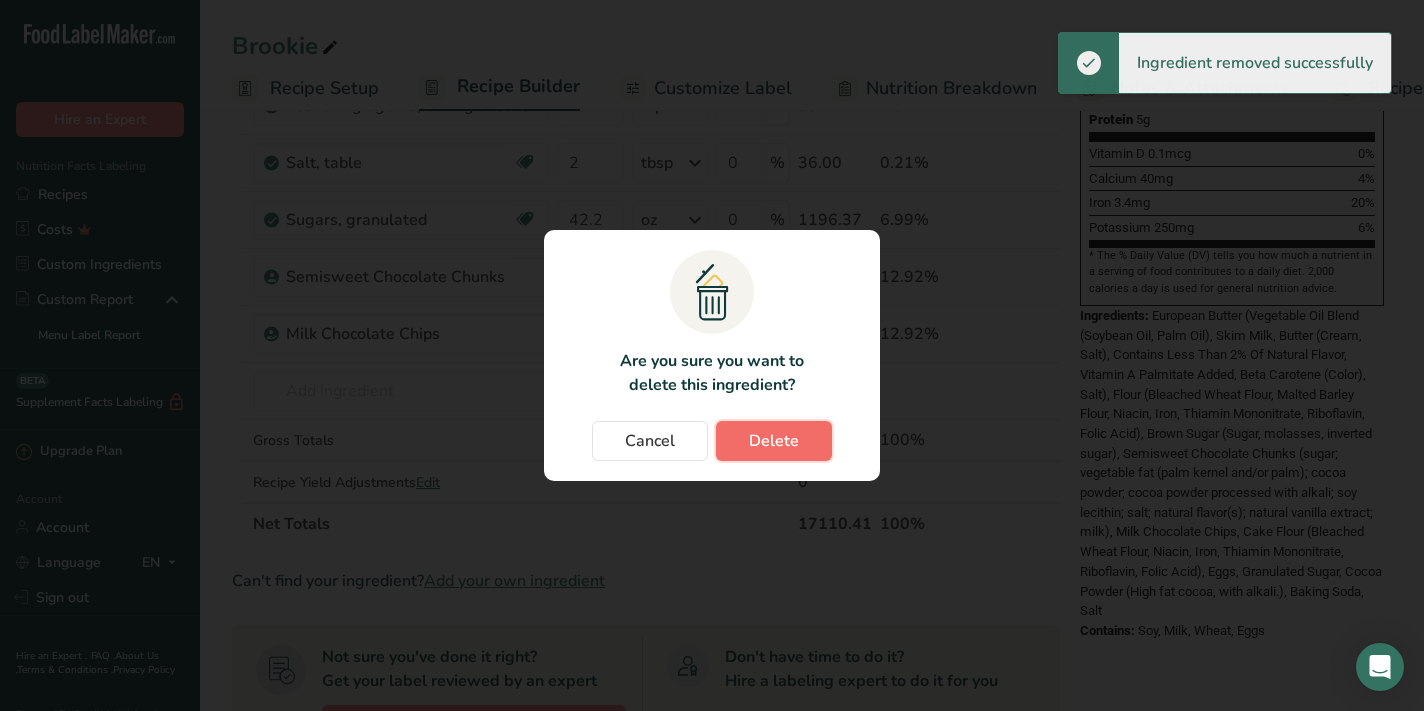 click on "Delete" at bounding box center [774, 441] 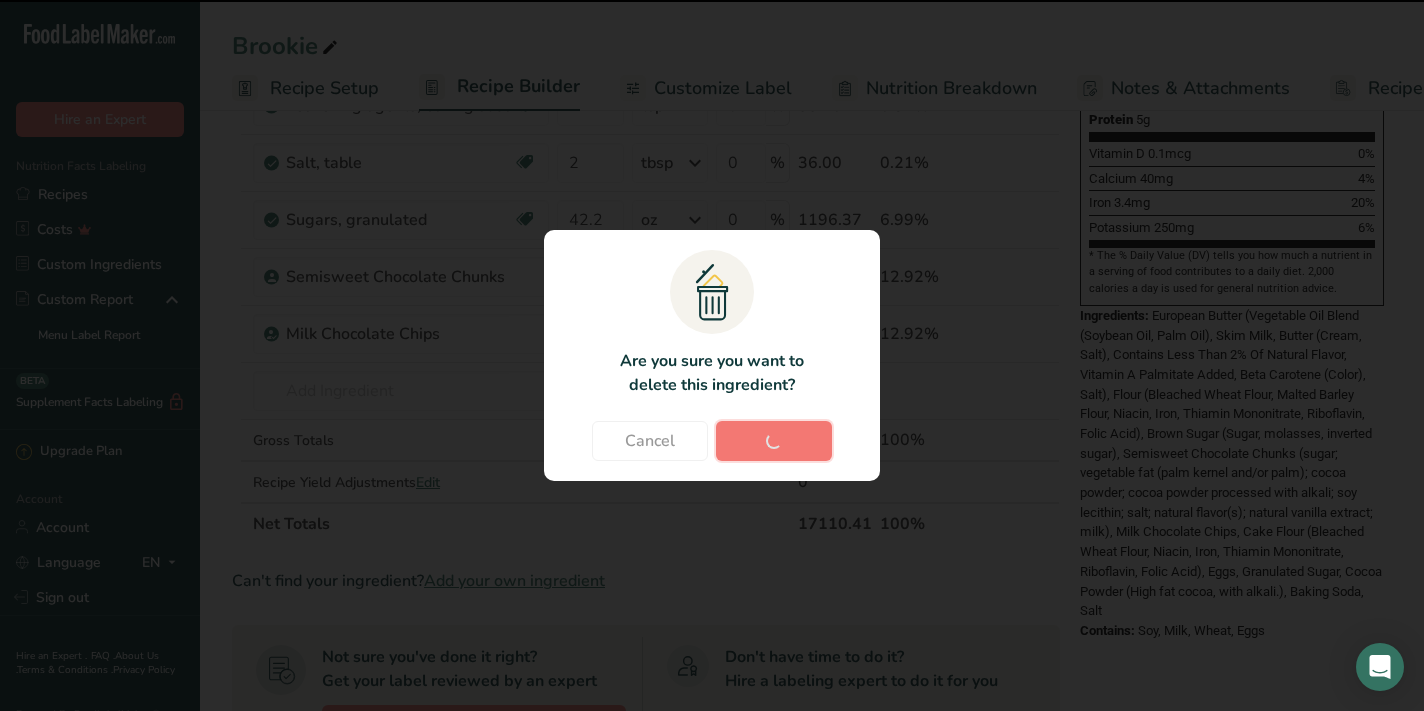 type 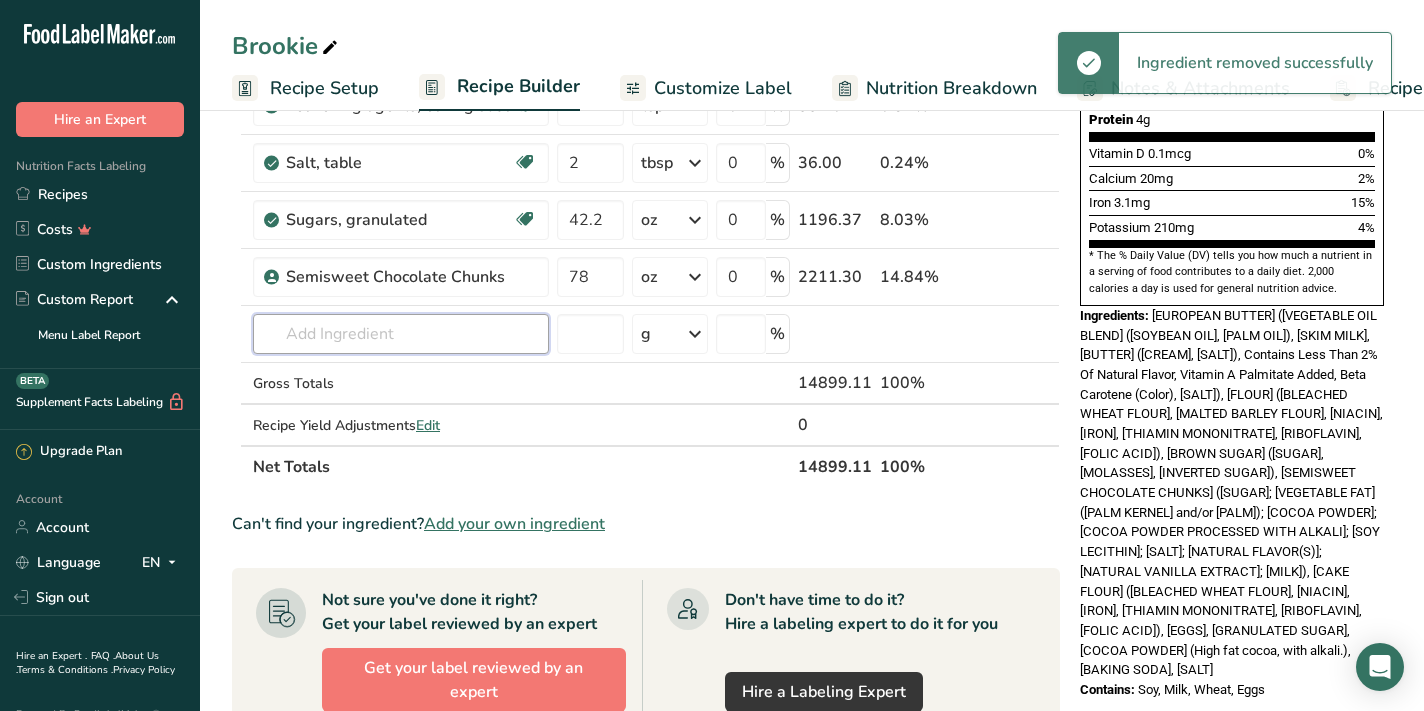 click at bounding box center [401, 334] 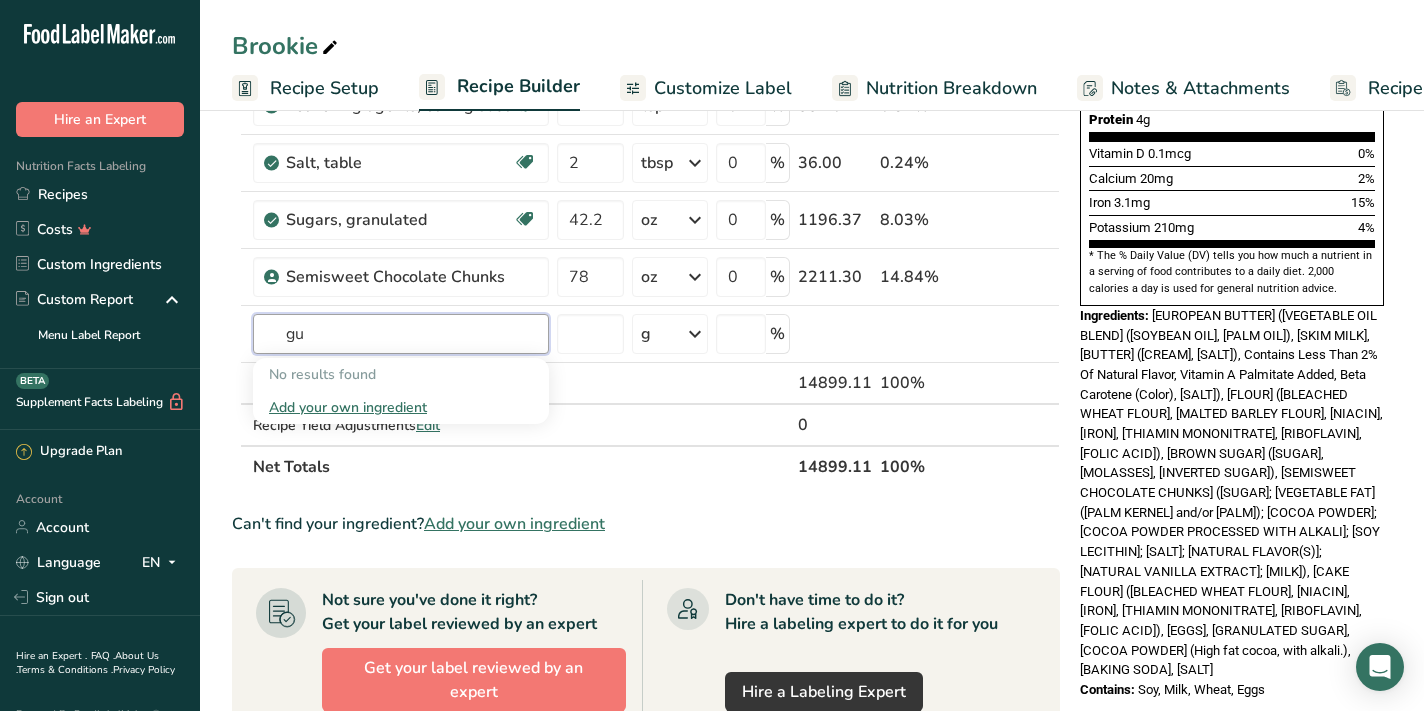 type on "g" 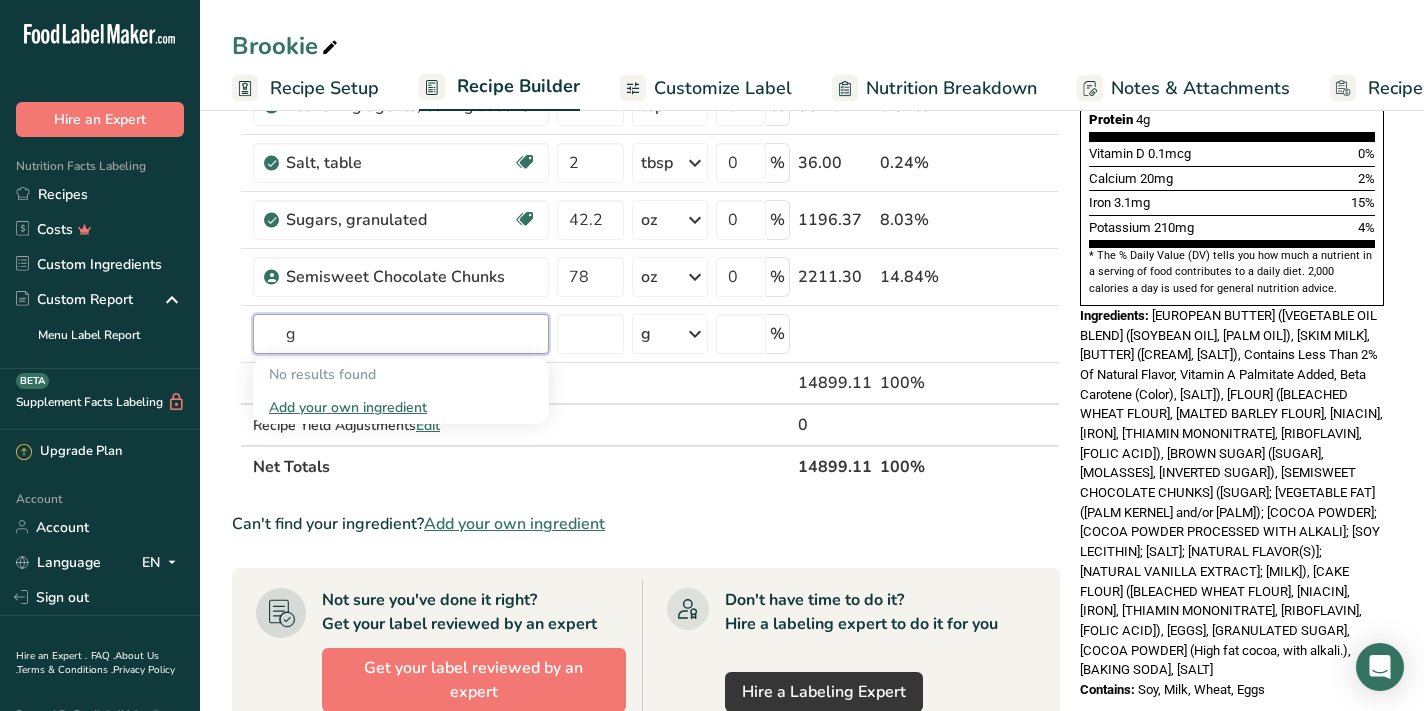 type 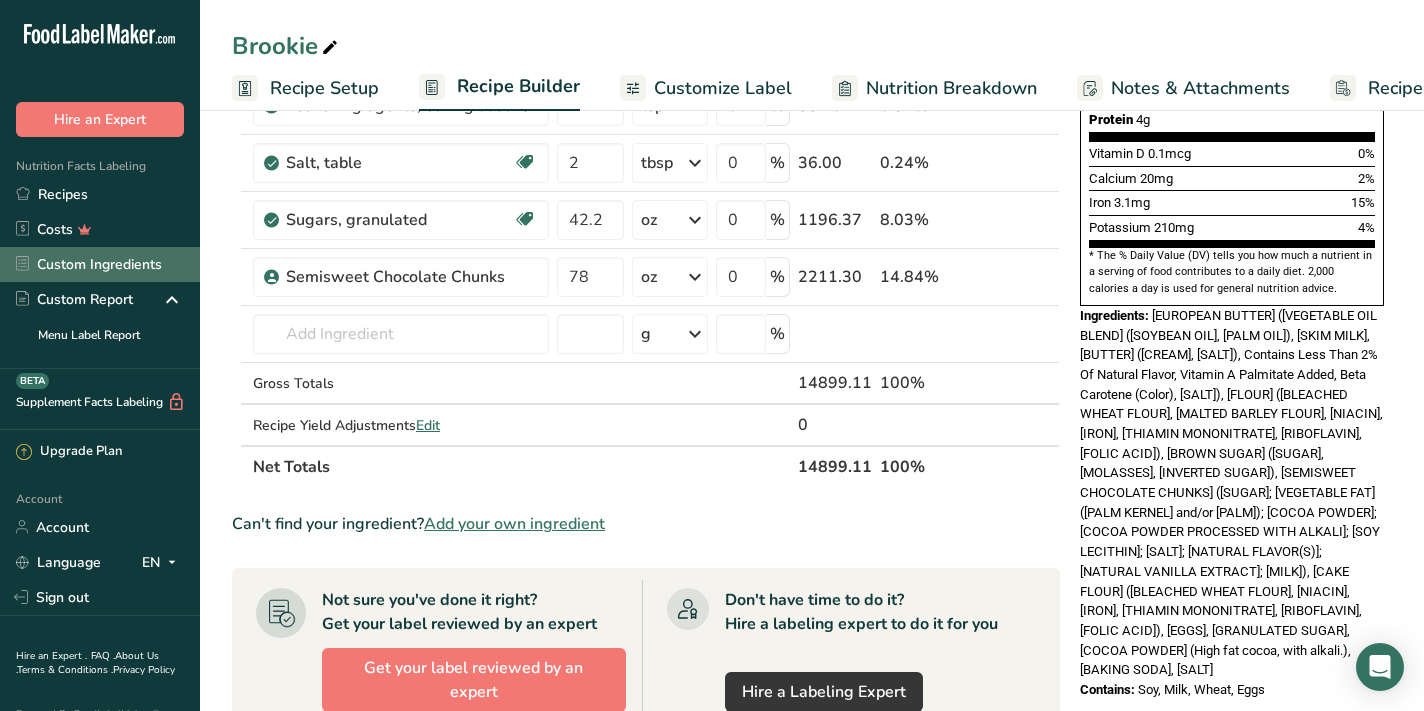 click on "Custom Ingredients" at bounding box center [100, 264] 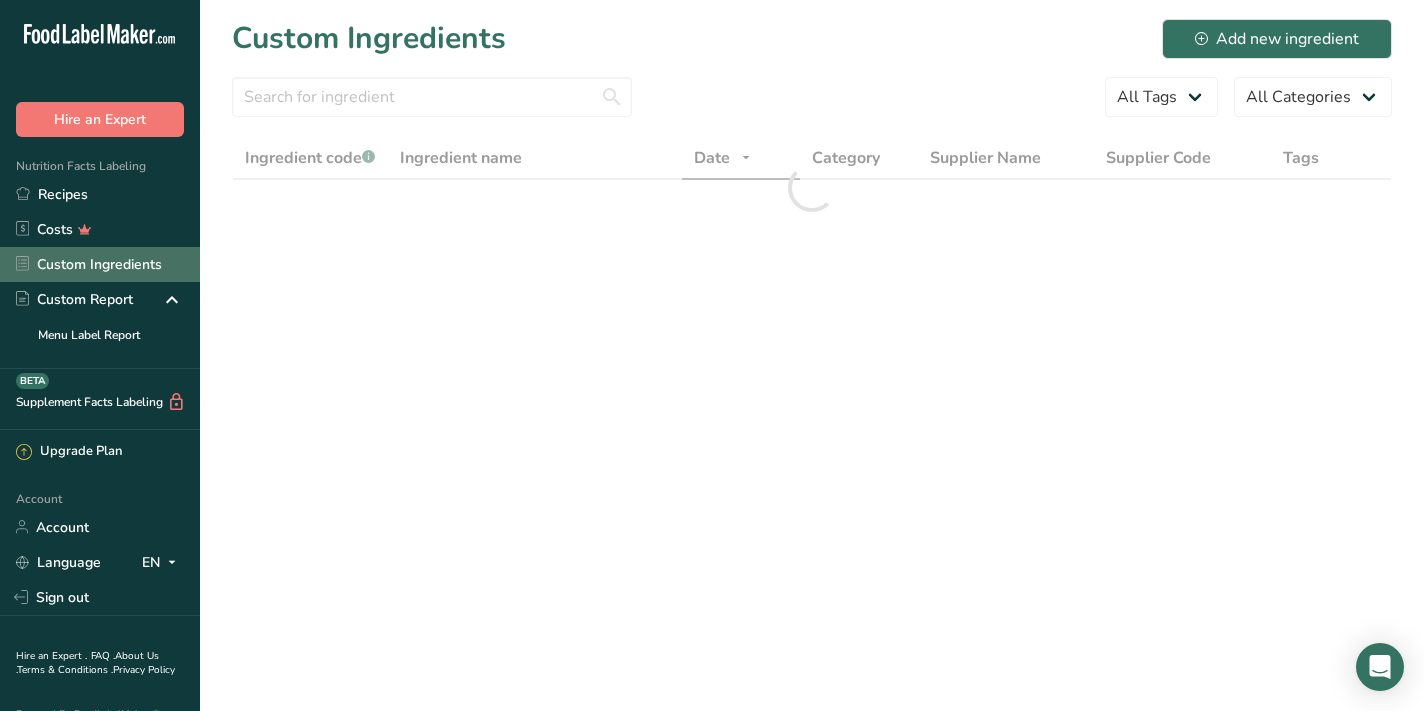 scroll, scrollTop: 0, scrollLeft: 0, axis: both 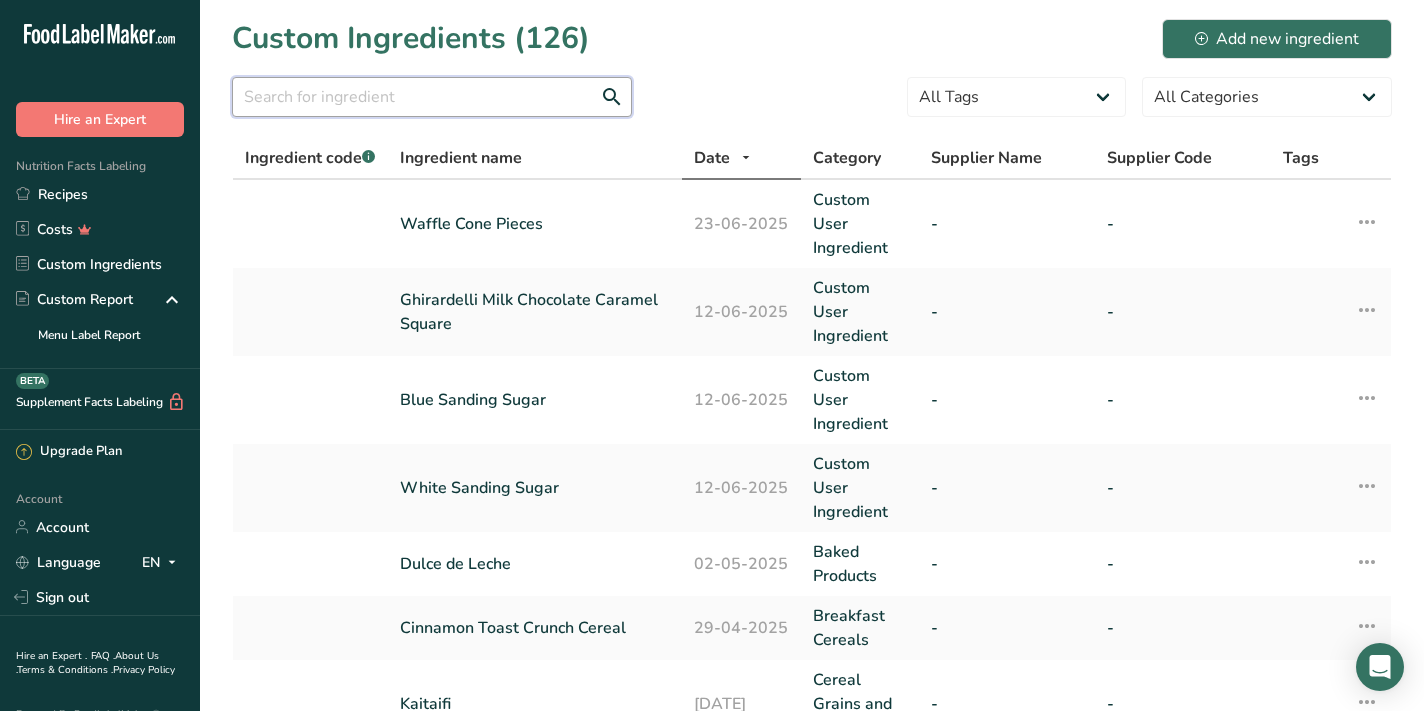 click at bounding box center [432, 97] 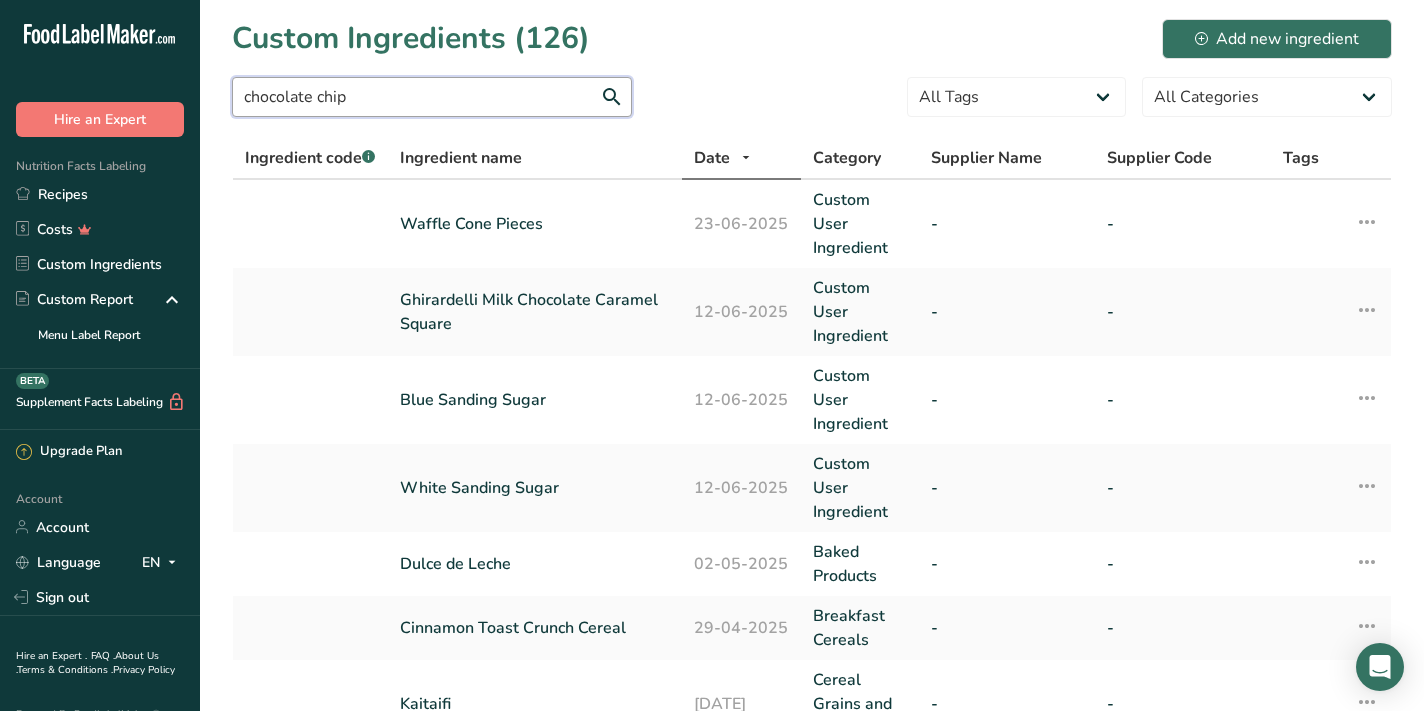 type on "chocolate chip" 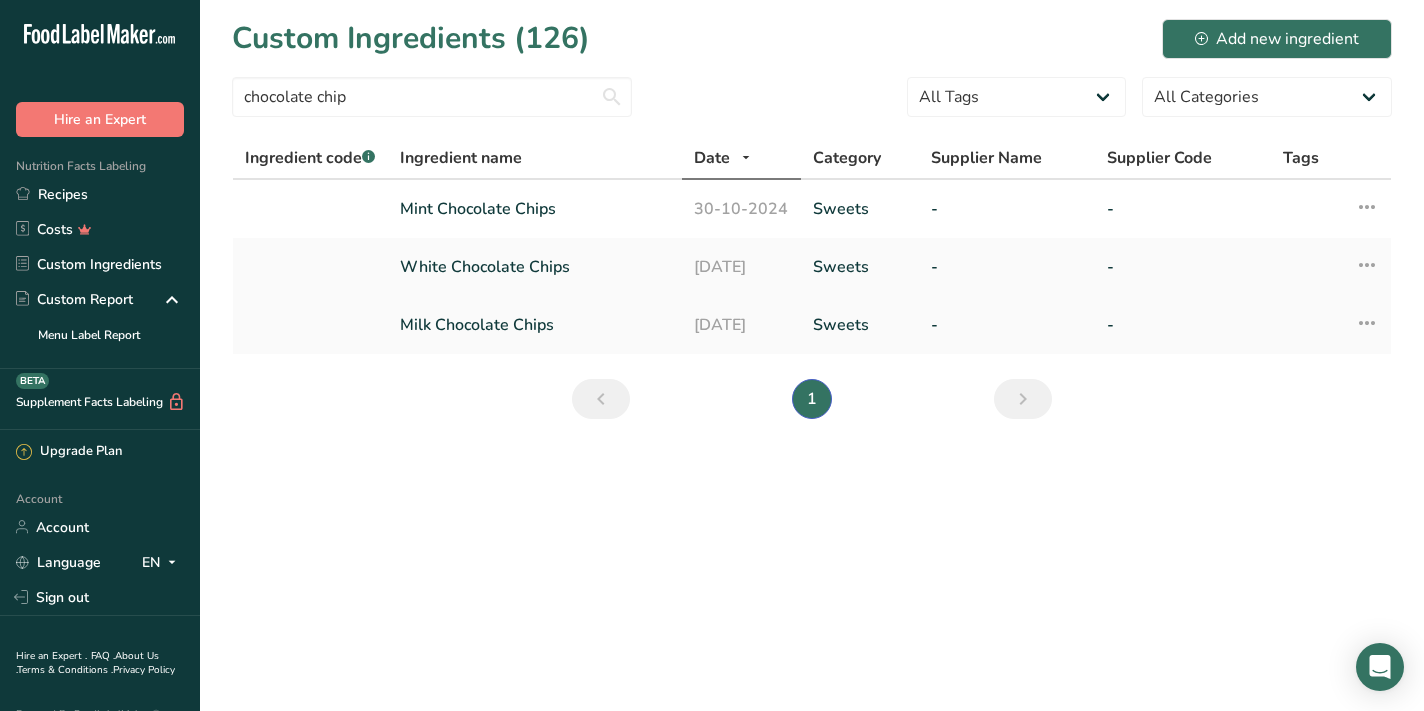 click on "Milk Chocolate Chips" at bounding box center (535, 325) 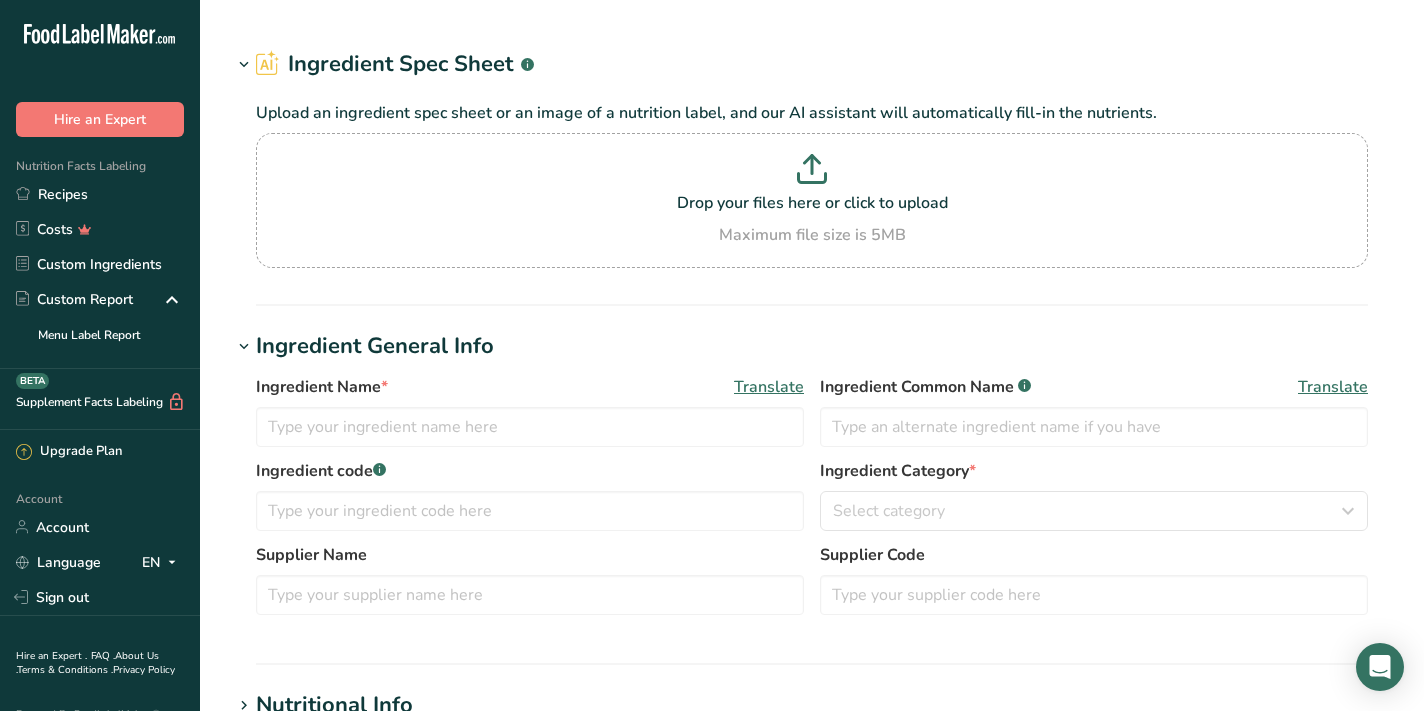 type on "Milk Chocolate Chips" 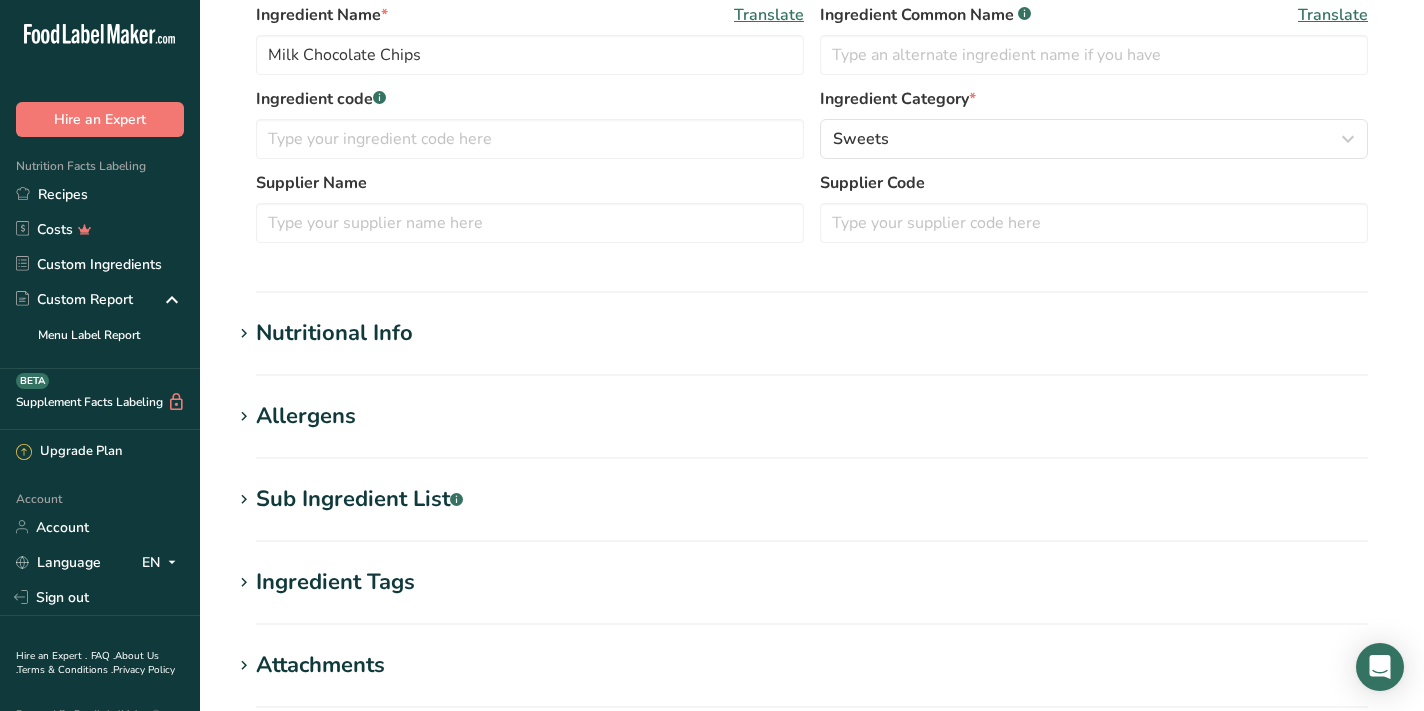 scroll, scrollTop: 326, scrollLeft: 0, axis: vertical 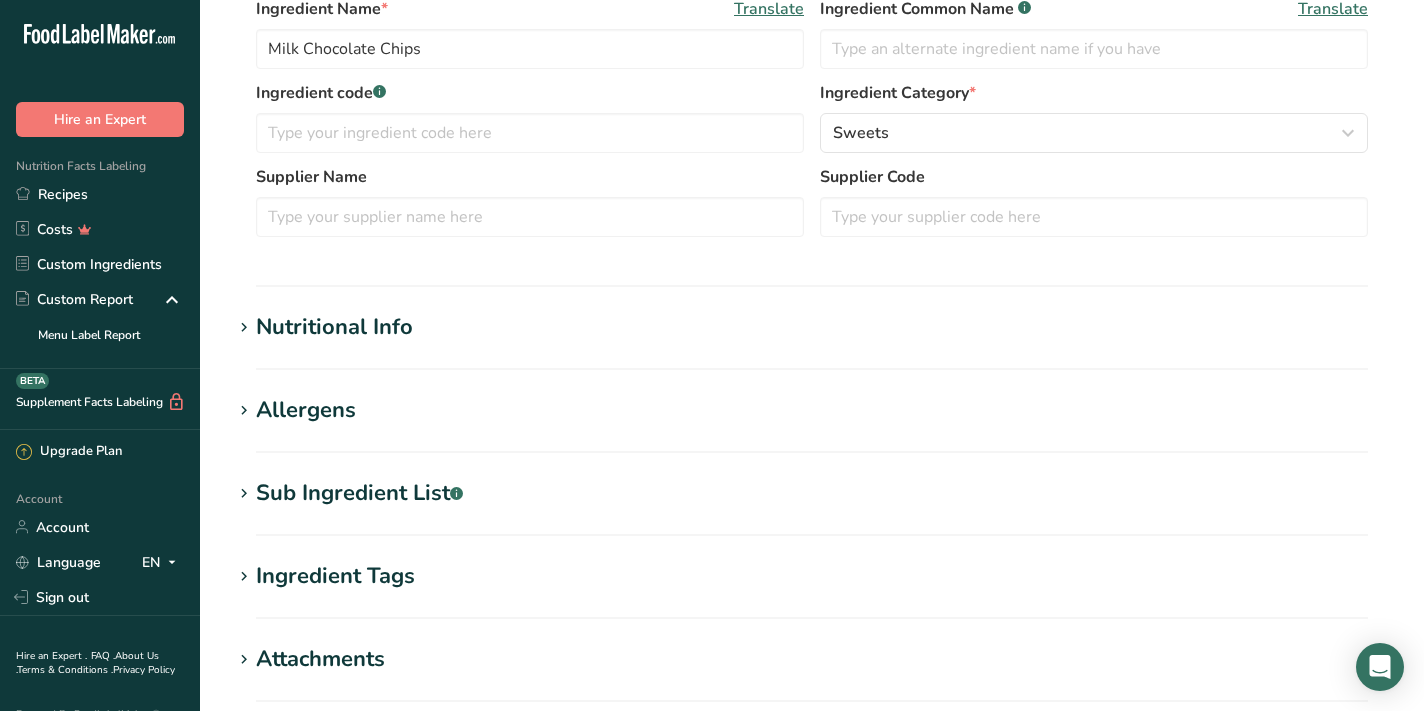 click on "Nutritional Info" at bounding box center (334, 327) 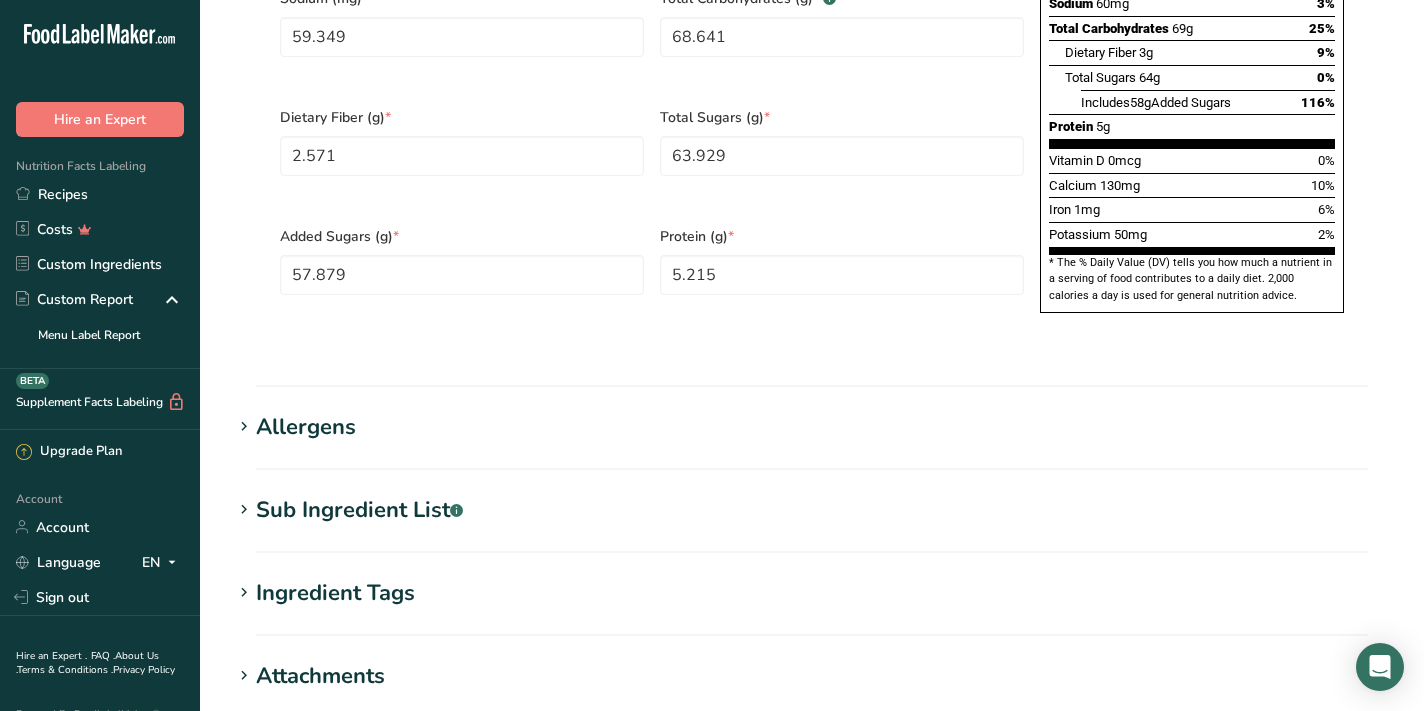 scroll, scrollTop: 1352, scrollLeft: 0, axis: vertical 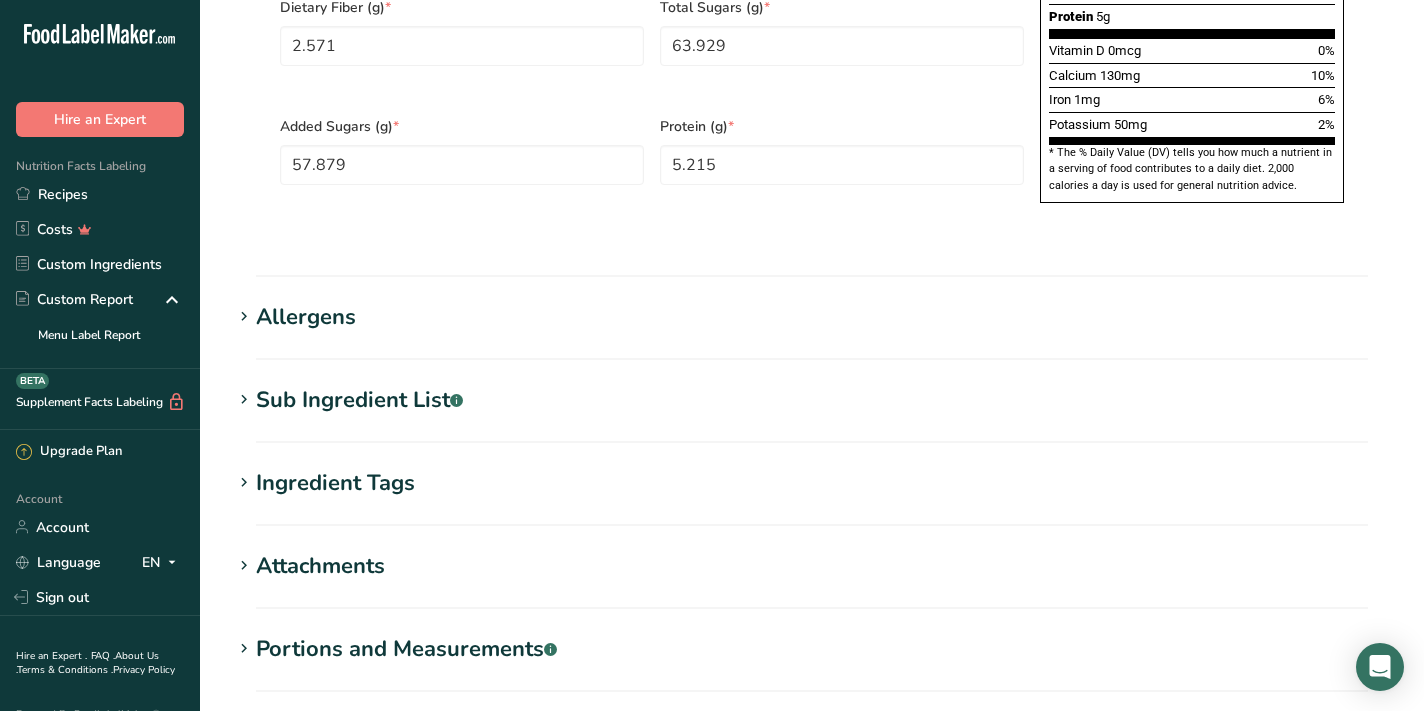 click on "Sub Ingredient List
.a-a{fill:#347362;}.b-a{fill:#fff;}" at bounding box center [359, 400] 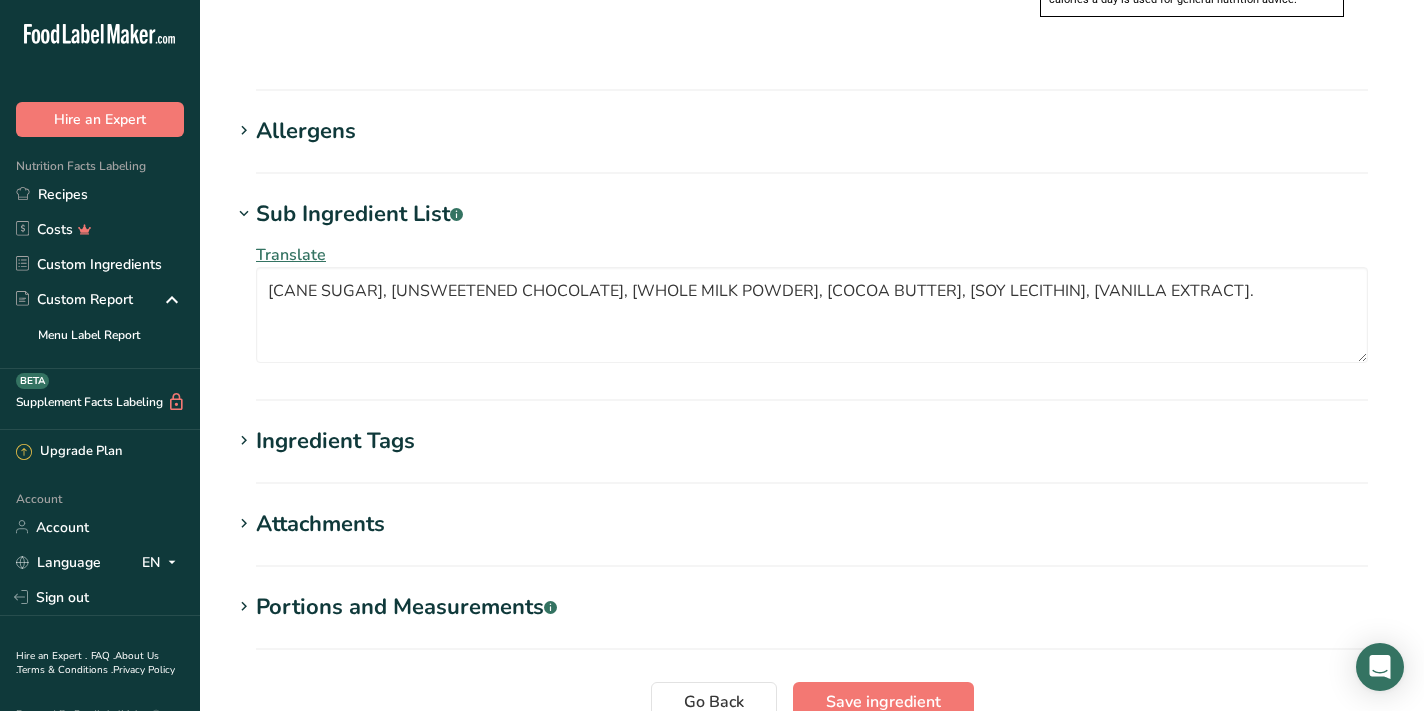 scroll, scrollTop: 1639, scrollLeft: 0, axis: vertical 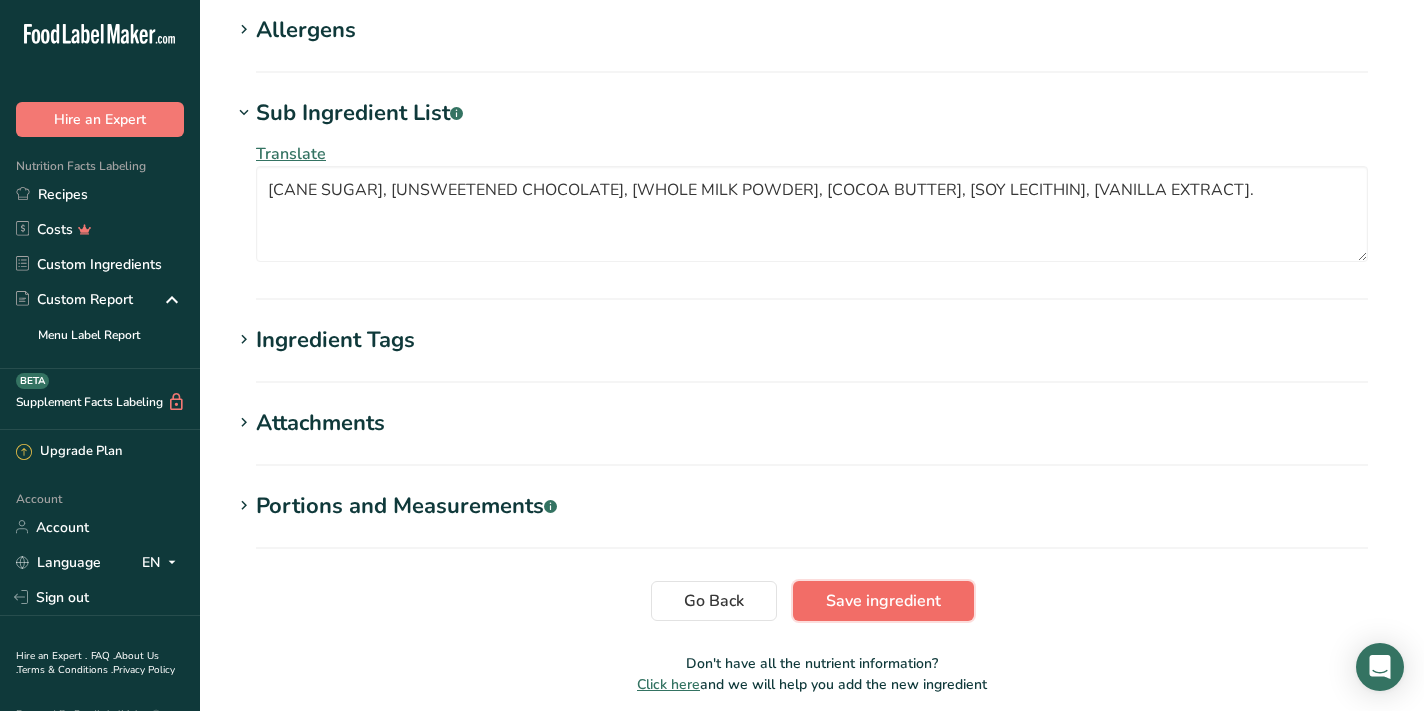 click on "Save ingredient" at bounding box center (883, 601) 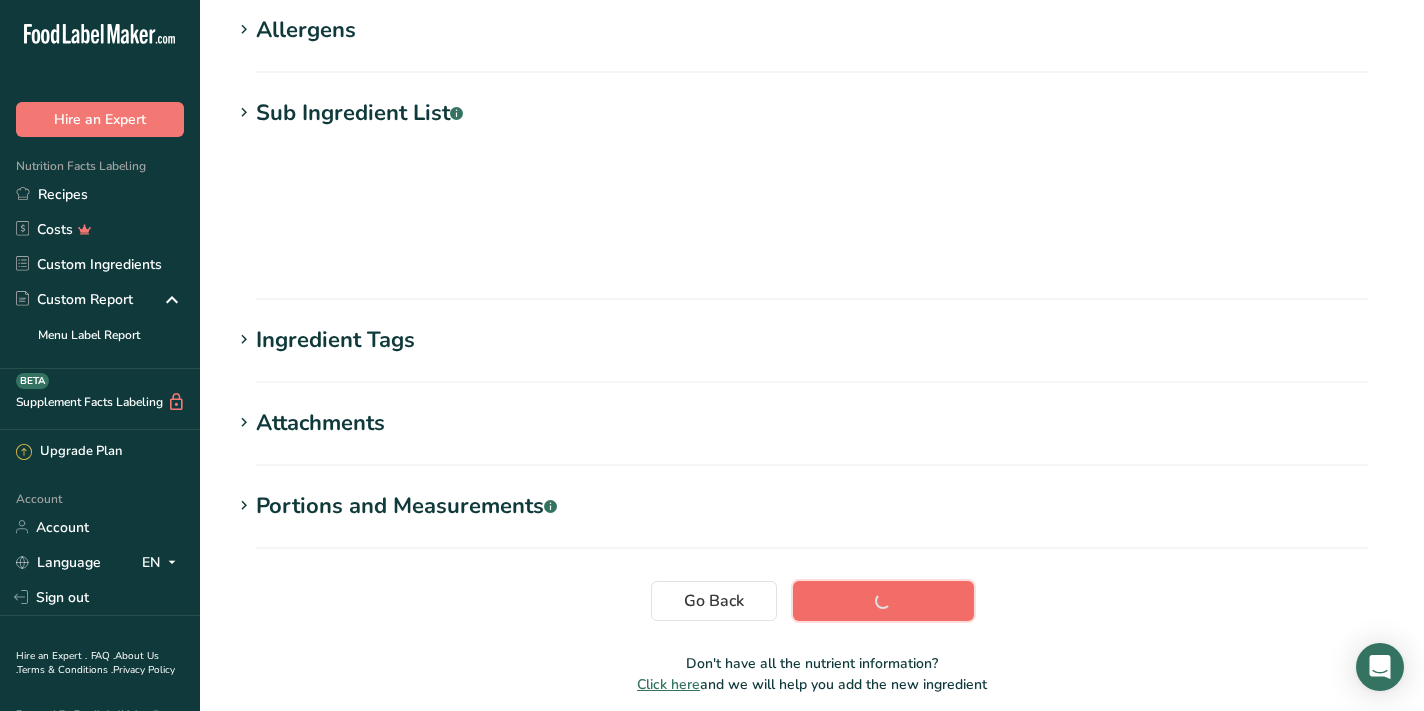 scroll, scrollTop: 264, scrollLeft: 0, axis: vertical 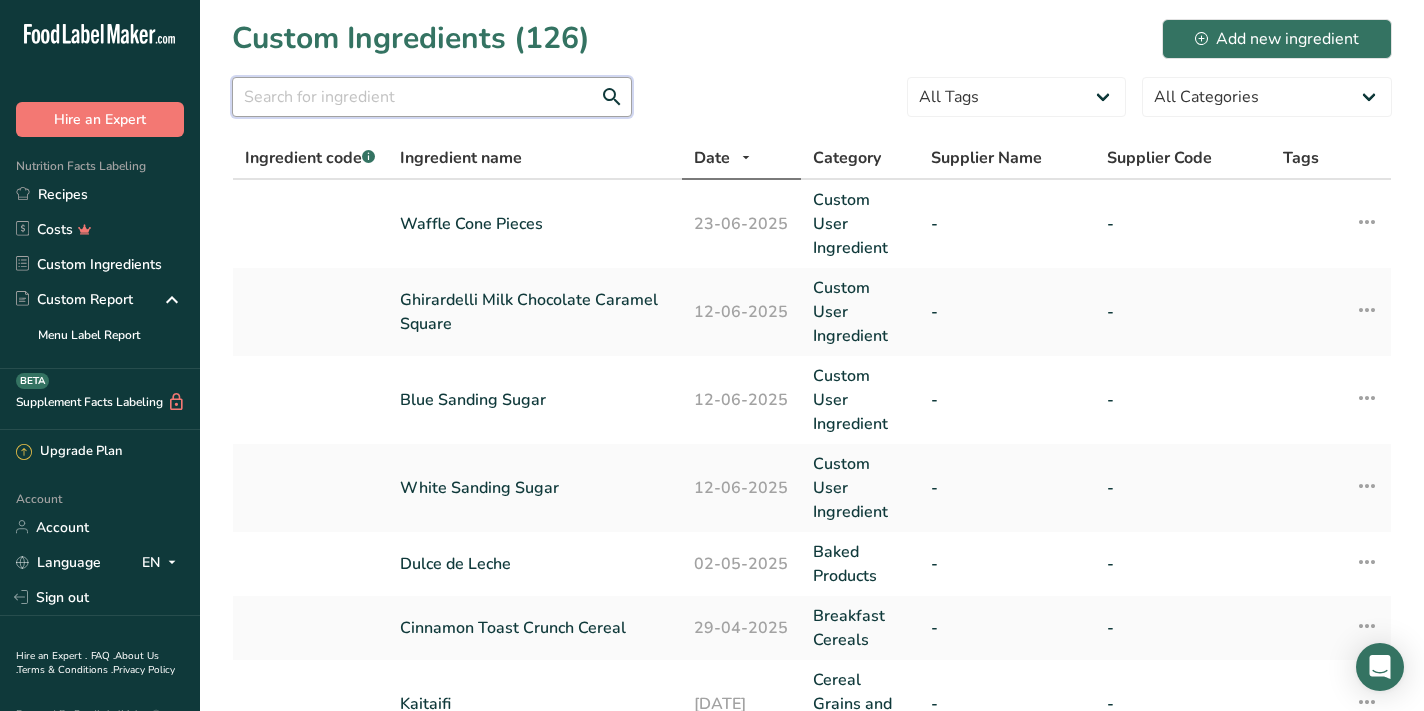click at bounding box center (432, 97) 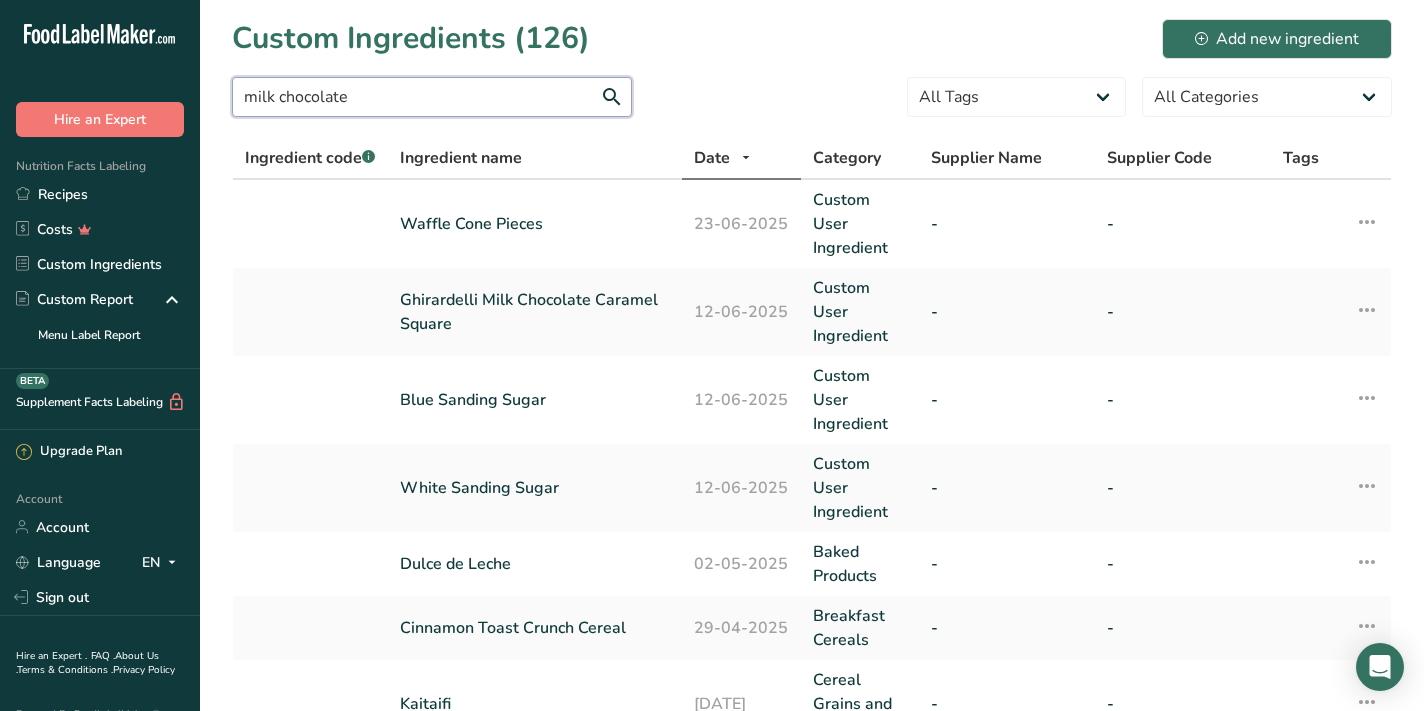 type on "milk chocolate" 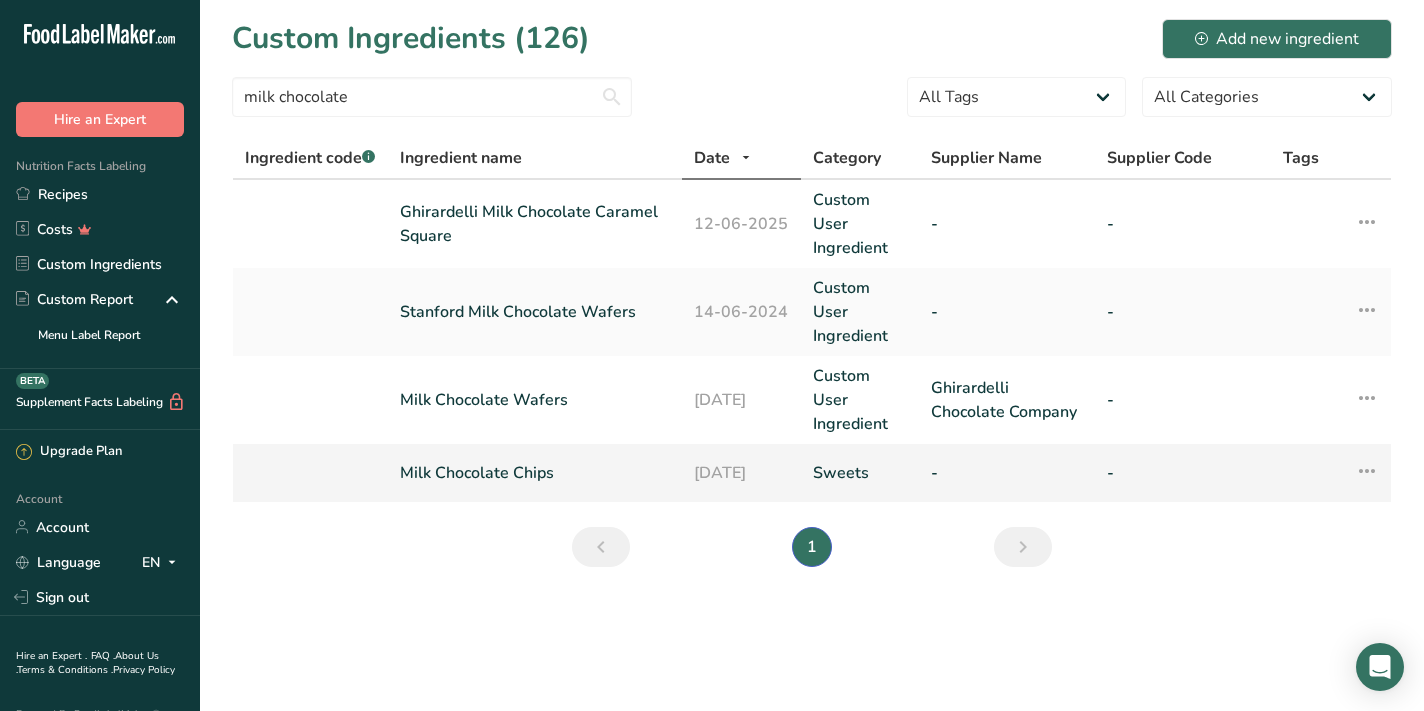 click on "Milk Chocolate Chips" at bounding box center [535, 473] 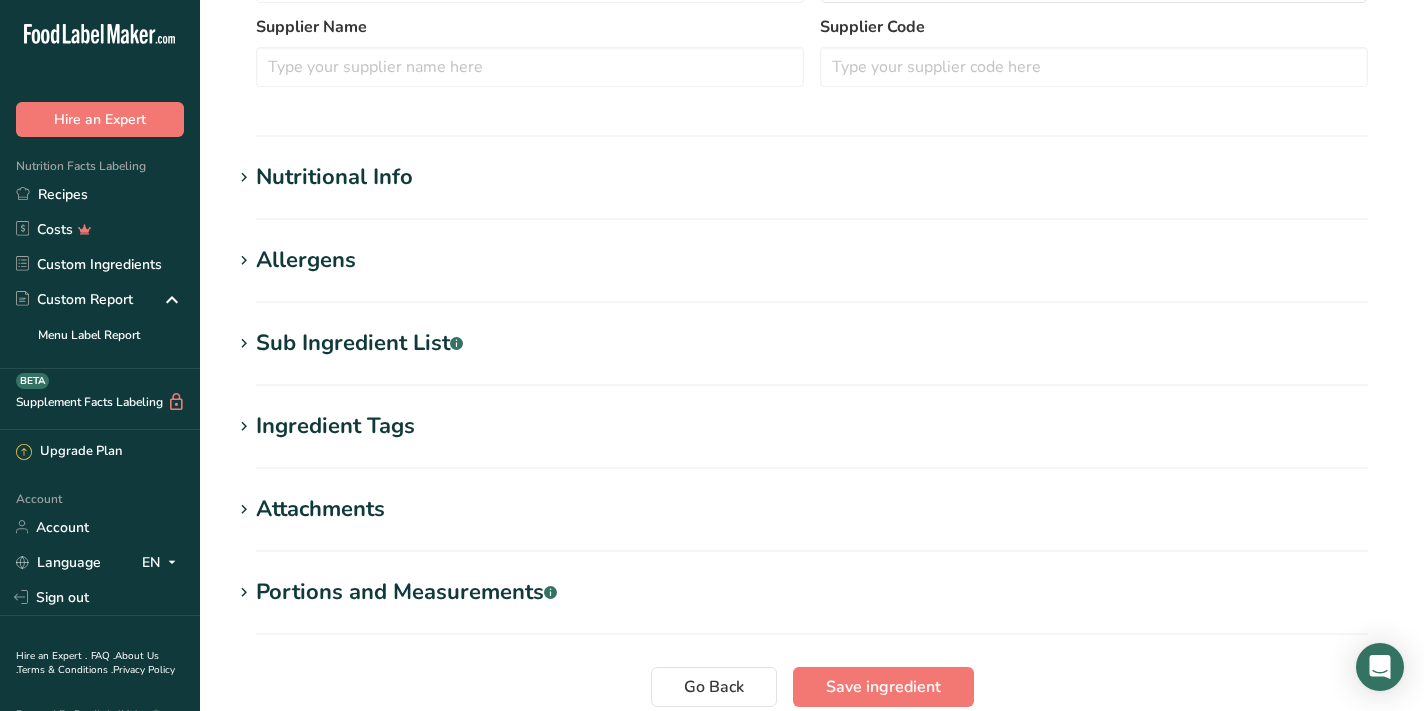 scroll, scrollTop: 579, scrollLeft: 0, axis: vertical 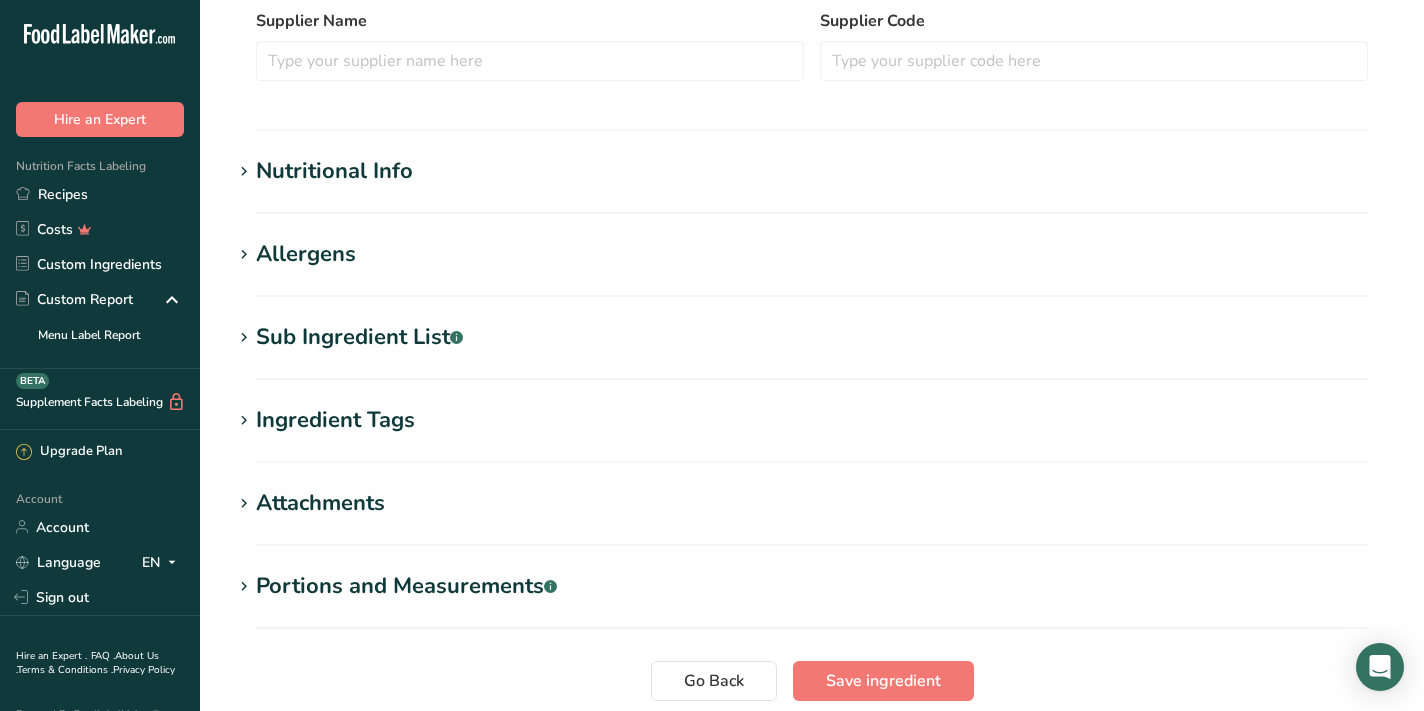 click on "Sub Ingredient List
.a-a{fill:#347362;}.b-a{fill:#fff;}" at bounding box center [359, 337] 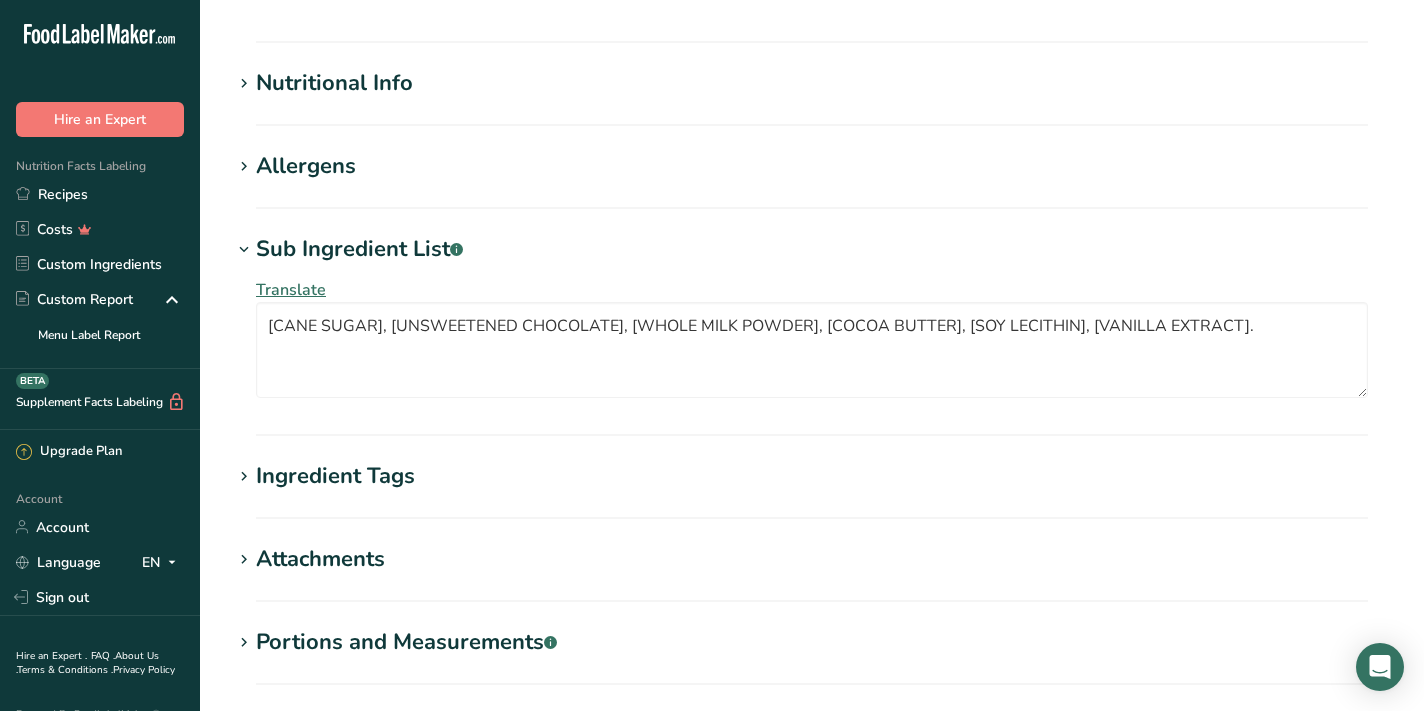 scroll, scrollTop: 883, scrollLeft: 0, axis: vertical 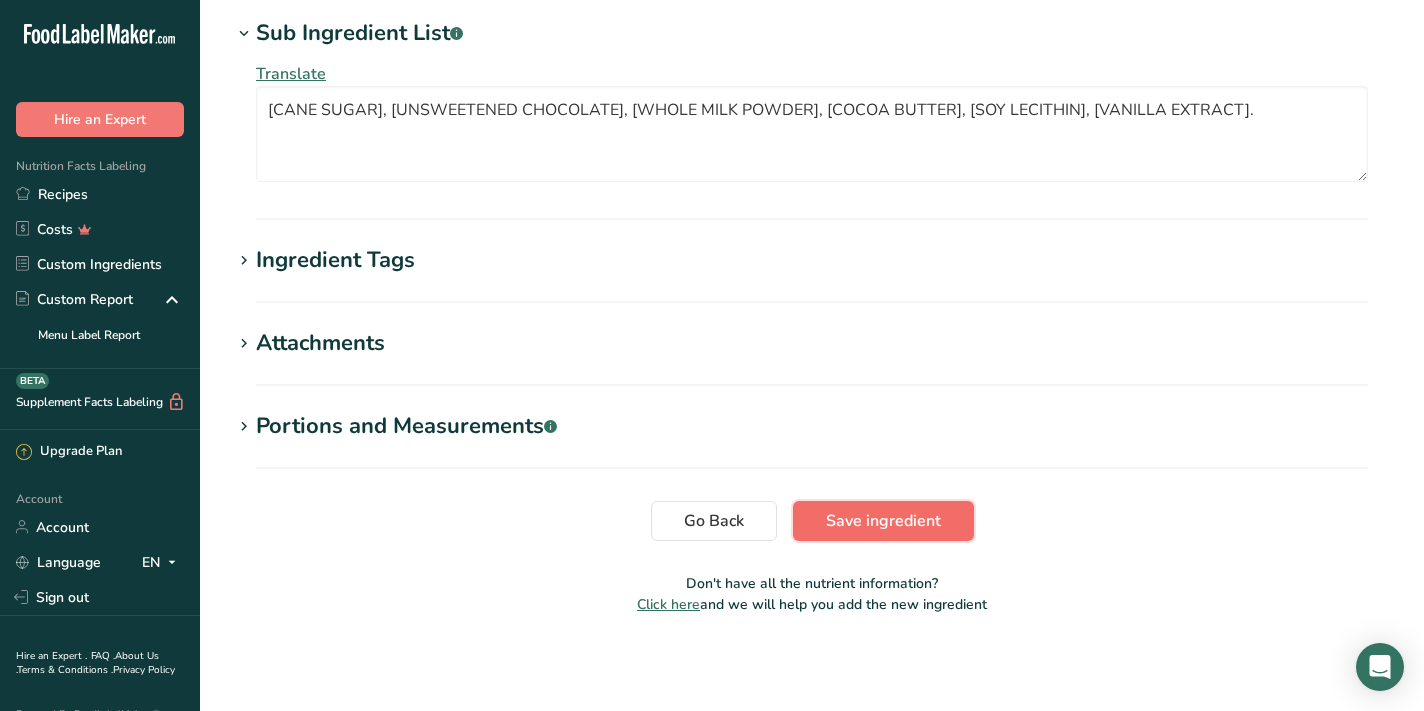 click on "Save ingredient" at bounding box center [883, 521] 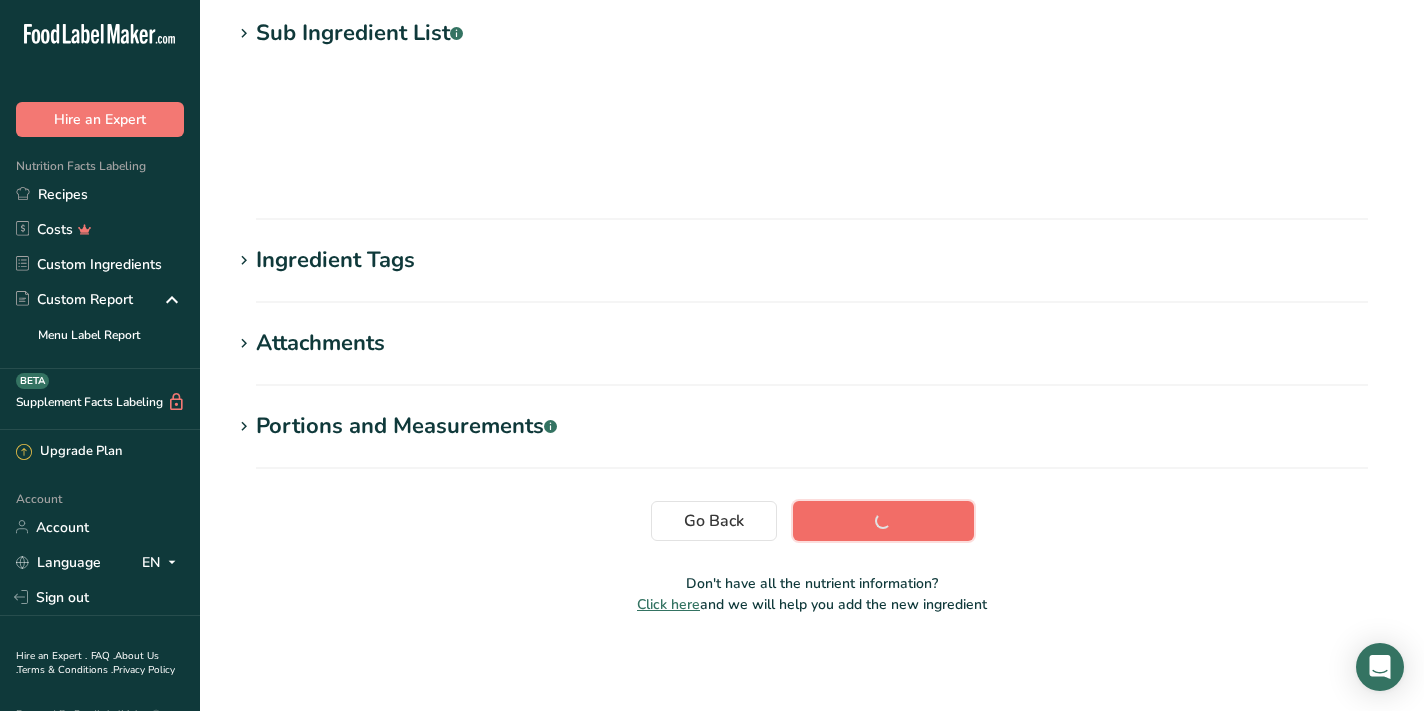 scroll, scrollTop: 264, scrollLeft: 0, axis: vertical 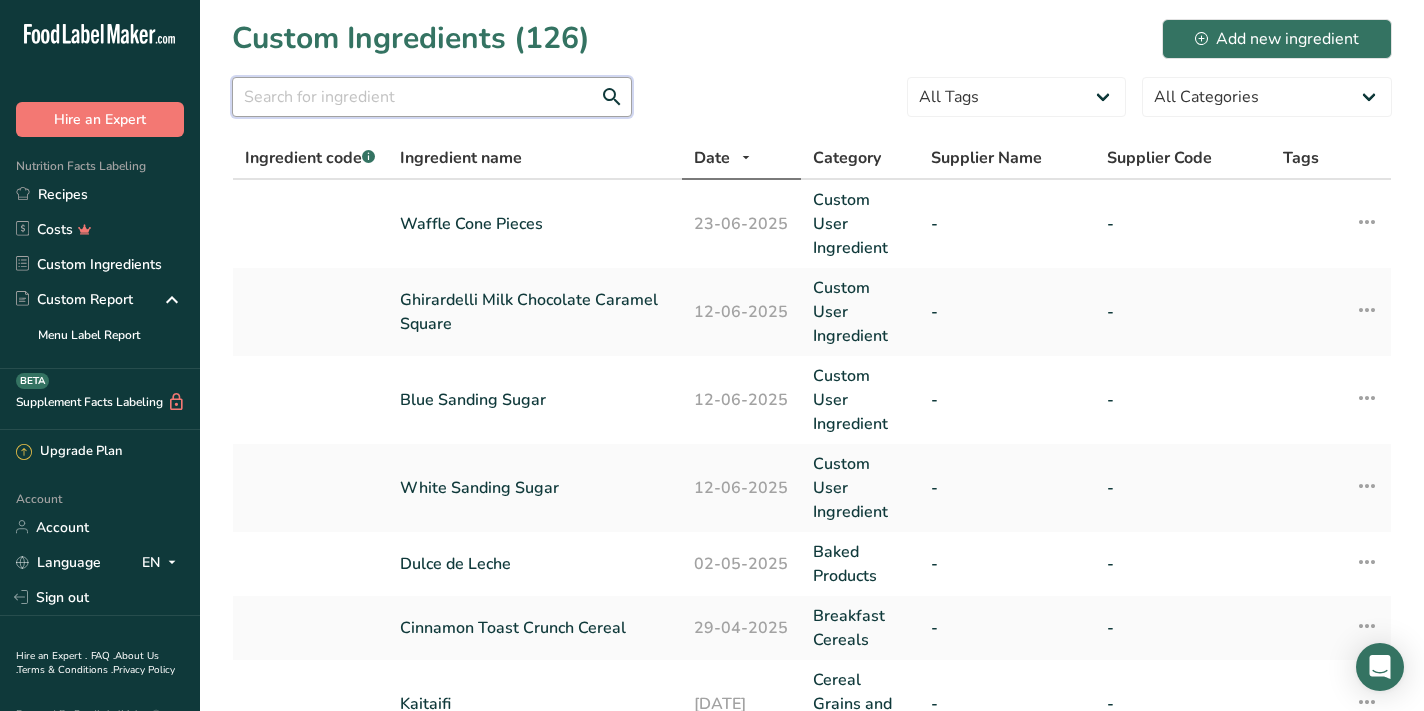 click at bounding box center [432, 97] 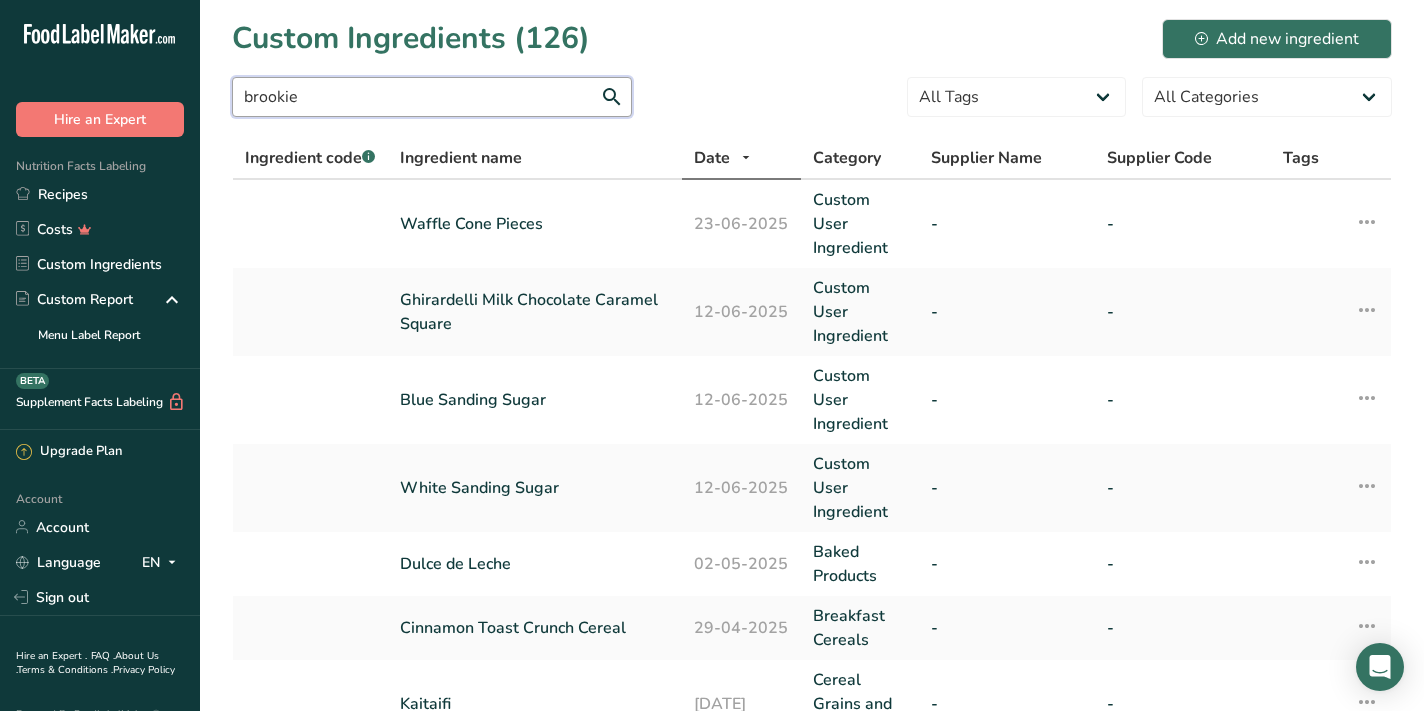 type on "brookie" 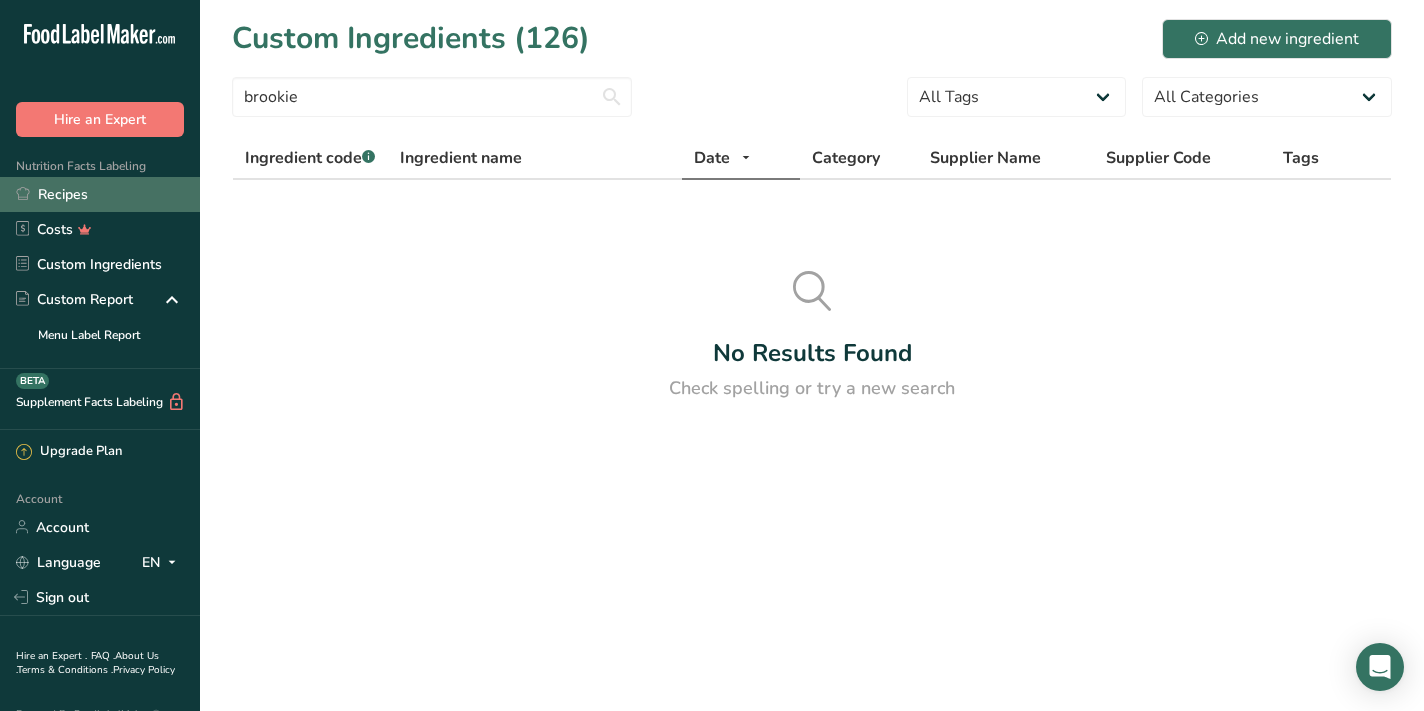 click on "Recipes" at bounding box center [100, 194] 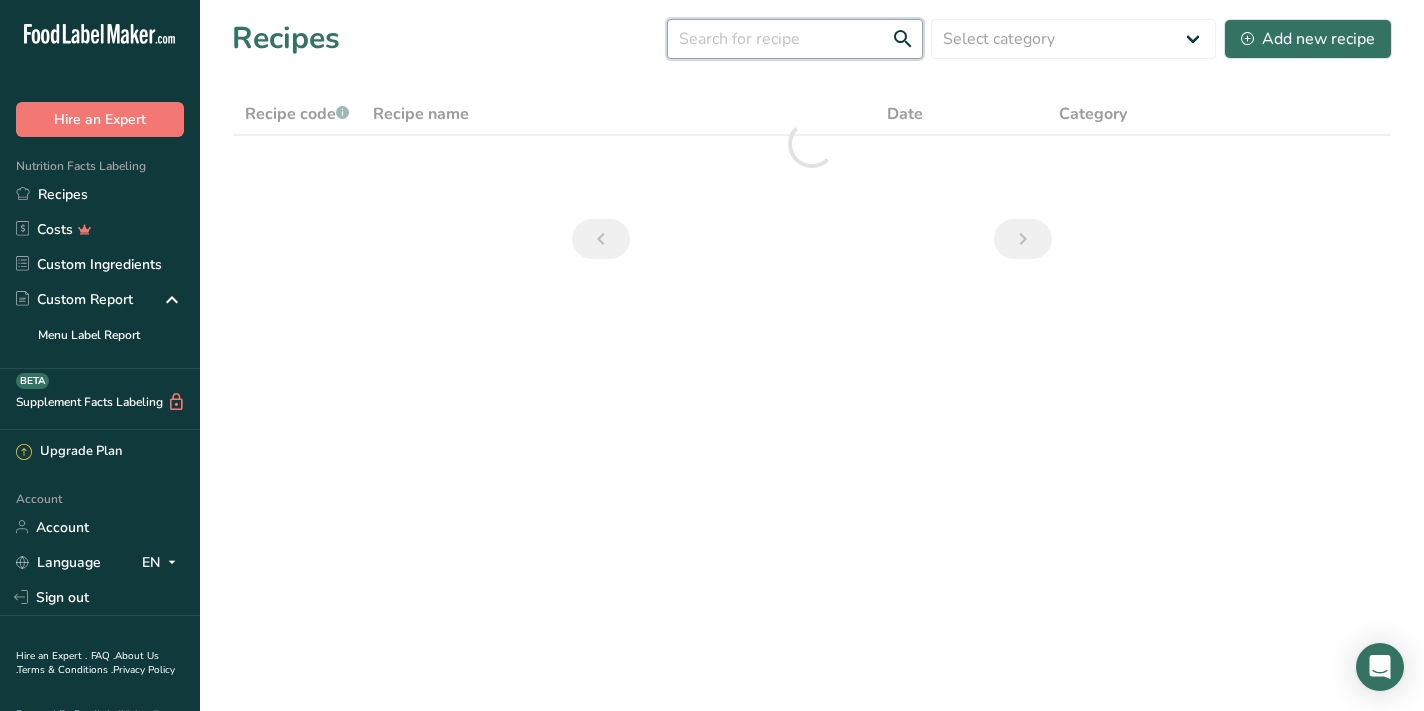 click at bounding box center (795, 39) 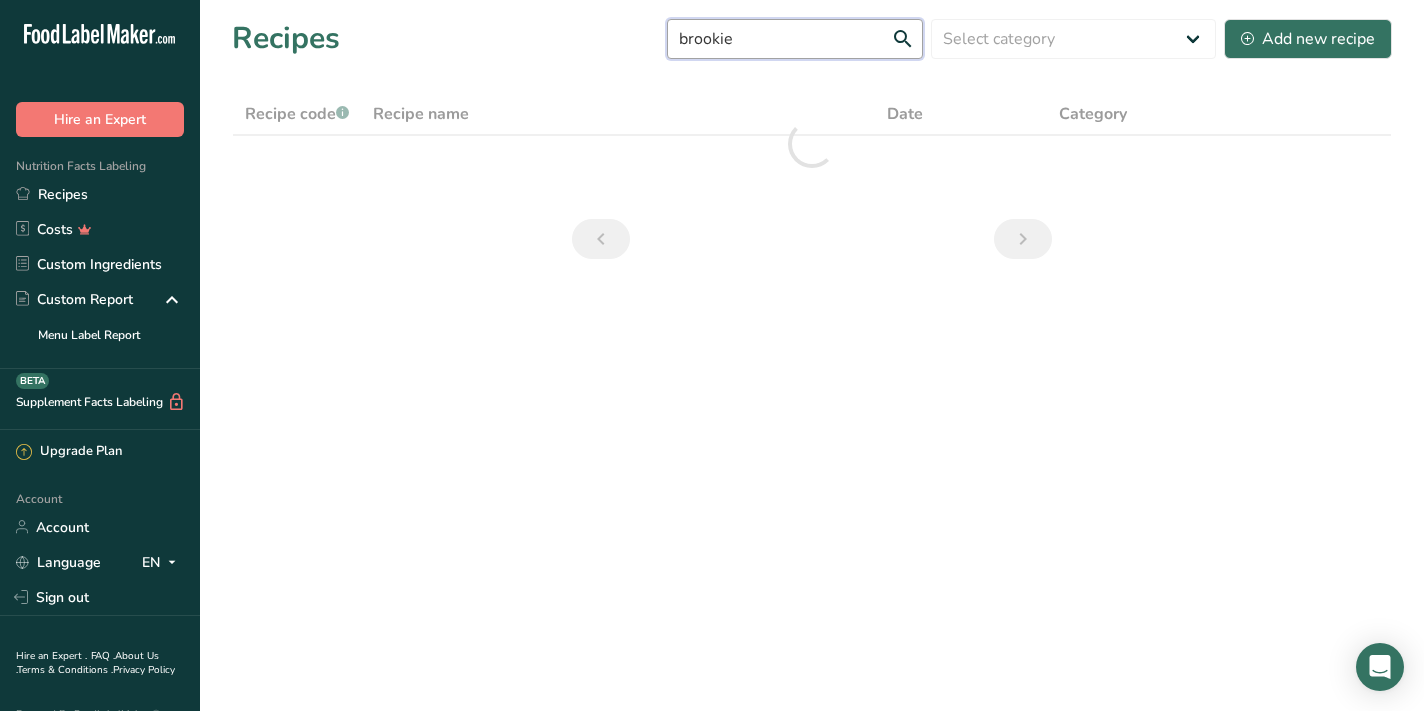 type on "brookie" 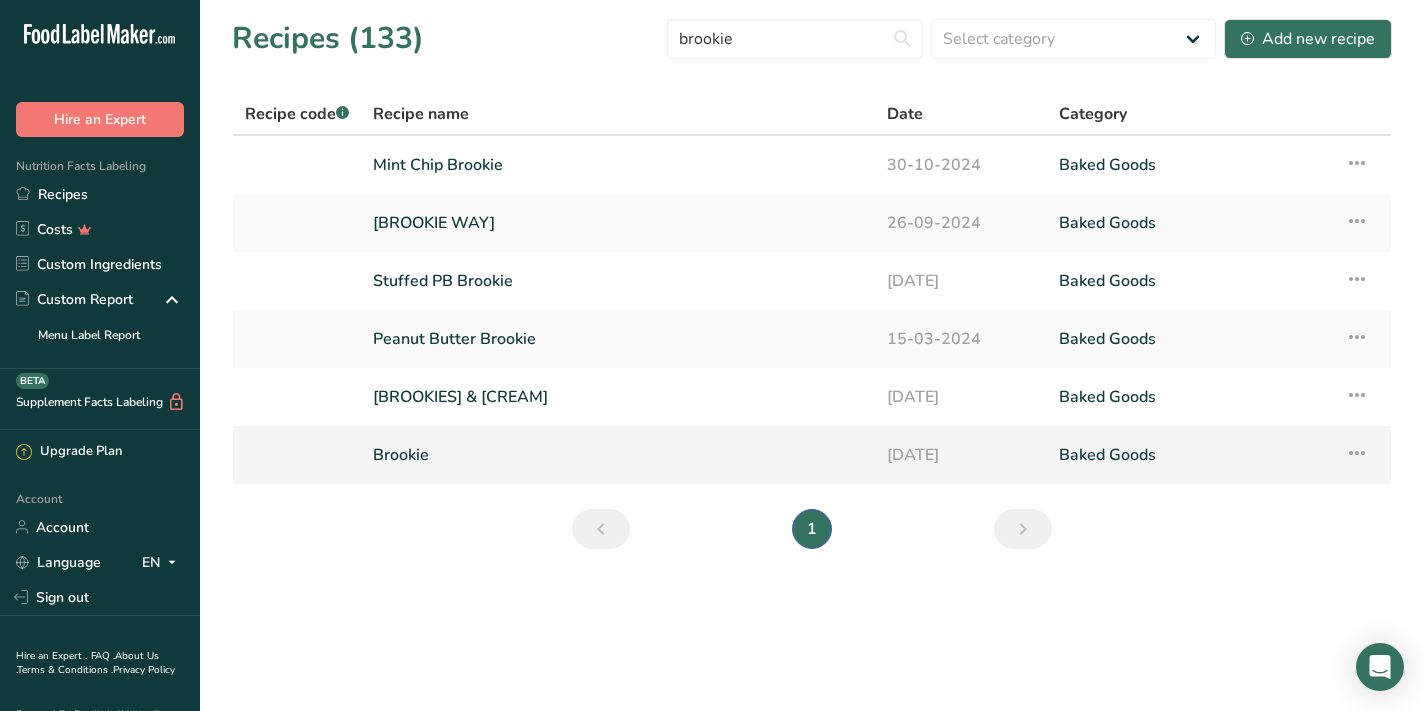 click on "Brookie" at bounding box center [618, 455] 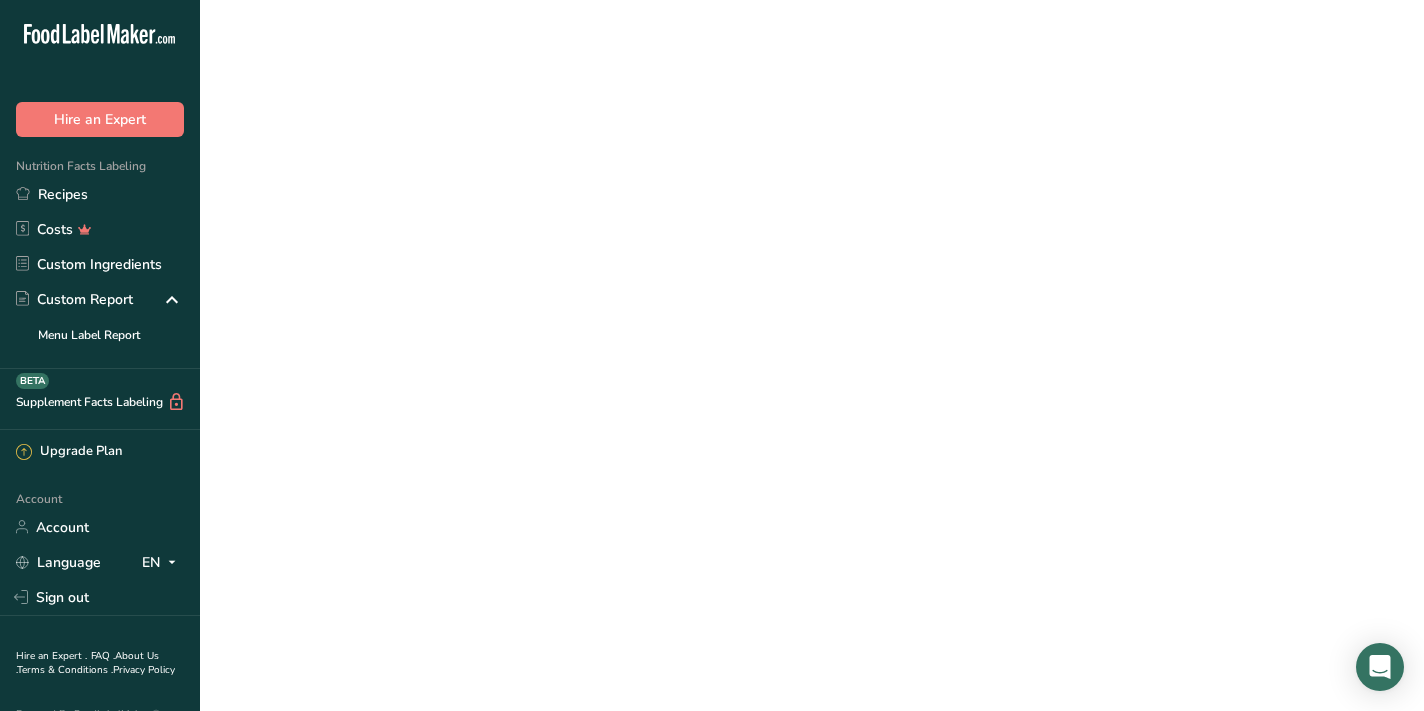 click on "Brookie" at bounding box center [618, 455] 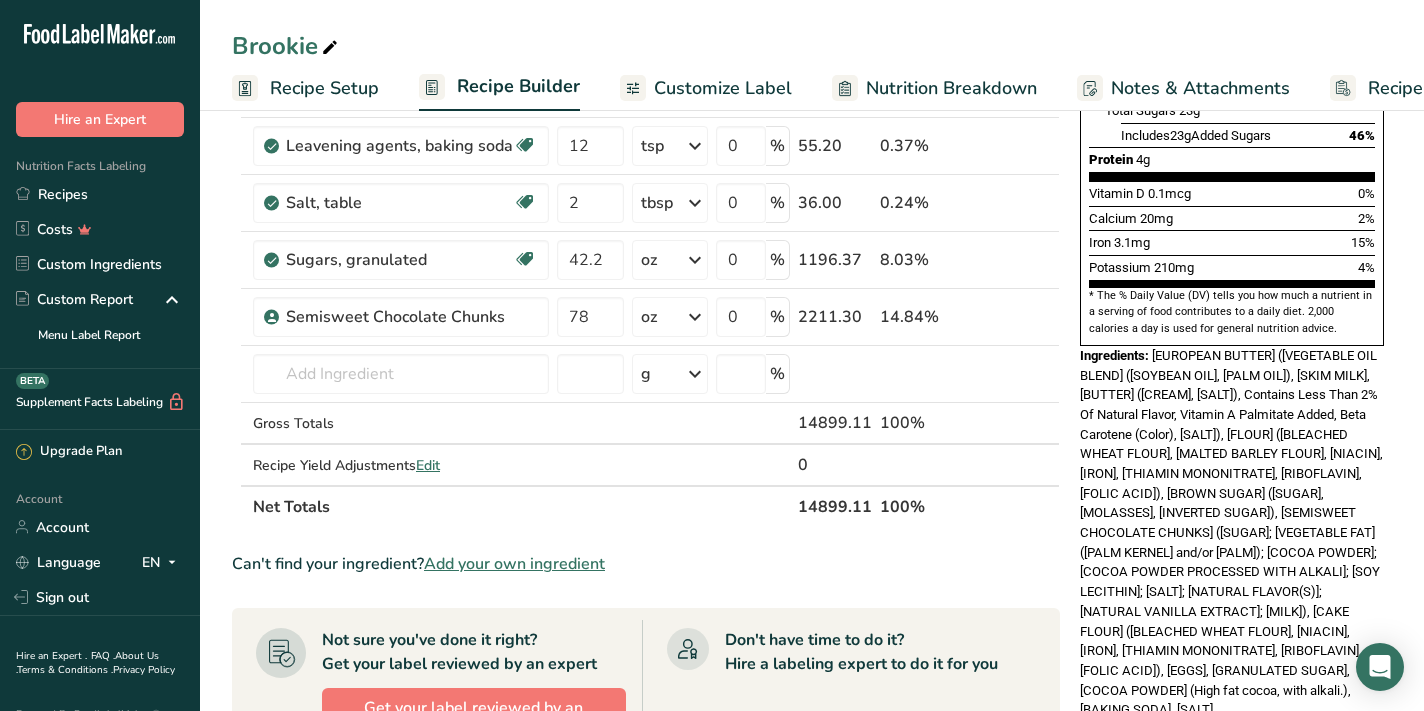 scroll, scrollTop: 569, scrollLeft: 0, axis: vertical 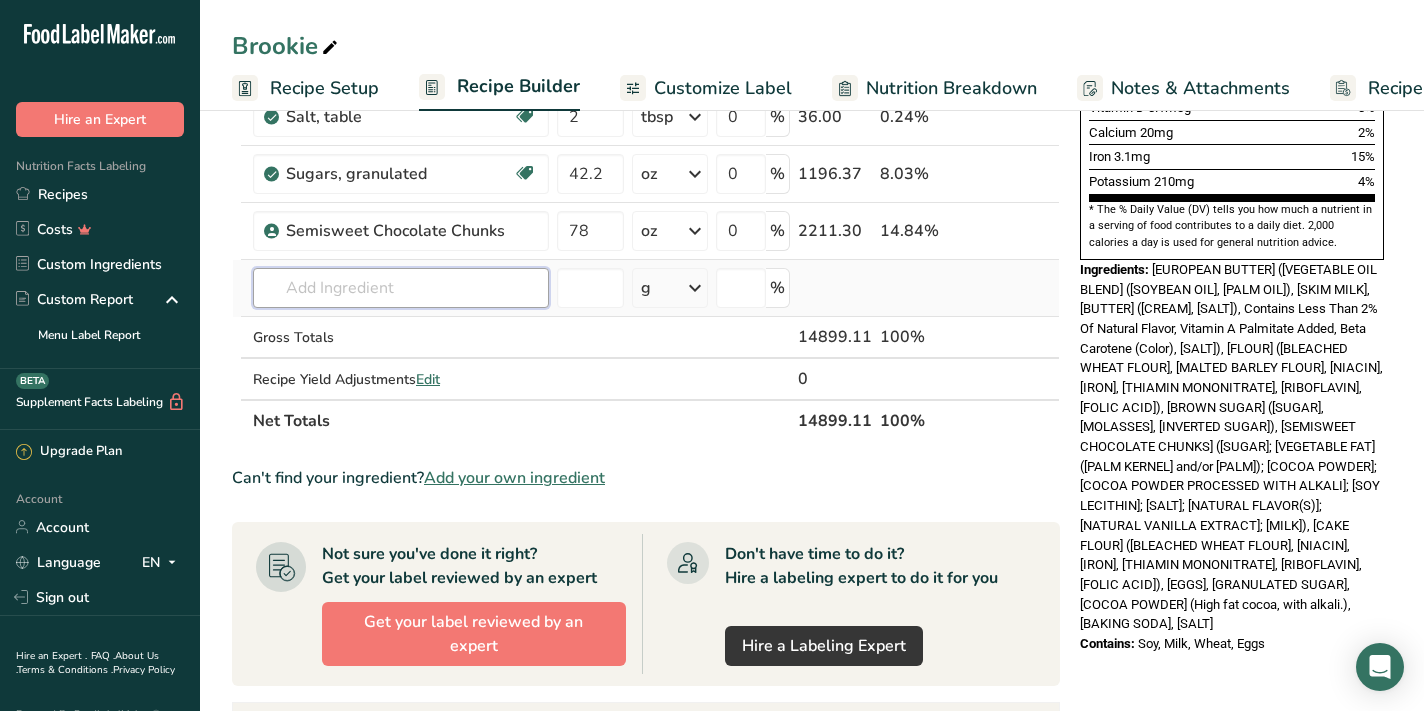 click at bounding box center [401, 288] 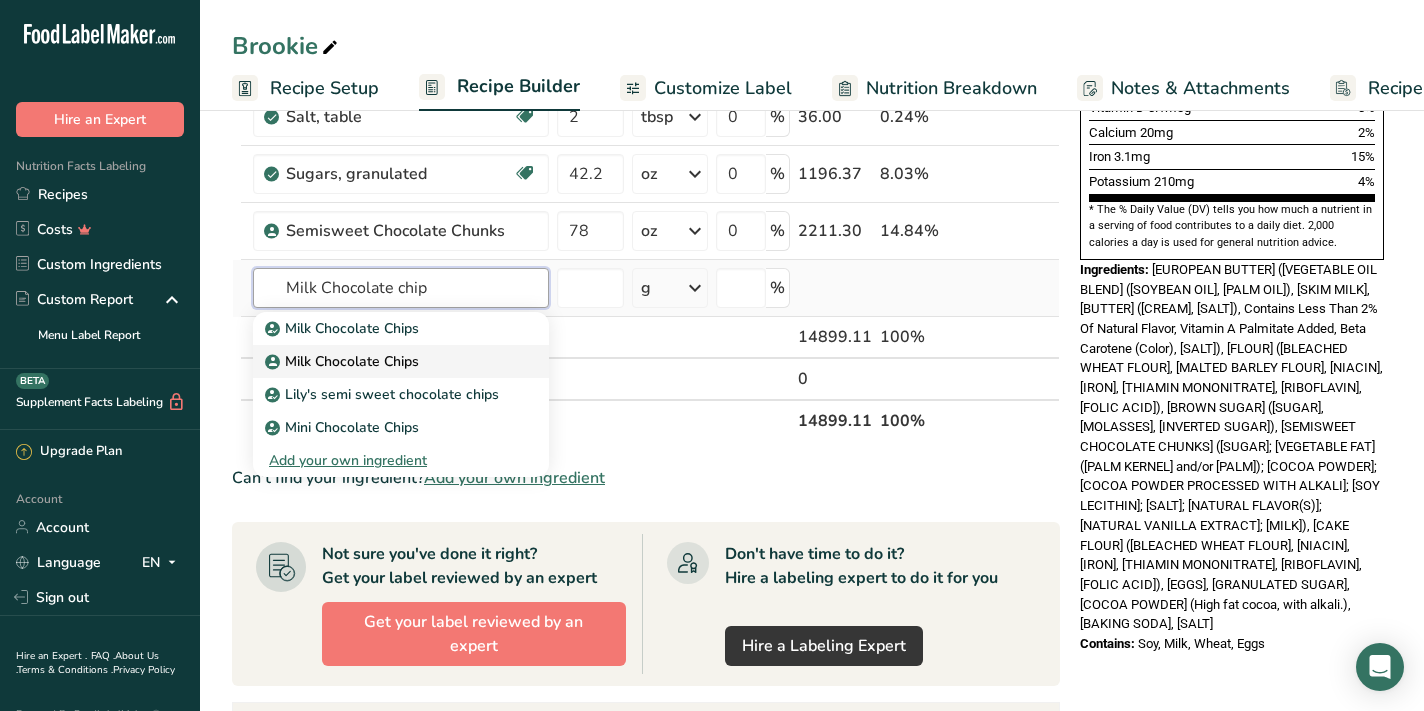 type on "Milk Chocolate chip" 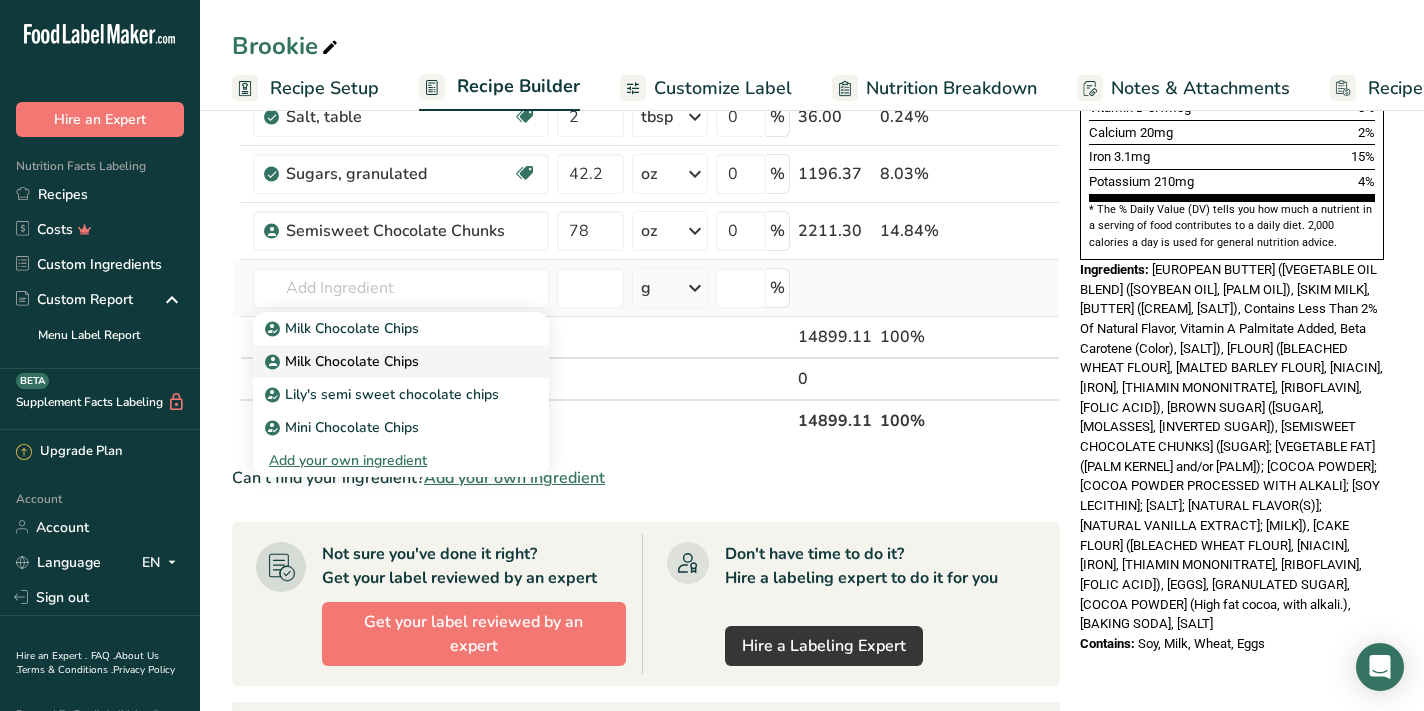 click on "Milk Chocolate Chips" at bounding box center [344, 328] 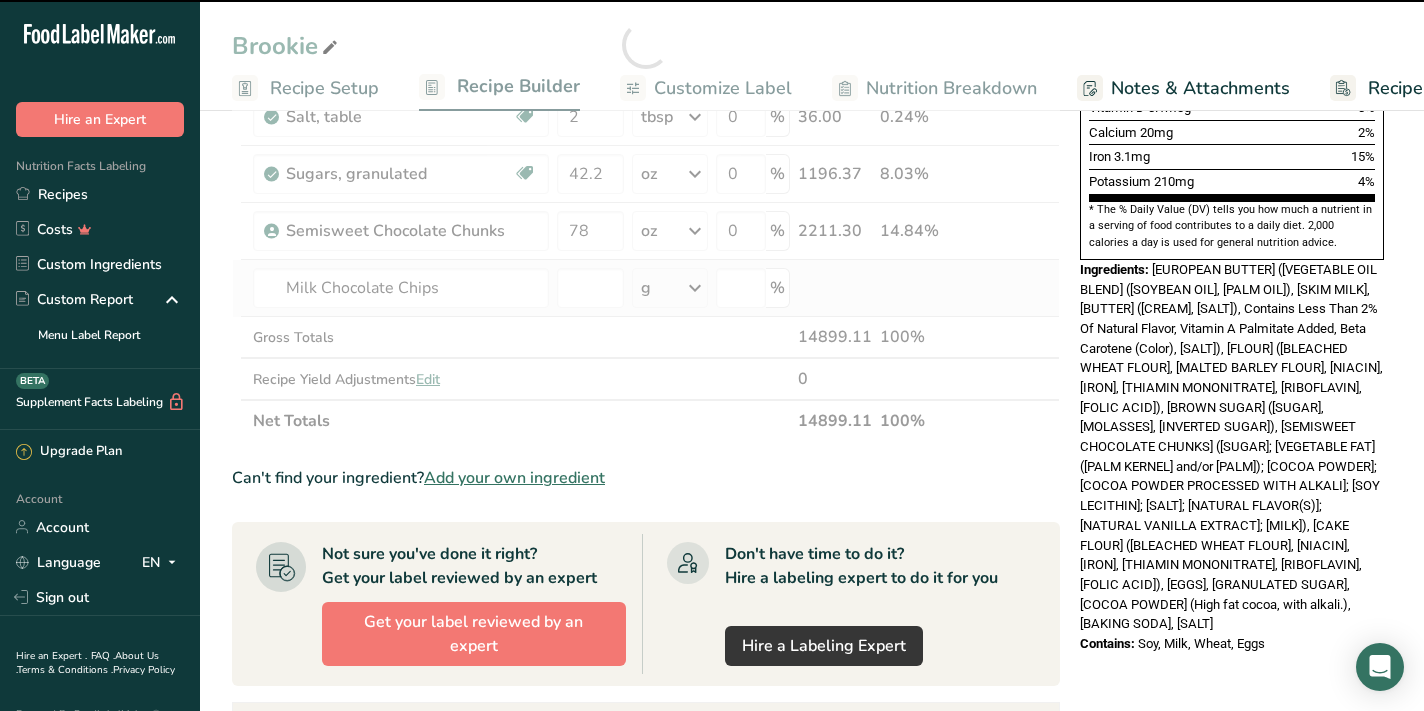 type on "0" 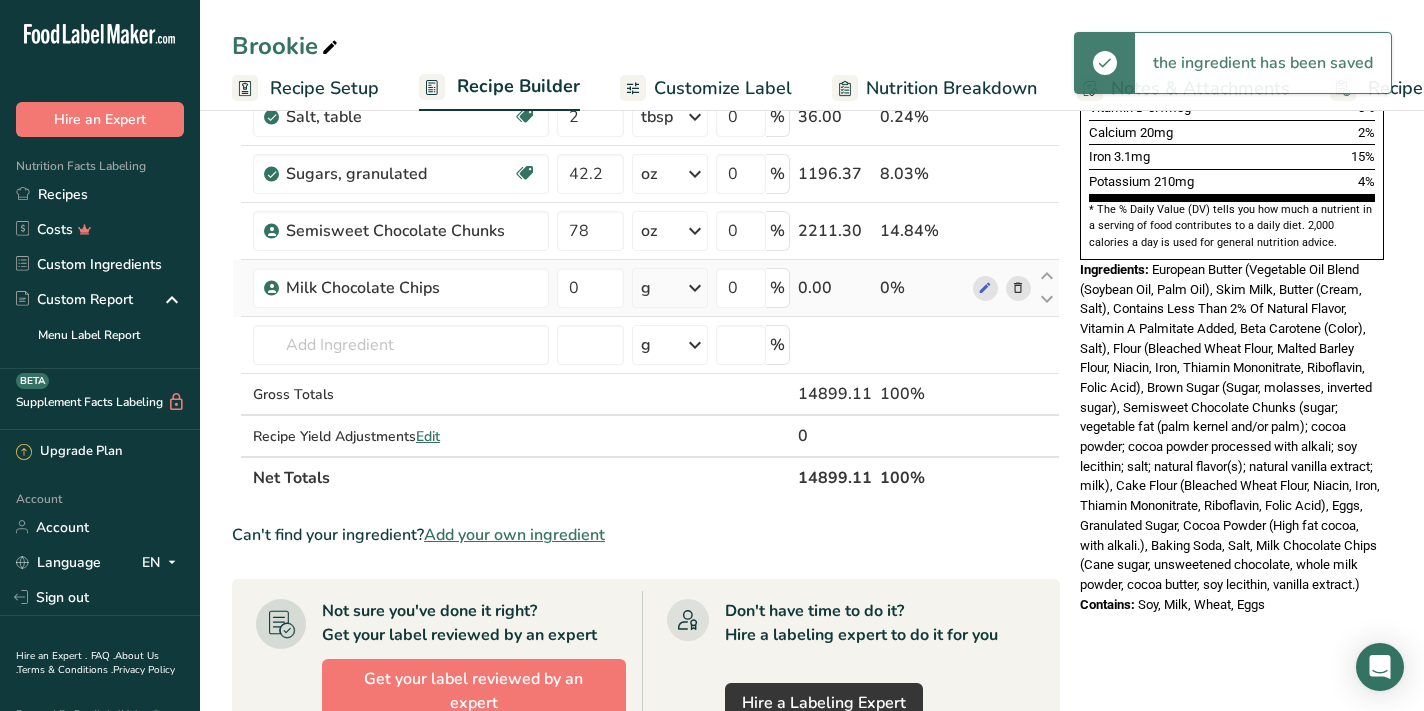 click on "g" at bounding box center [646, 288] 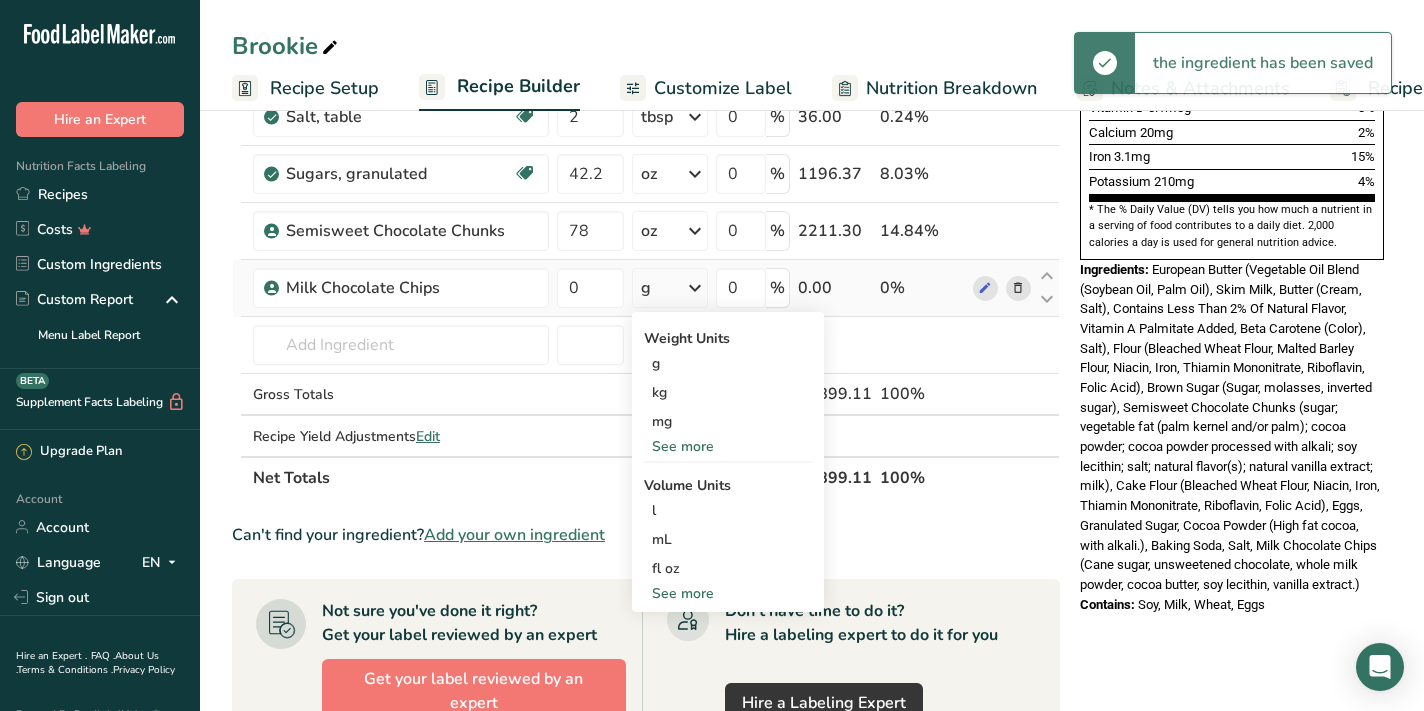 click on "See more" at bounding box center [728, 446] 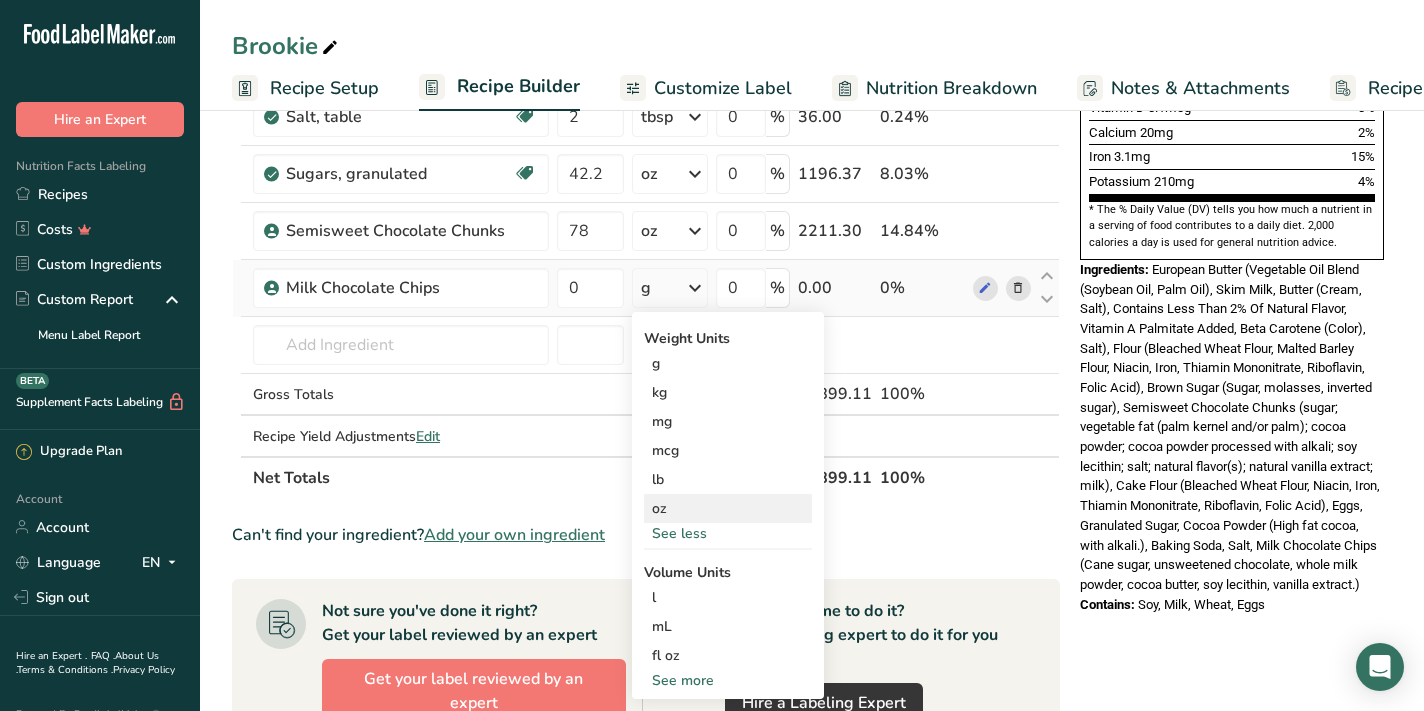 click on "oz" at bounding box center [728, 508] 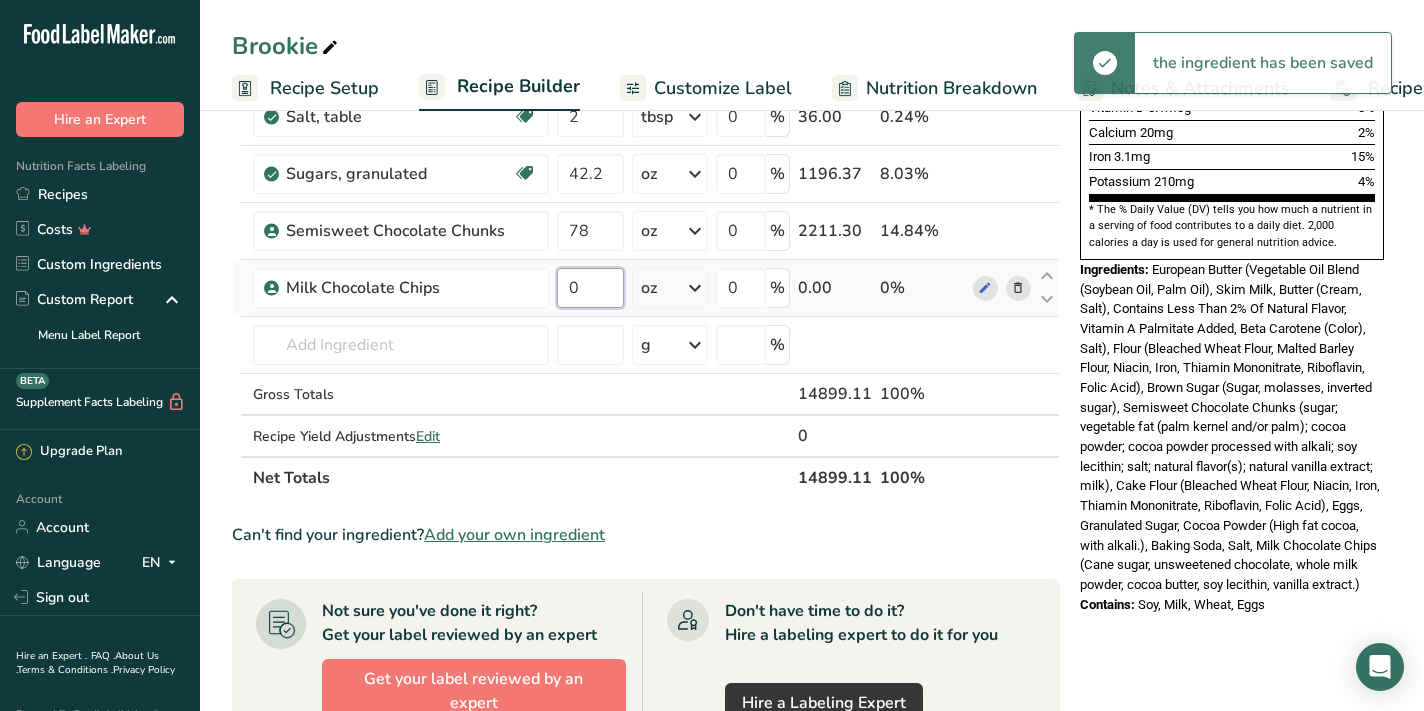 click on "0" at bounding box center [590, 288] 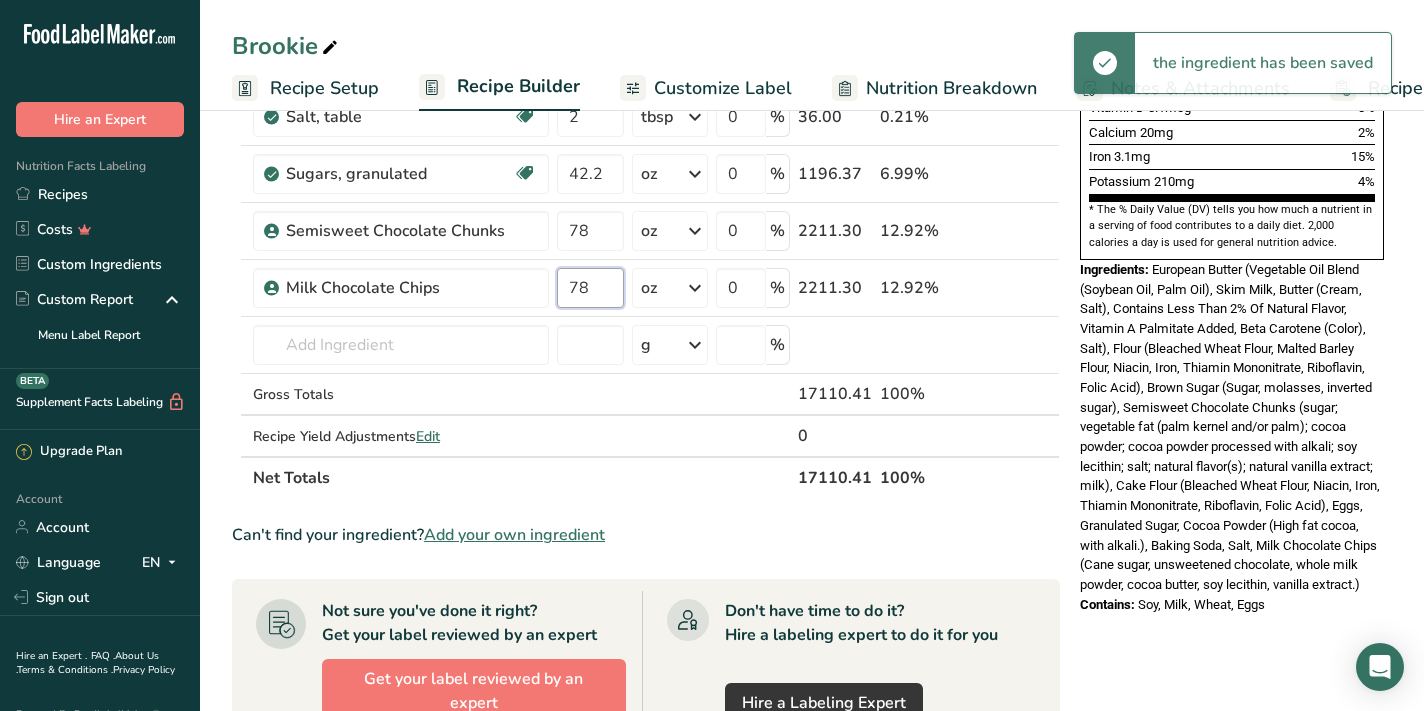 type on "78" 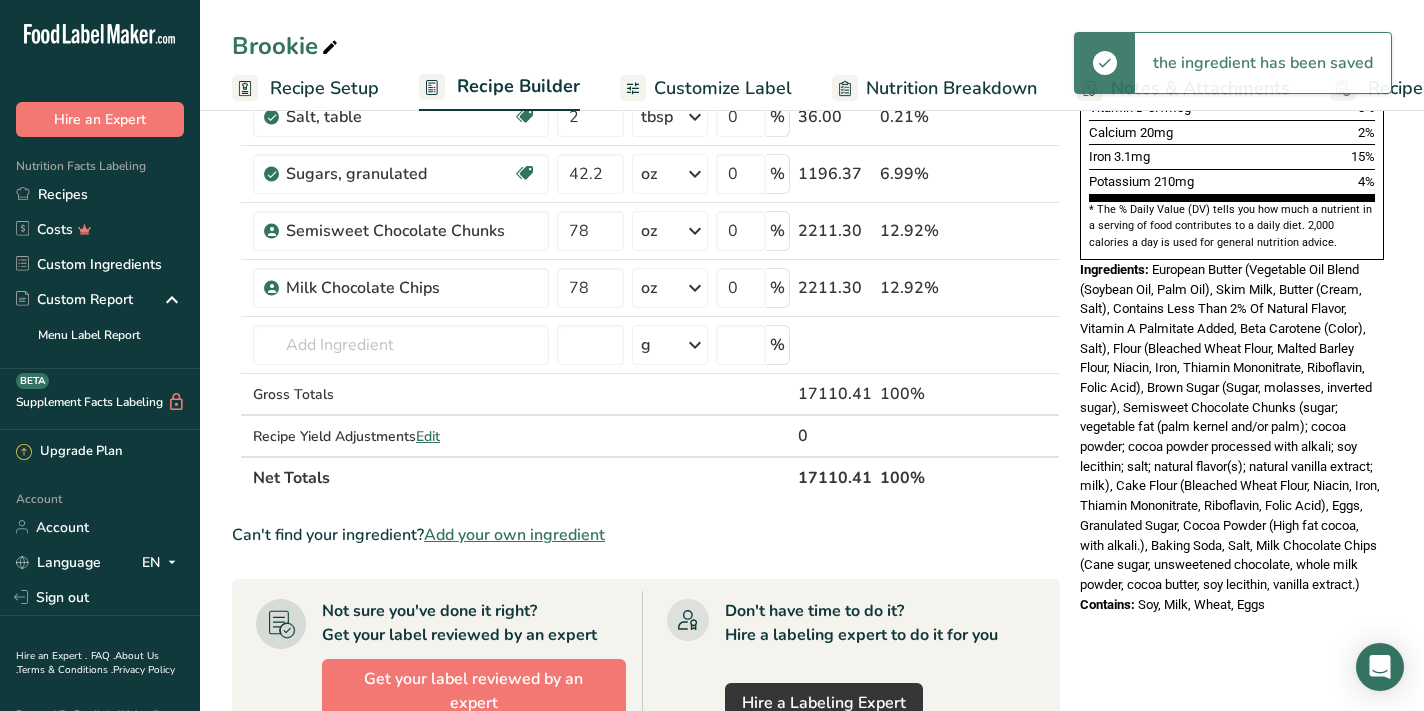 click on "European Butter (Vegetable Oil Blend (Soybean Oil, Palm Oil), Skim Milk, Butter (Cream, Salt), Contains Less Than 2% Of Natural Flavor, Vitamin A Palmitate Added, Beta Carotene (Color), Salt), Flour (Bleached Wheat Flour, Malted Barley Flour, Niacin, Iron, Thiamin Mononitrate, Riboflavin, Folic Acid), Brown Sugar (Sugar, molasses, inverted sugar), Semisweet Chocolate Chunks (sugar; vegetable fat (palm kernel and/or palm); cocoa powder; cocoa powder processed with alkali; soy lecithin; salt; natural flavor(s); natural vanilla extract; milk), Cake Flour (Bleached Wheat Flour, Niacin, Iron, Thiamin Mononitrate, Riboflavin, Folic Acid), Eggs, Granulated Sugar, Cocoa Powder (High fat cocoa, with alkali.), Baking Soda, Salt, Milk Chocolate Chips (Cane sugar, unsweetened chocolate, whole milk powder, cocoa butter, soy lecithin, vanilla extract.)" at bounding box center (1230, 427) 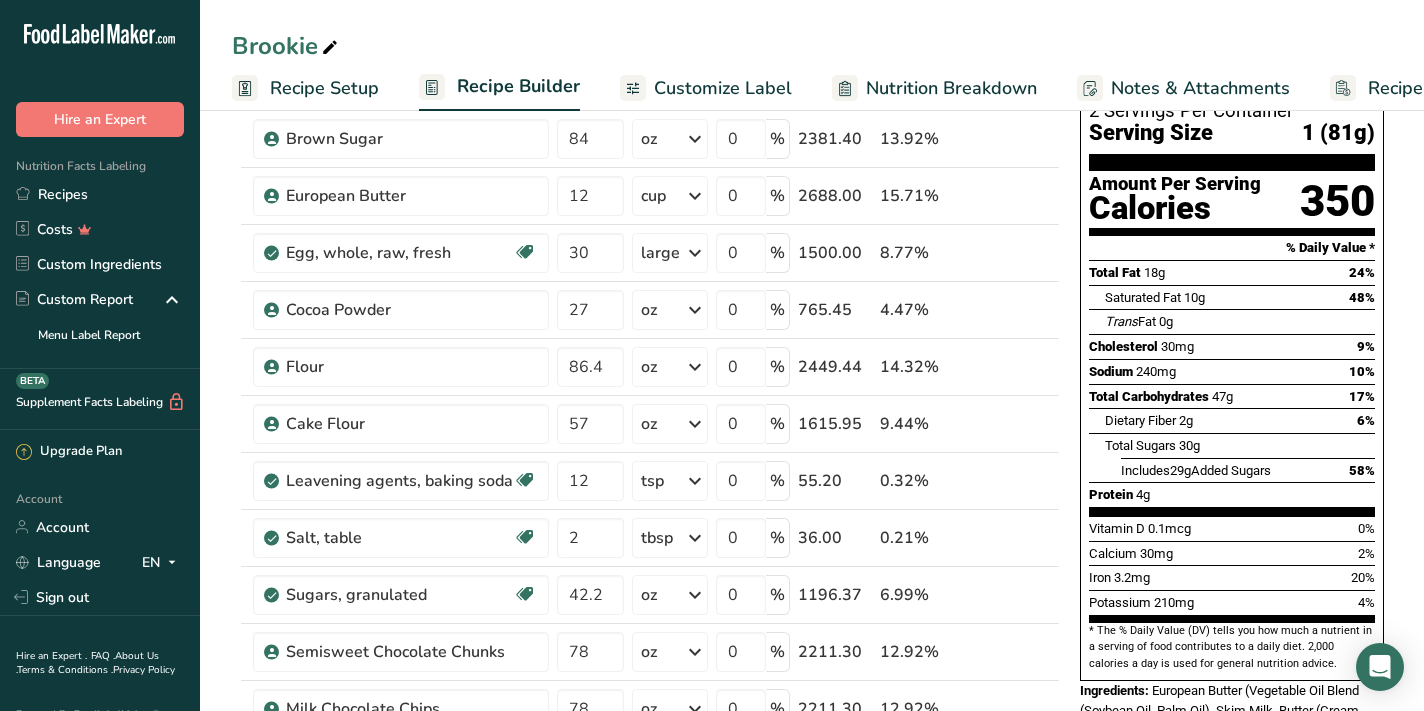 scroll, scrollTop: 0, scrollLeft: 0, axis: both 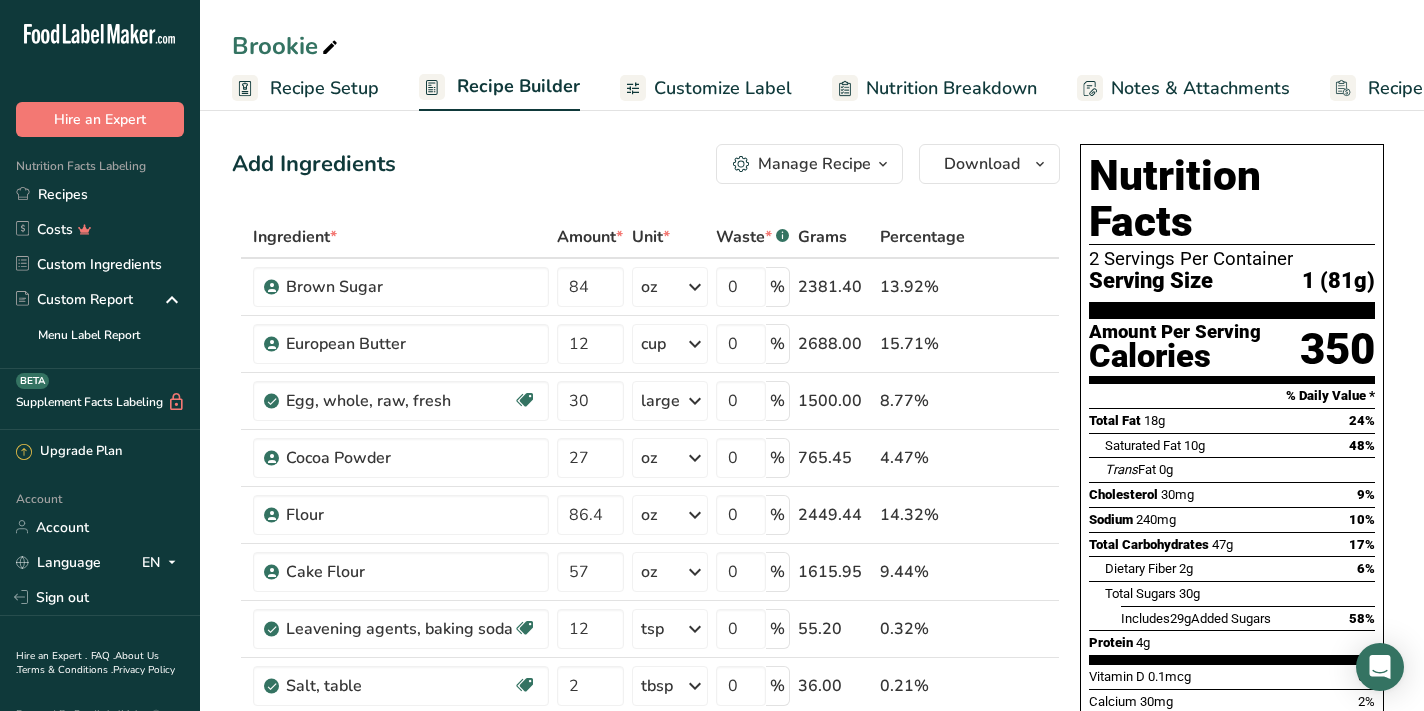 click on "Customize Label" at bounding box center (723, 88) 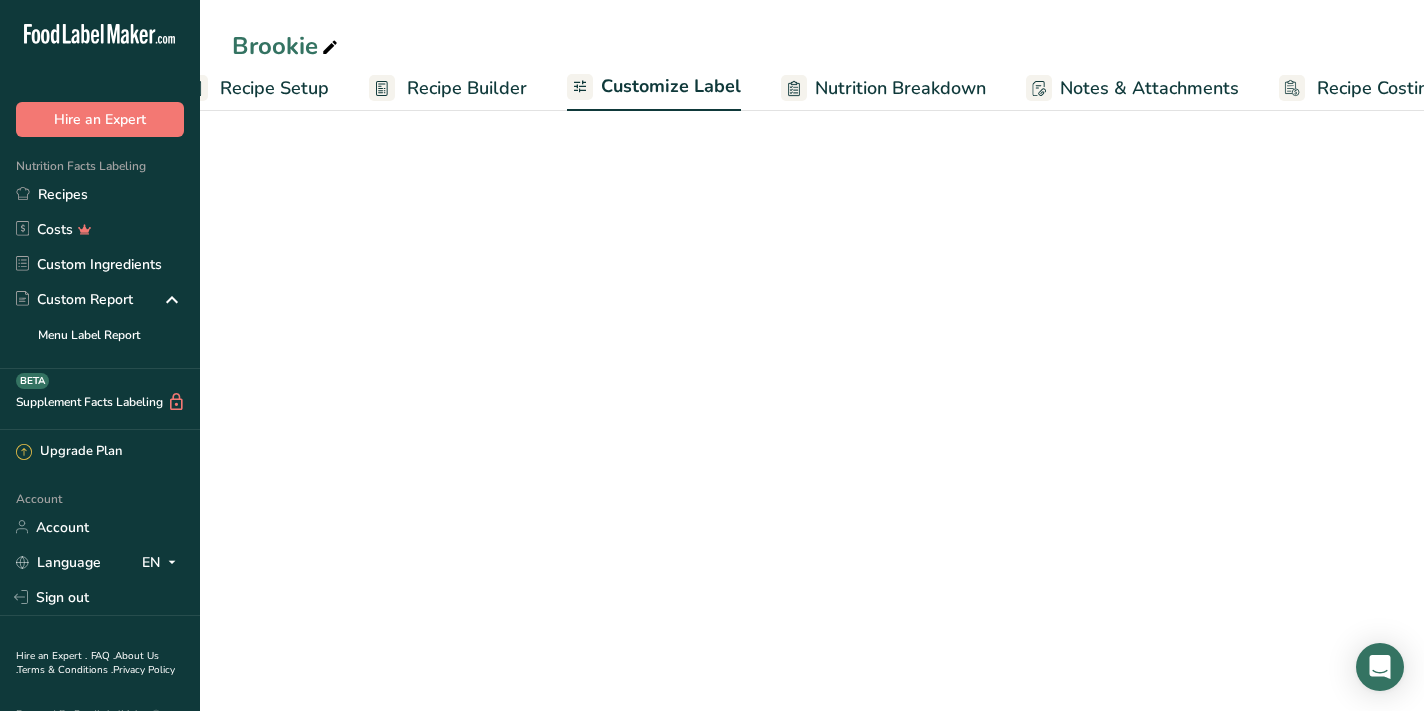 scroll, scrollTop: 0, scrollLeft: 116, axis: horizontal 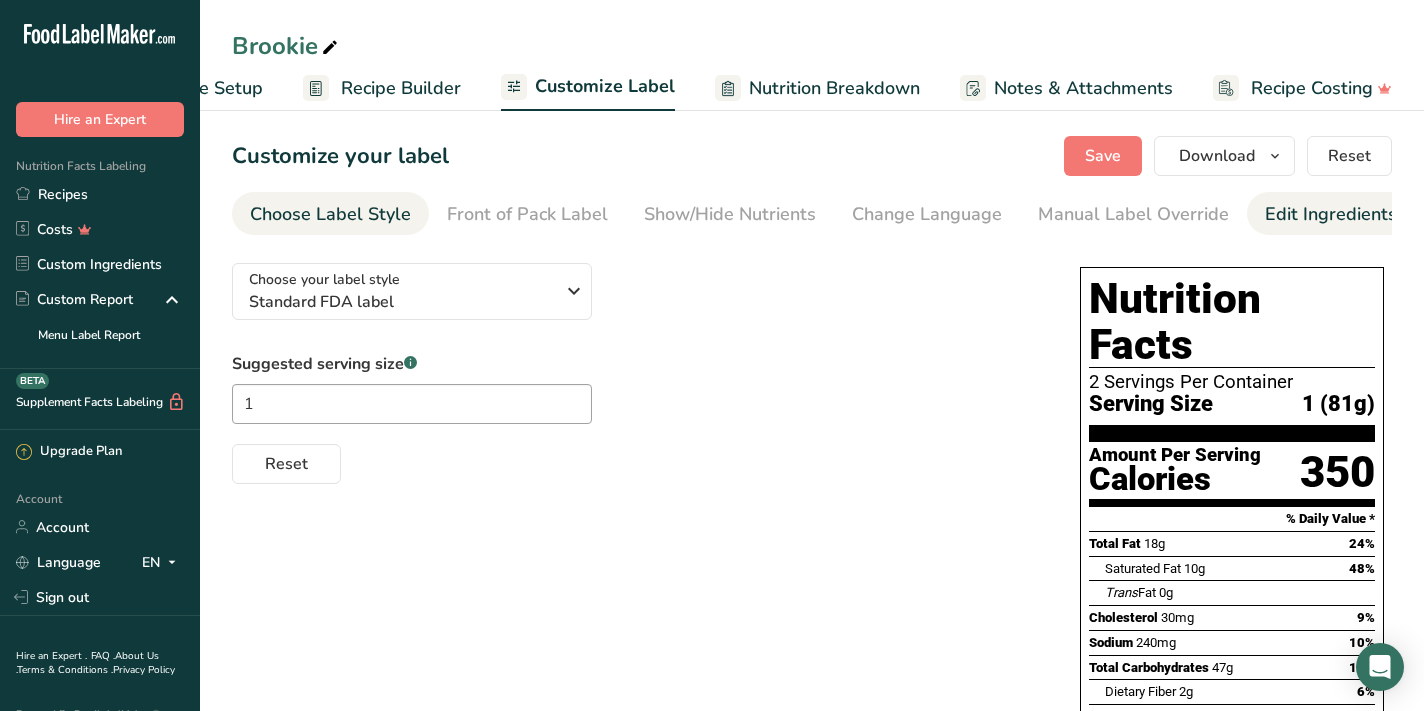 click on "Edit Ingredients/Allergens List" at bounding box center [1392, 214] 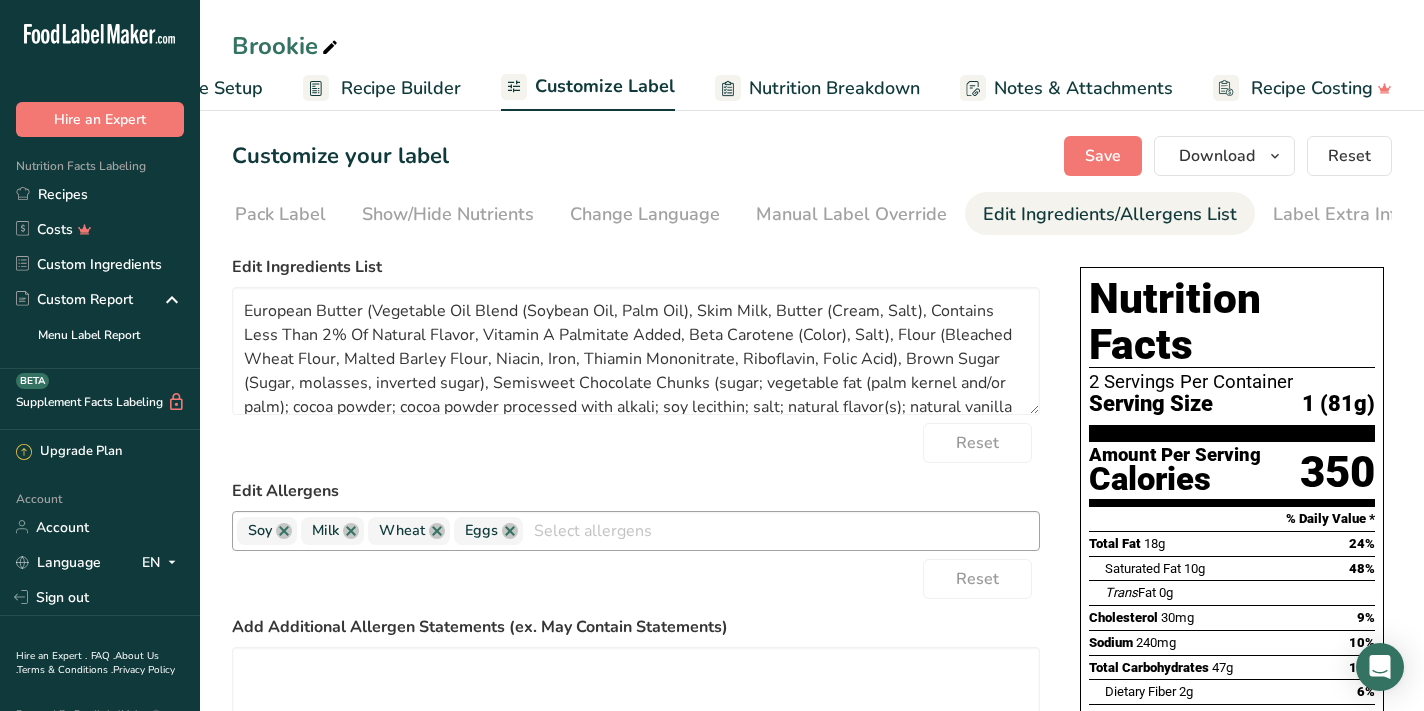scroll, scrollTop: 0, scrollLeft: 293, axis: horizontal 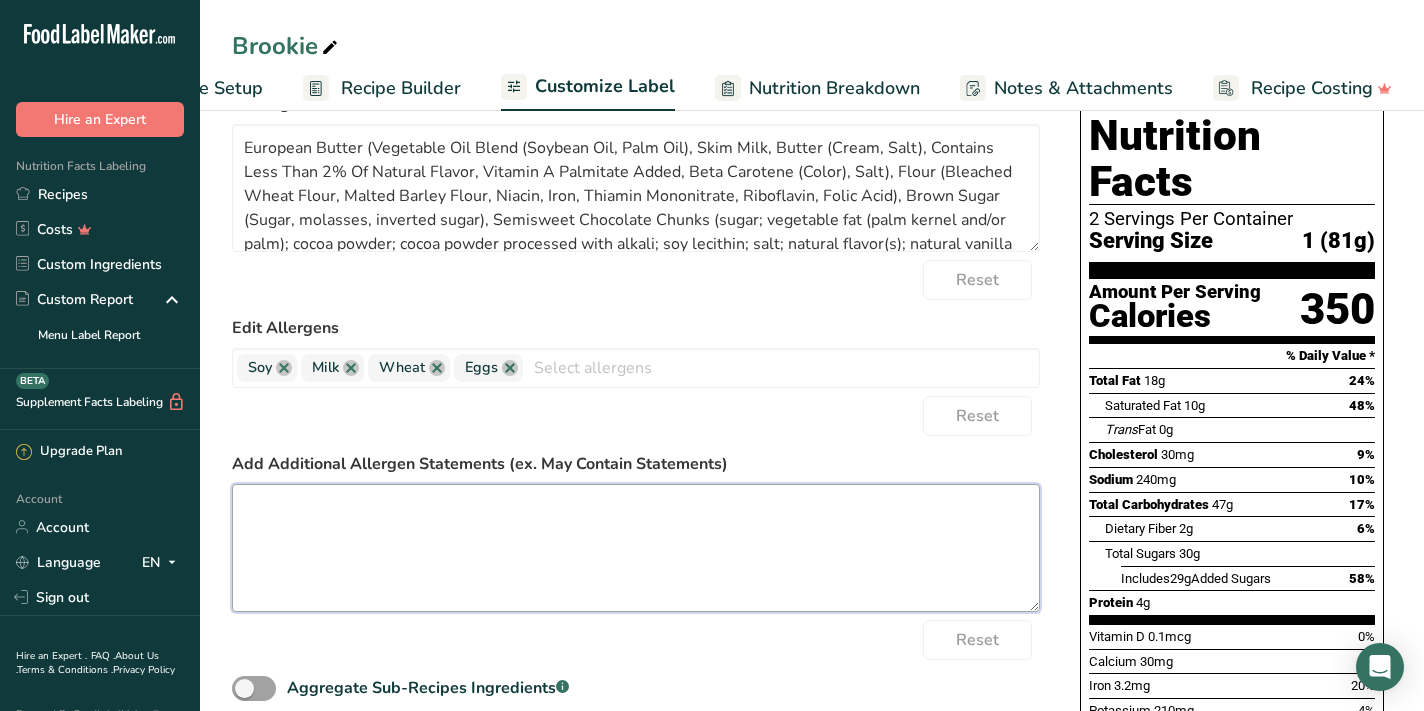 click at bounding box center [636, 548] 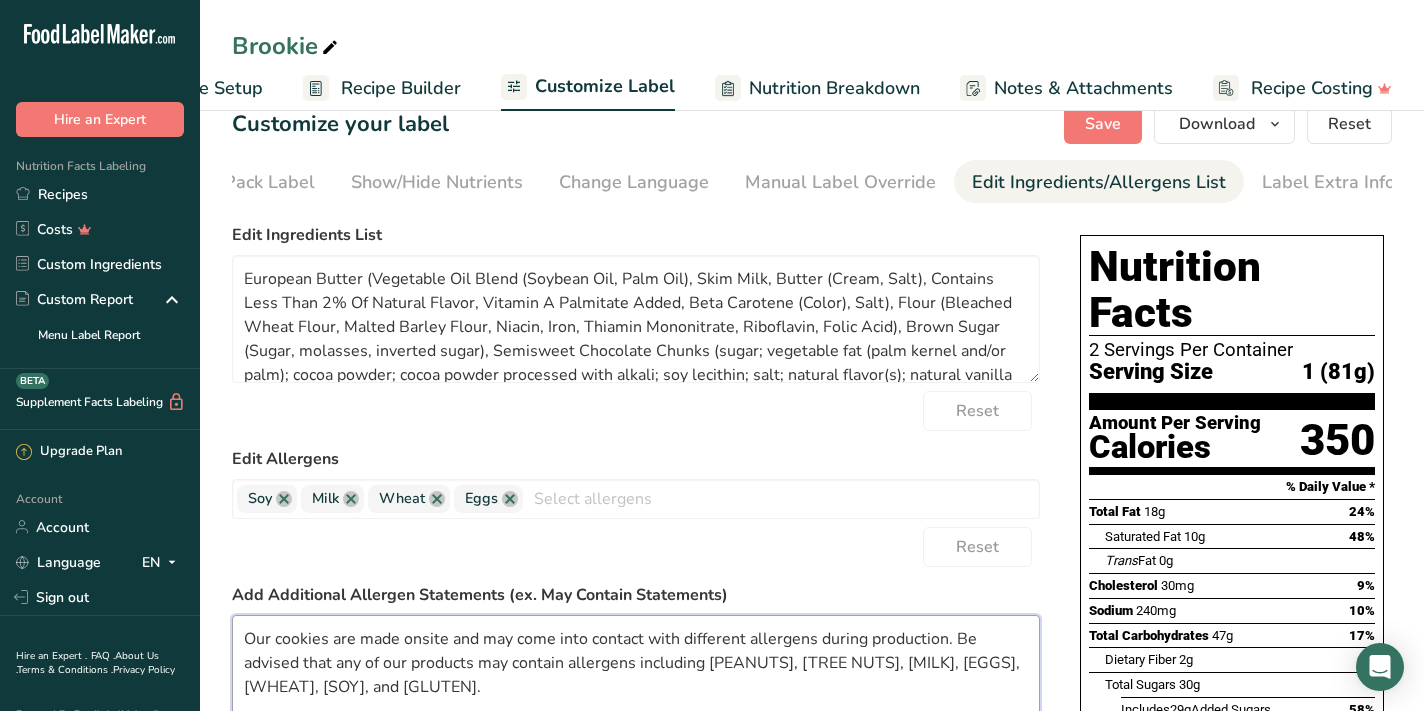 scroll, scrollTop: 0, scrollLeft: 0, axis: both 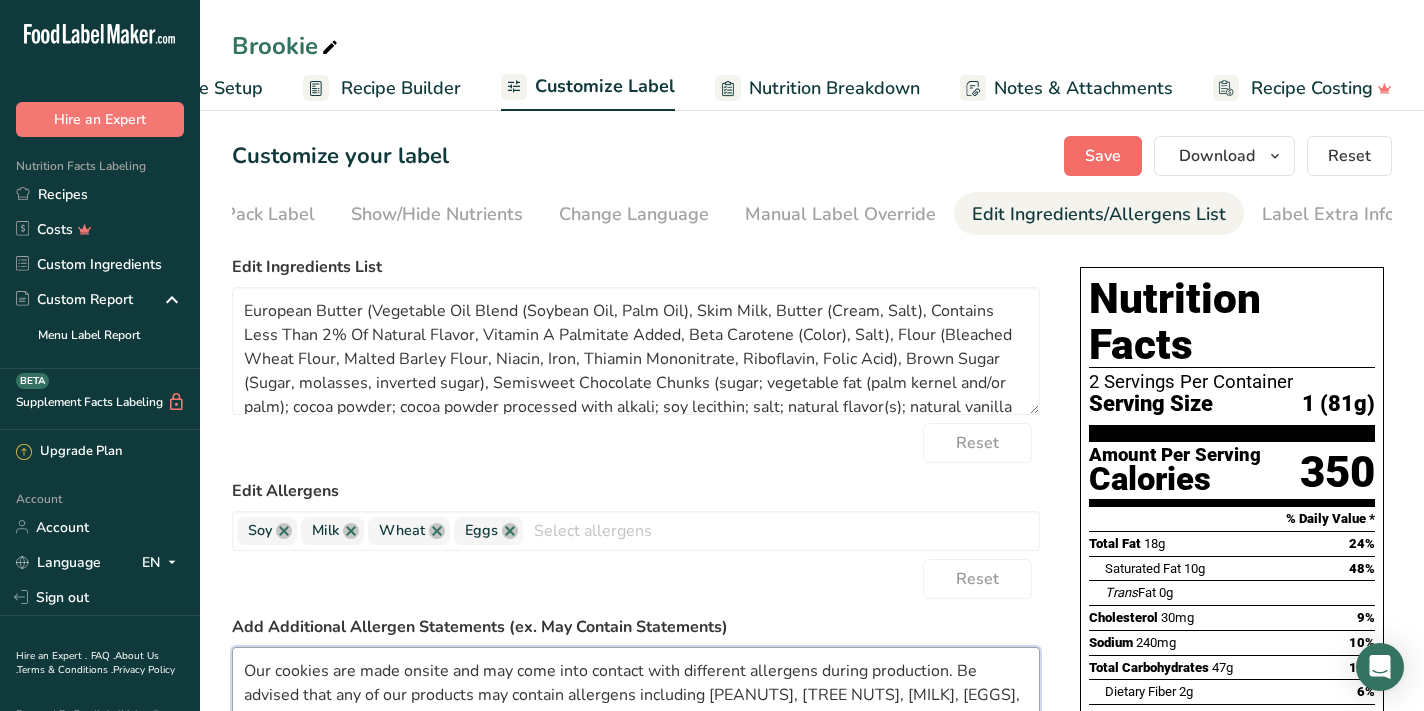 type on "Our cookies are made onsite and may come into contact with different allergens during production. Be advised that any of our products may contain allergens including peanuts, tree nuts, milk, eggs, wheat, soy, and gluten." 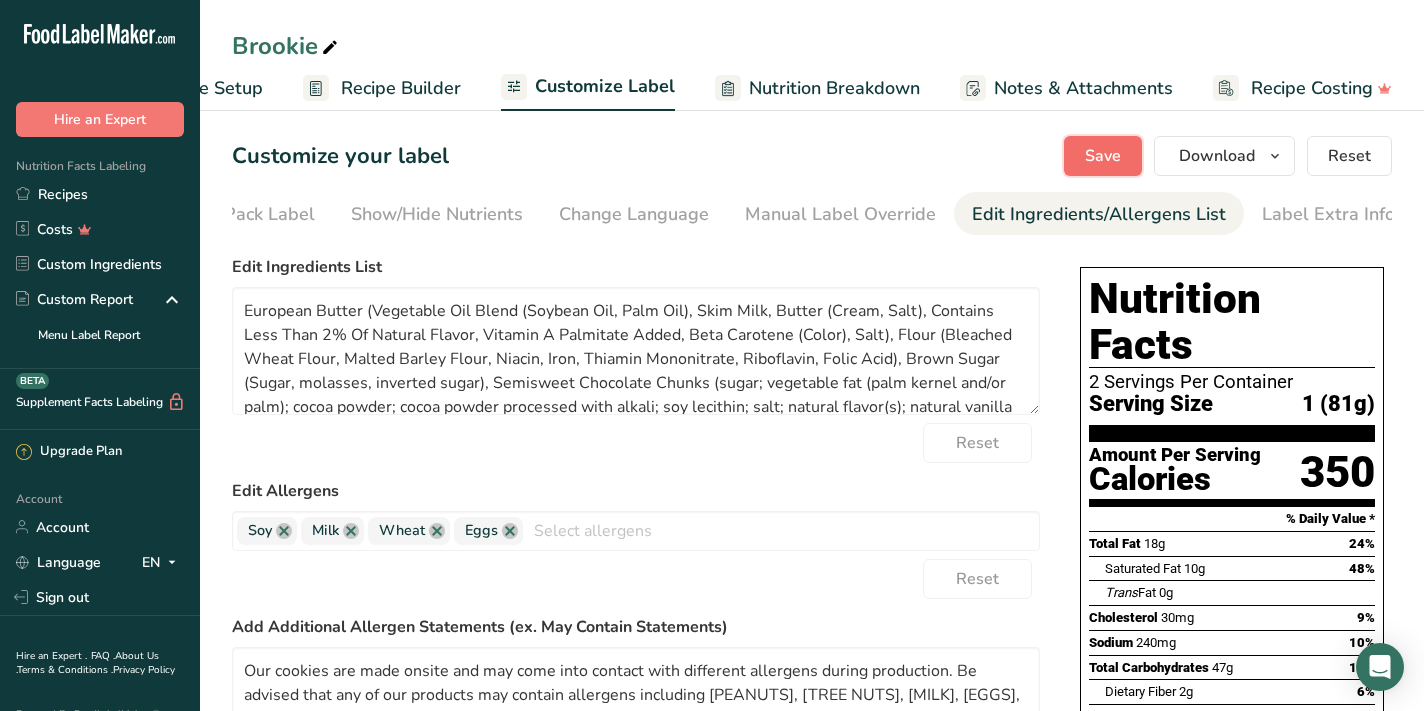 click on "Save" at bounding box center (1103, 156) 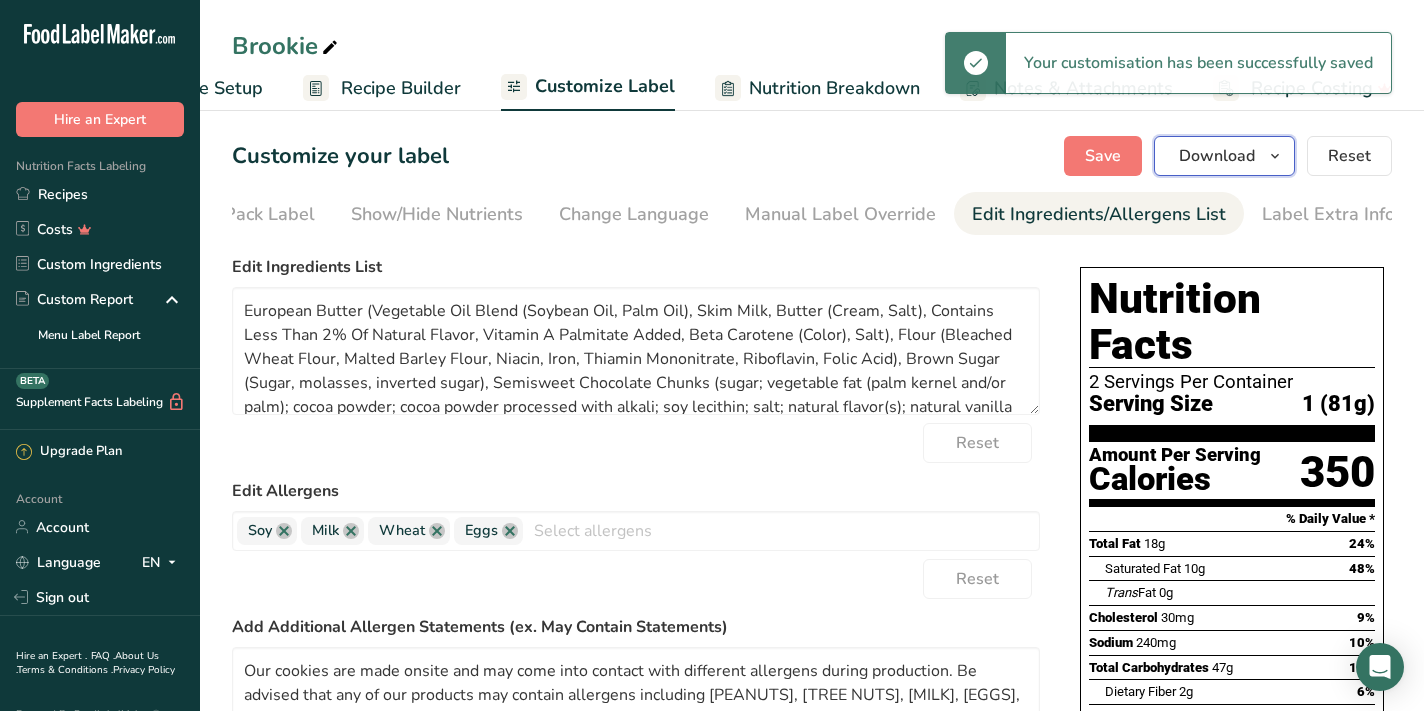 click on "Download" at bounding box center (1217, 156) 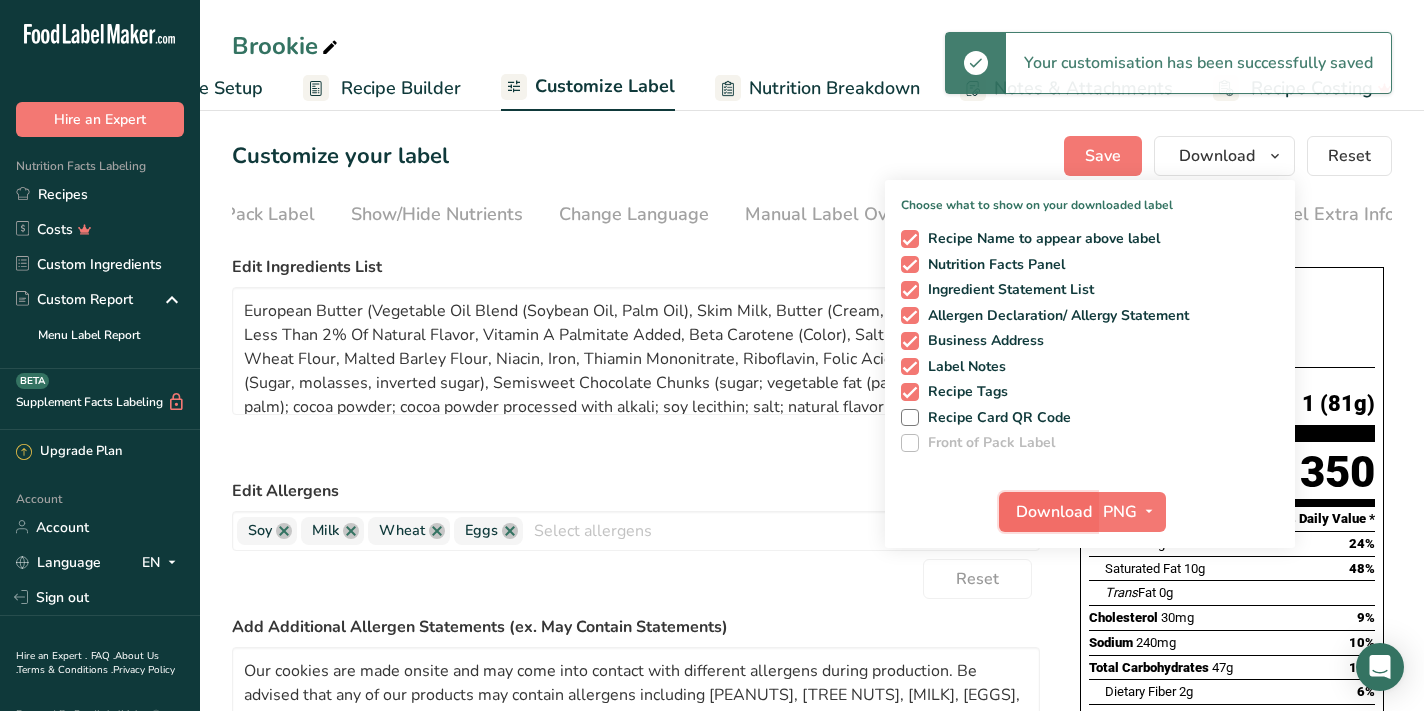 click on "Download" at bounding box center [1054, 512] 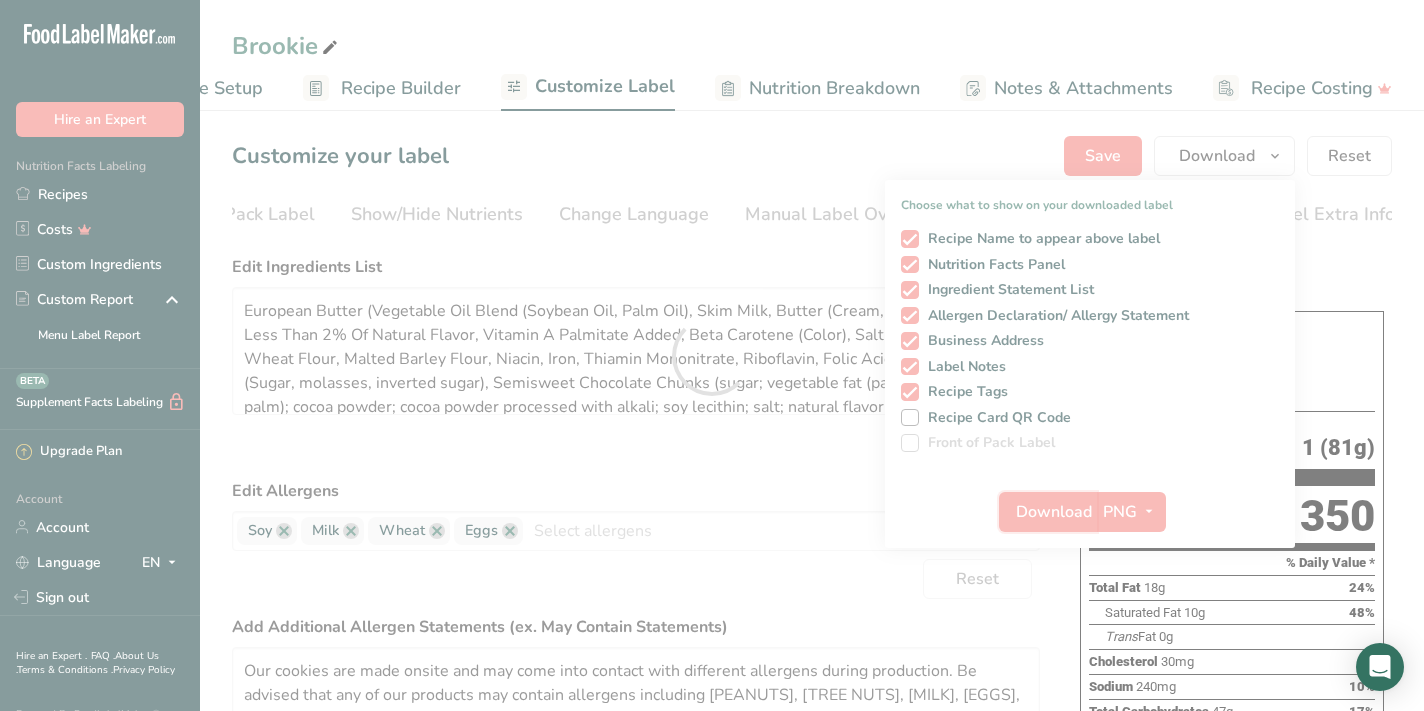 scroll, scrollTop: 0, scrollLeft: 0, axis: both 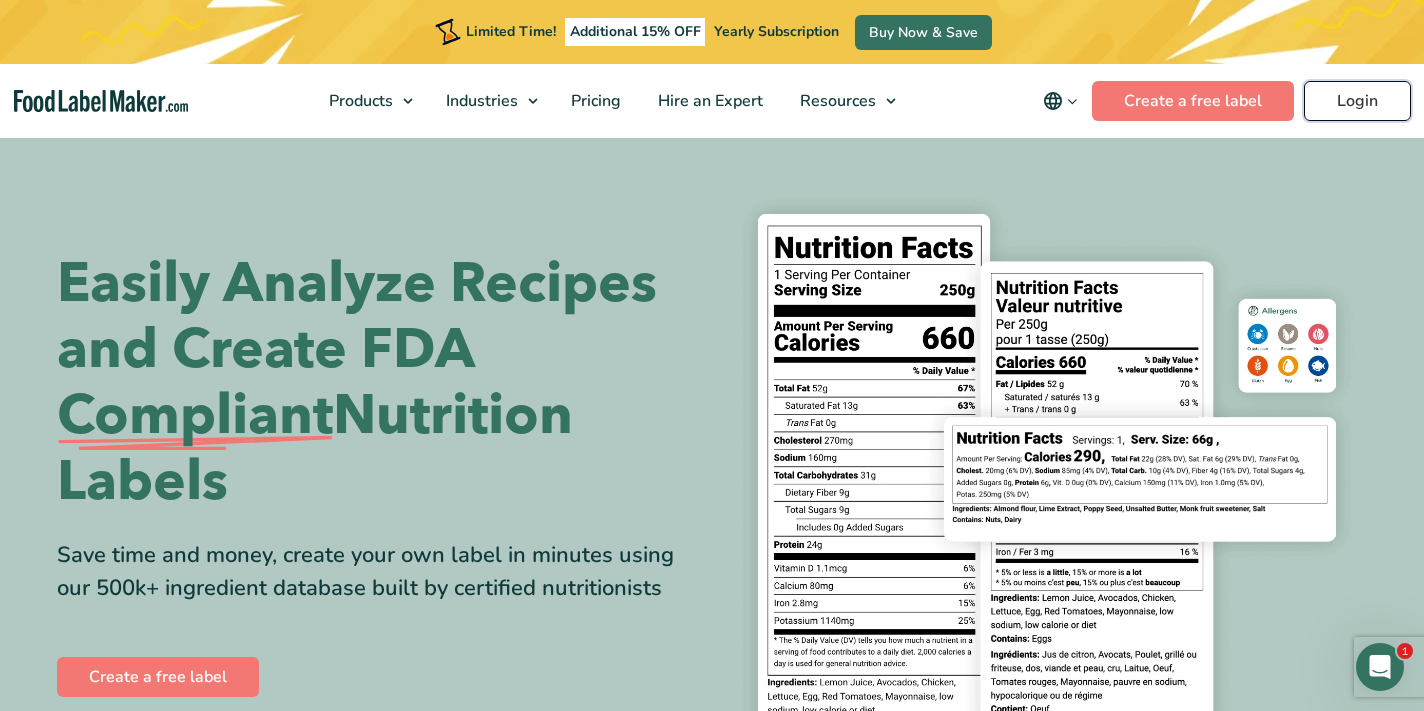 click on "Login" at bounding box center (1357, 101) 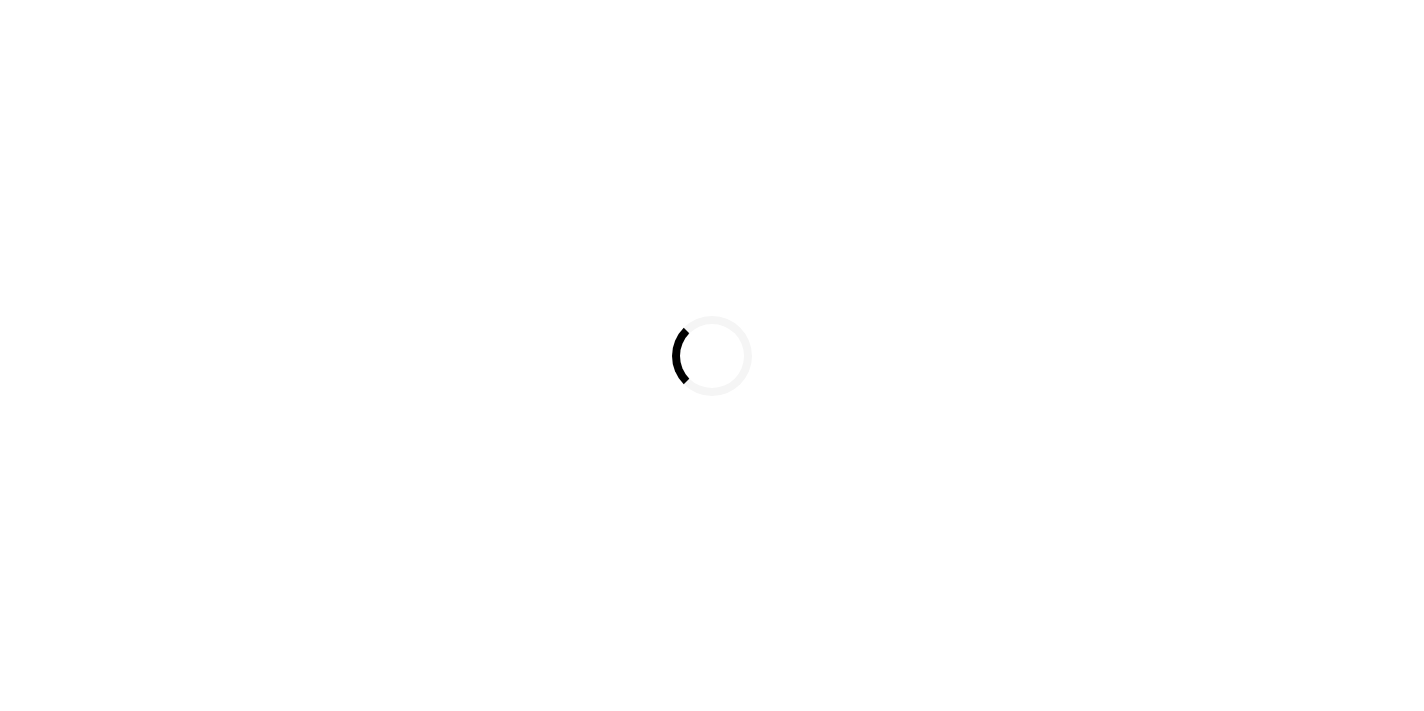 scroll, scrollTop: 0, scrollLeft: 0, axis: both 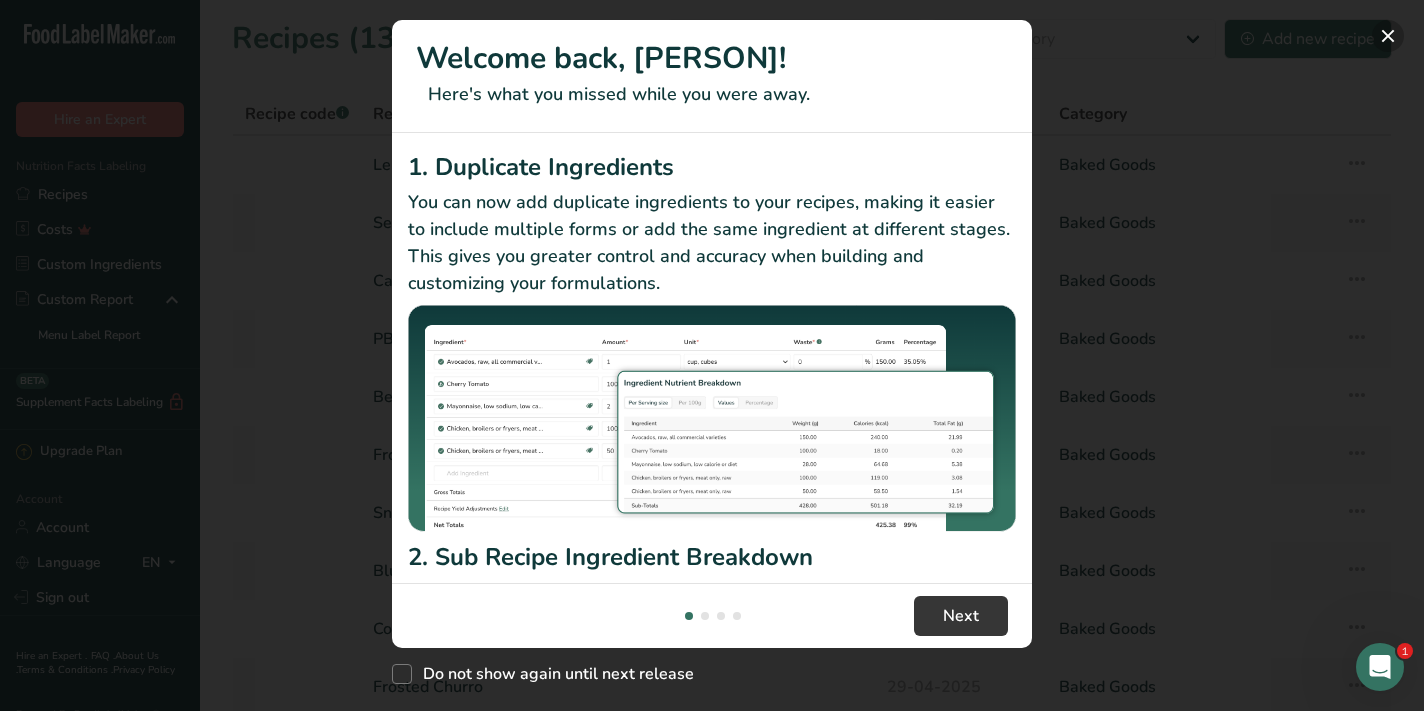 click at bounding box center [1388, 36] 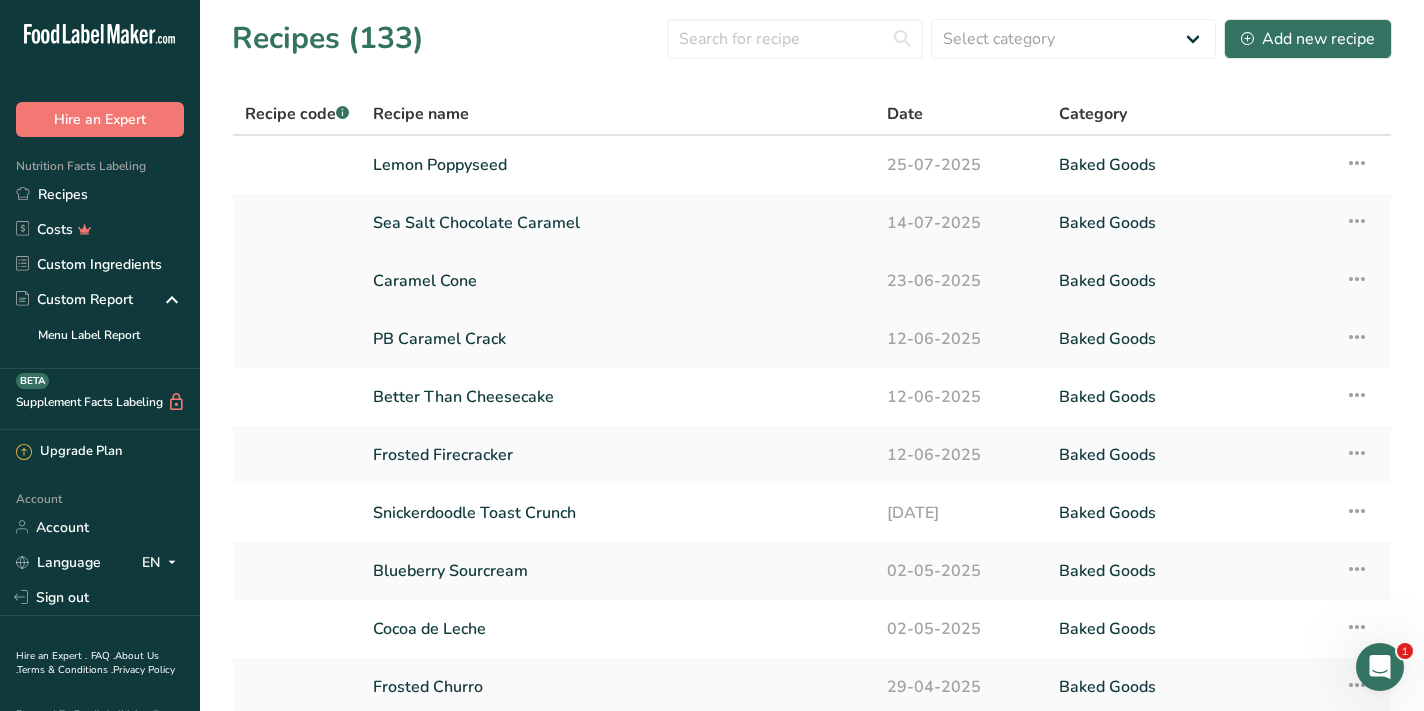 click on "Caramel Cone" at bounding box center [618, 281] 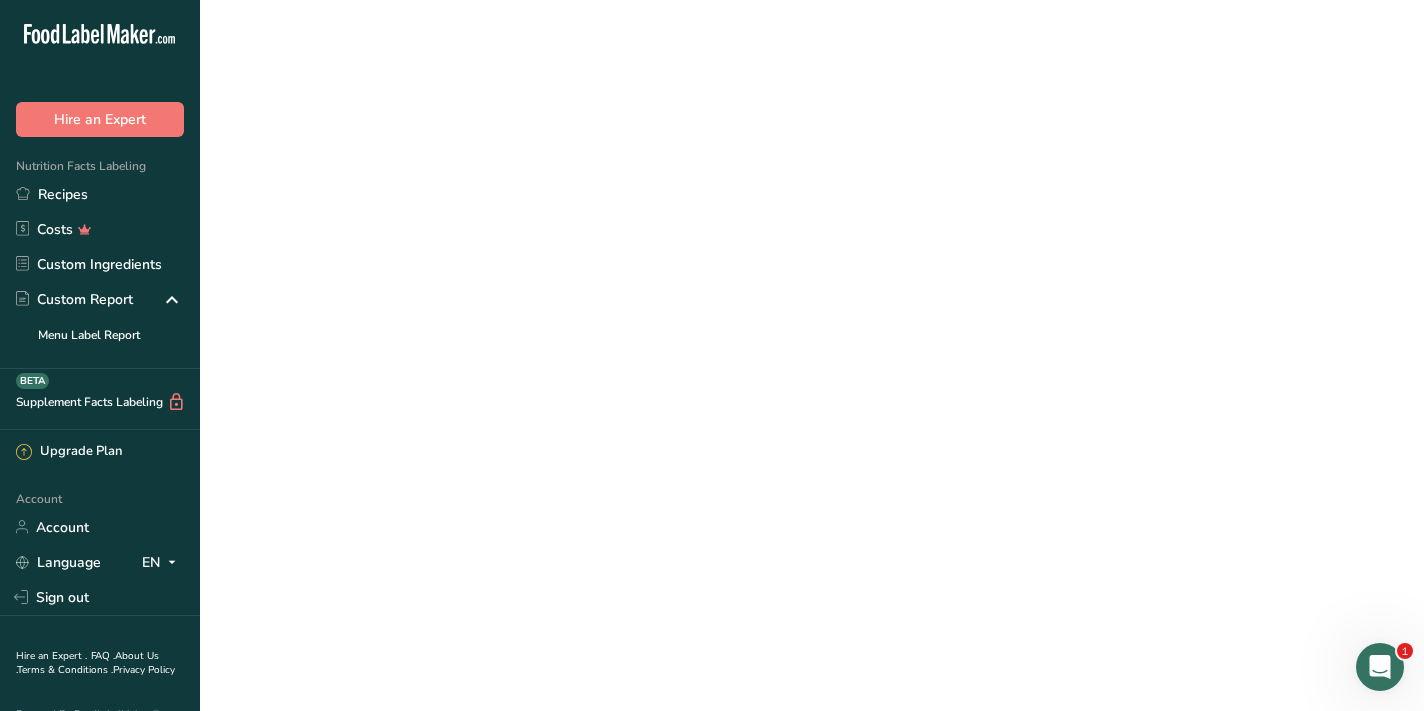 click on "Caramel Cone" at bounding box center (618, 281) 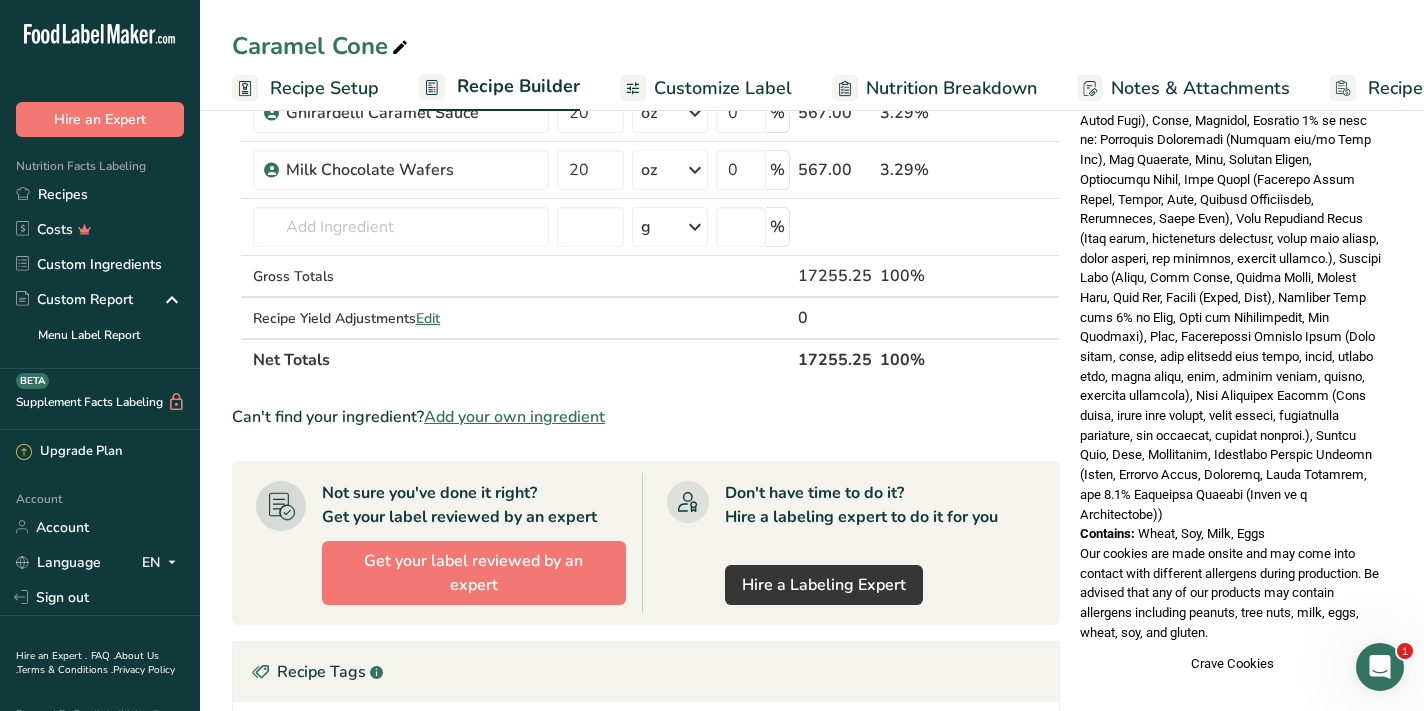 scroll, scrollTop: 918, scrollLeft: 0, axis: vertical 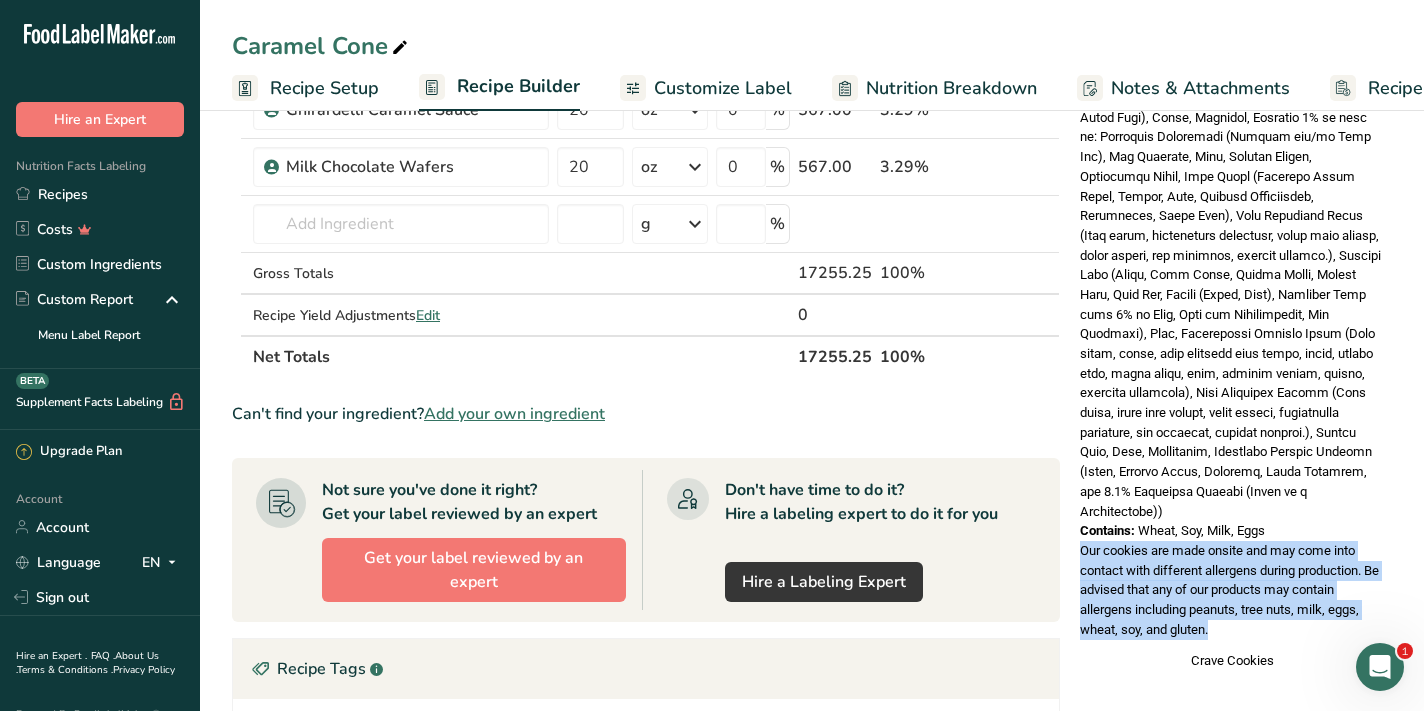 drag, startPoint x: 1078, startPoint y: 485, endPoint x: 1224, endPoint y: 559, distance: 163.68262 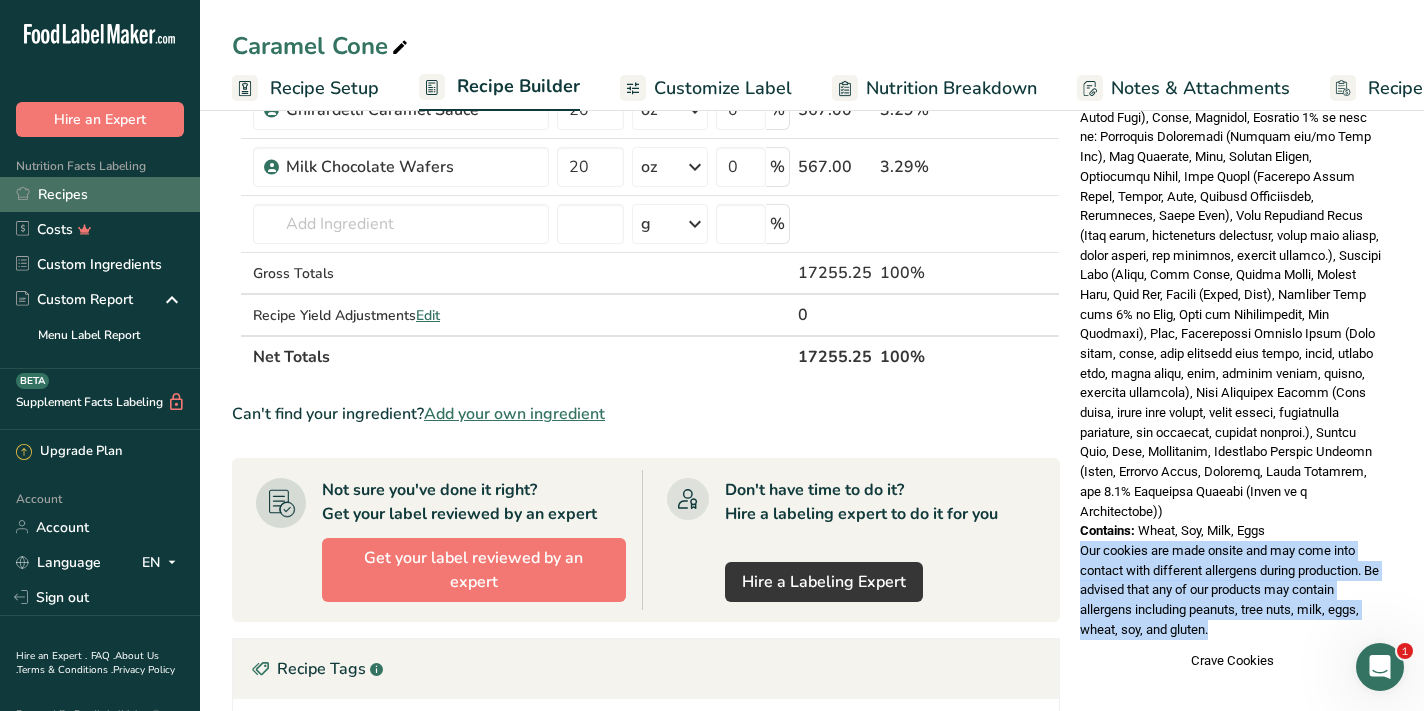 click on "Recipes" at bounding box center [100, 194] 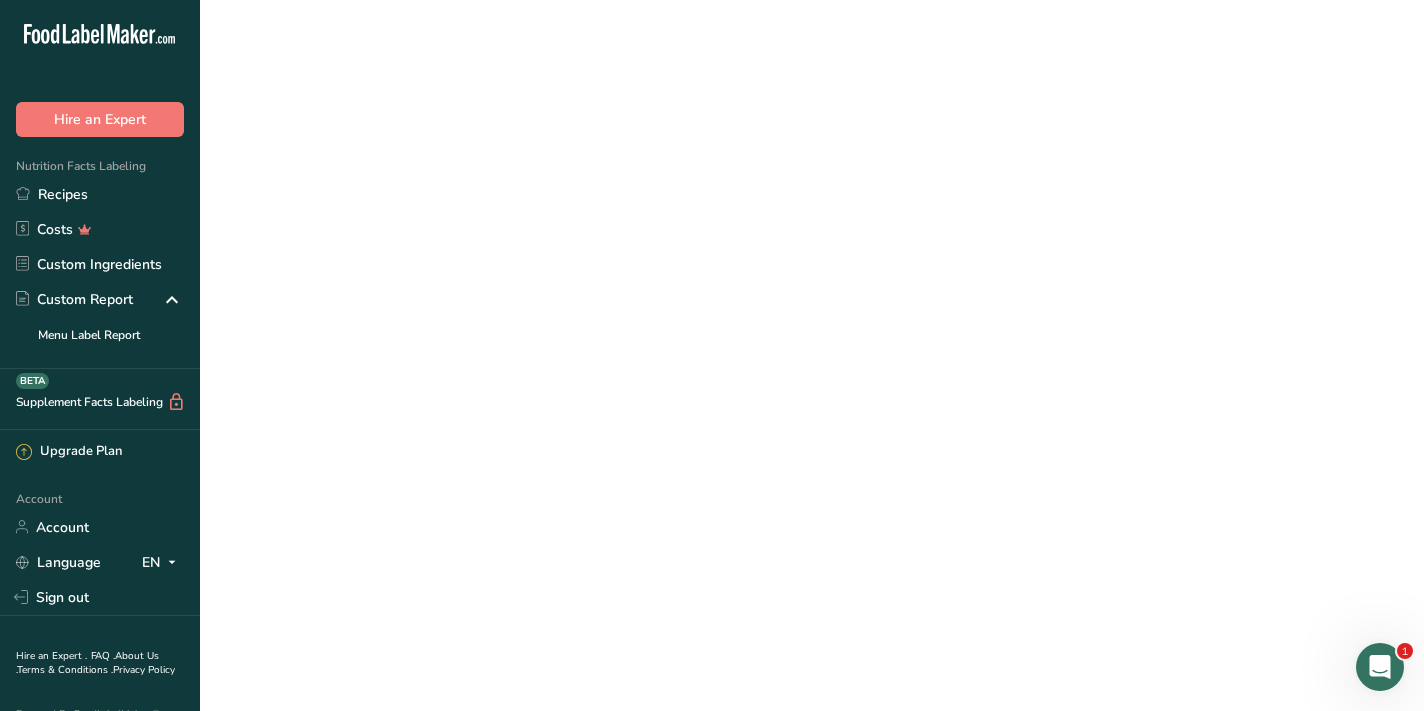 scroll, scrollTop: 0, scrollLeft: 0, axis: both 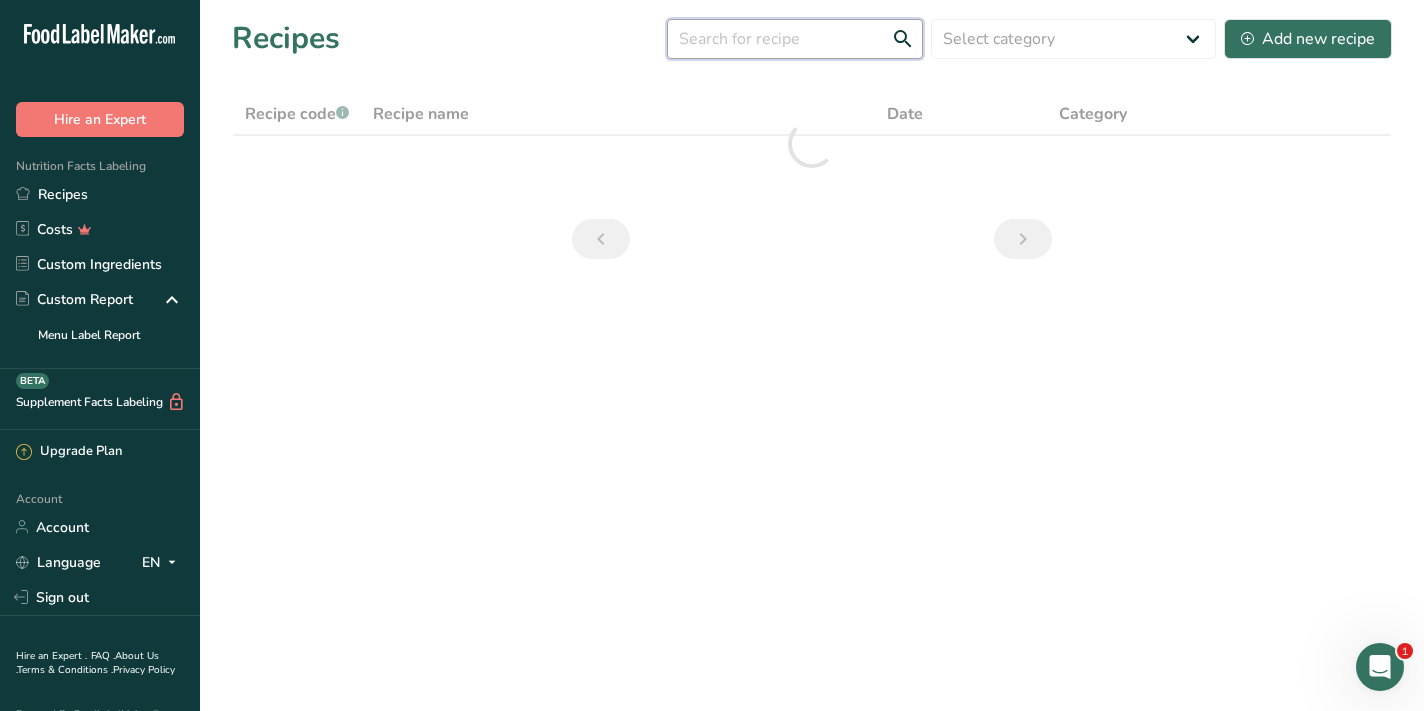 click at bounding box center [795, 39] 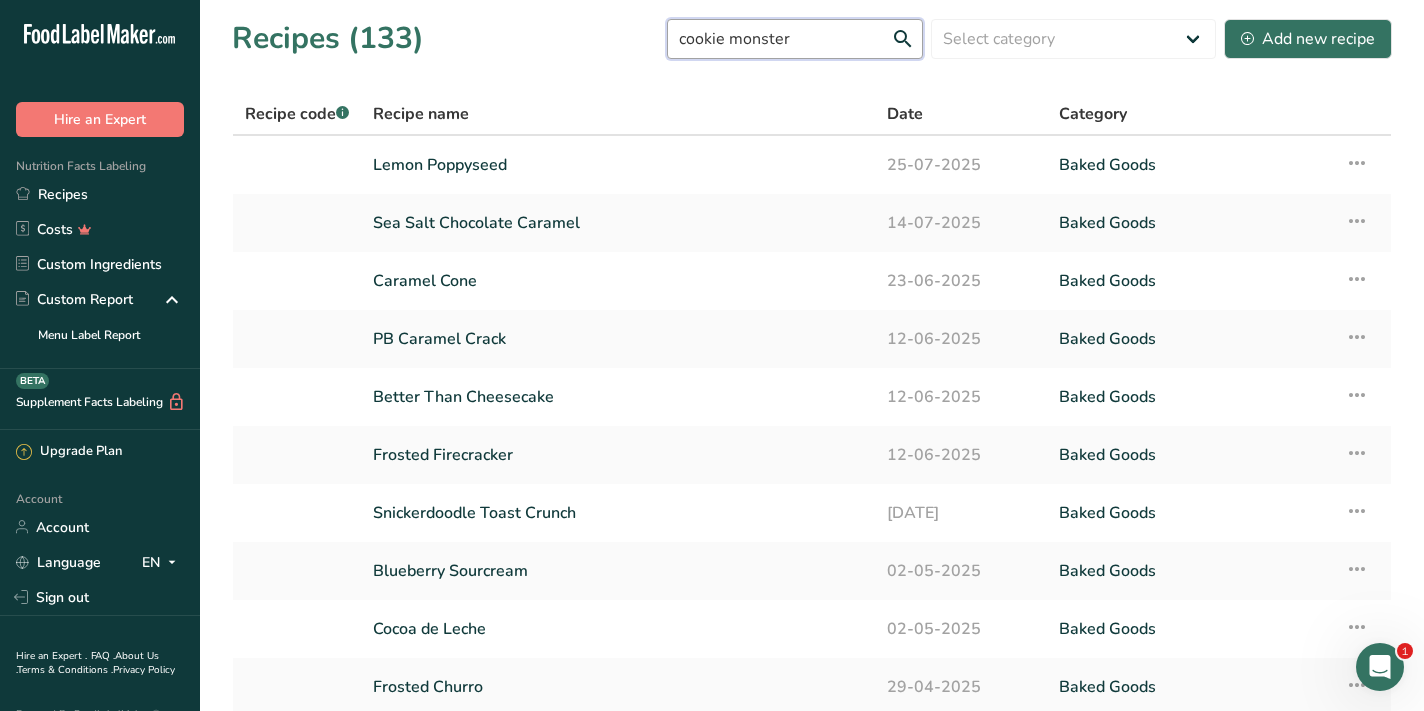type on "cookie monster" 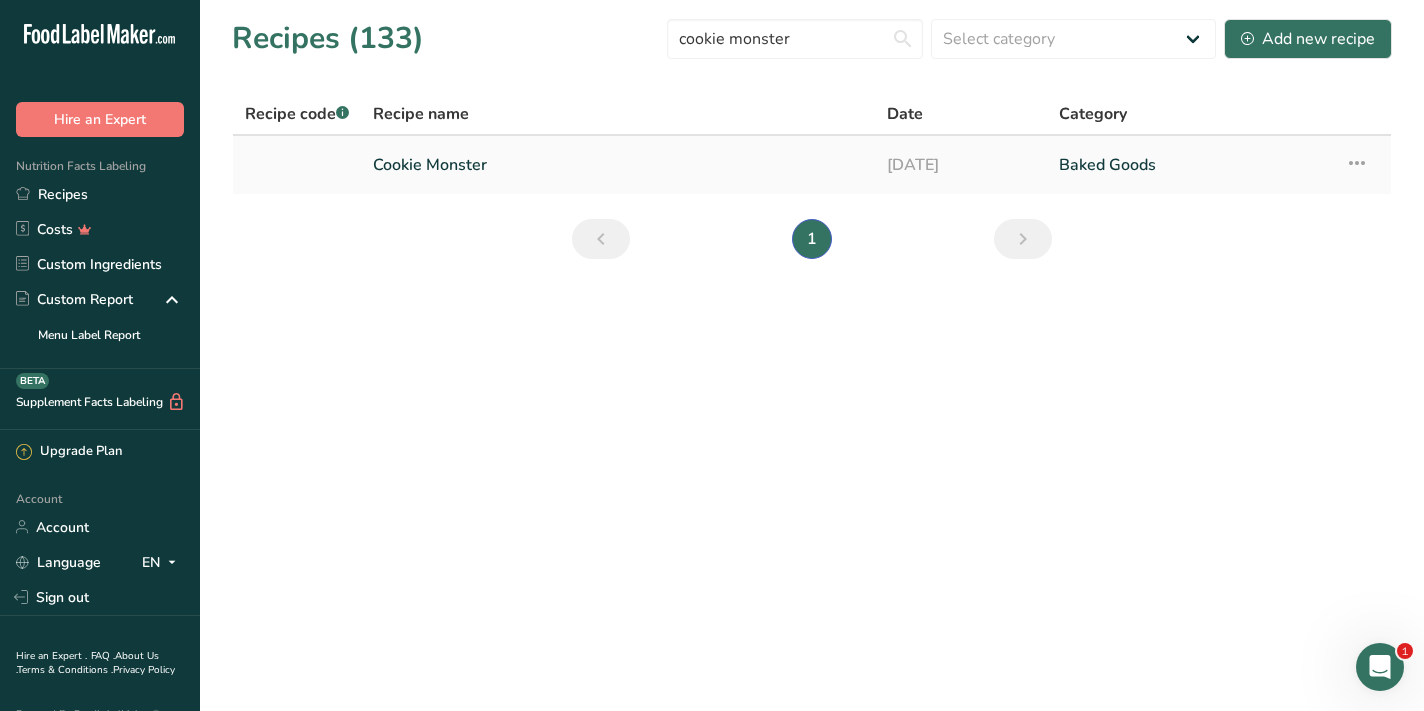 click on "Cookie Monster" at bounding box center (618, 165) 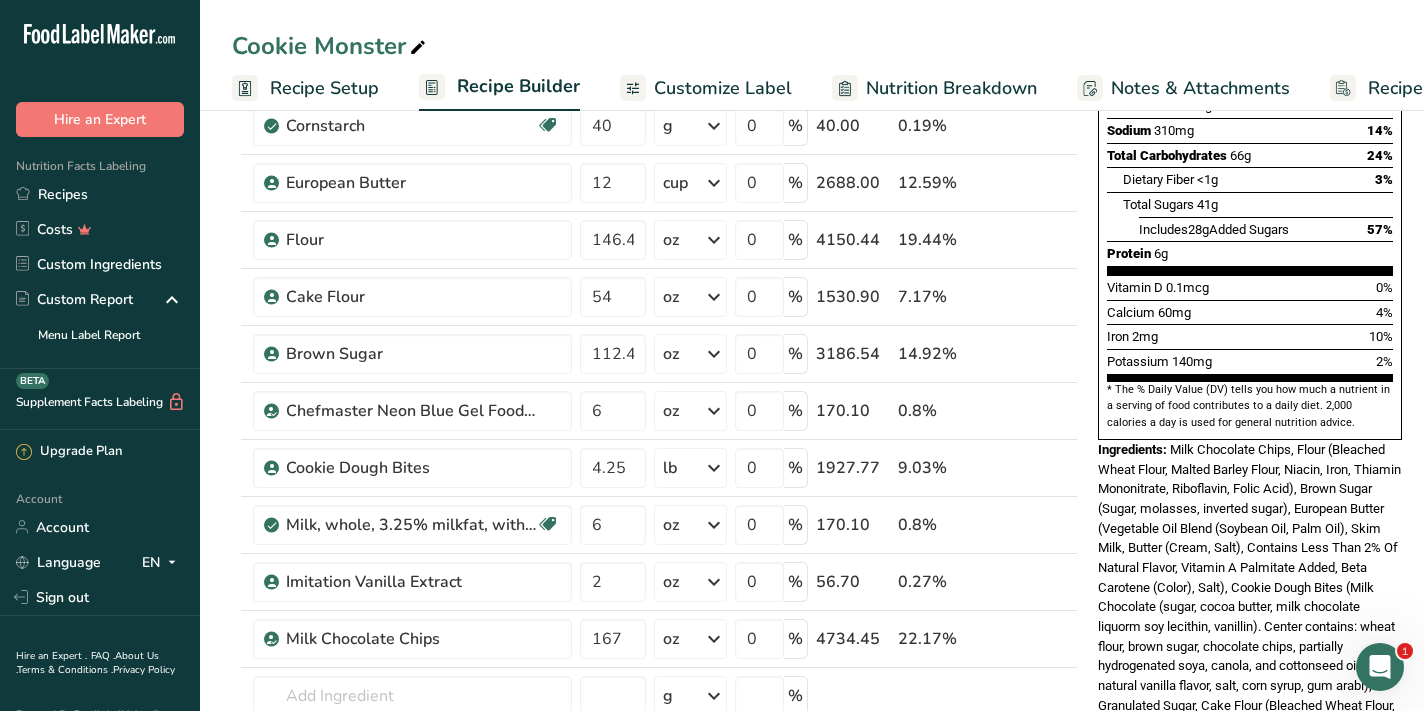 scroll, scrollTop: 629, scrollLeft: 0, axis: vertical 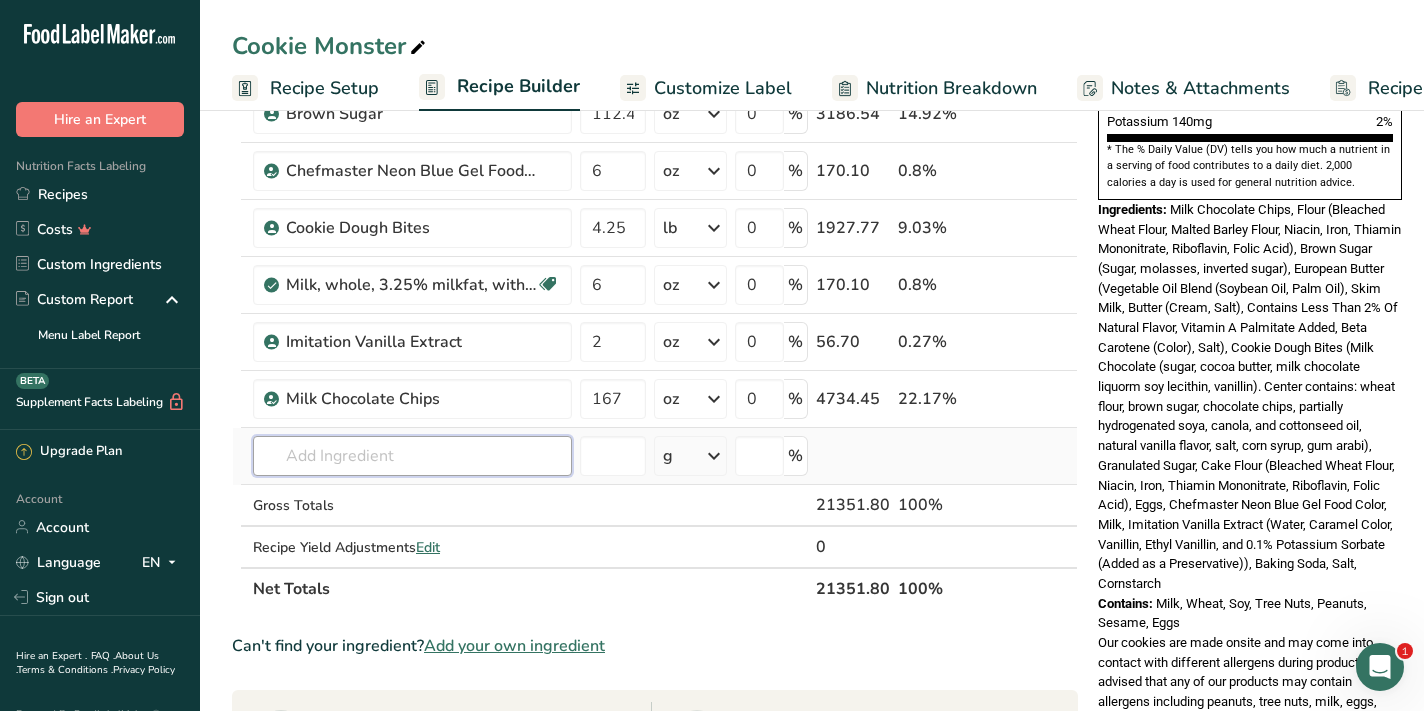 click at bounding box center [412, 456] 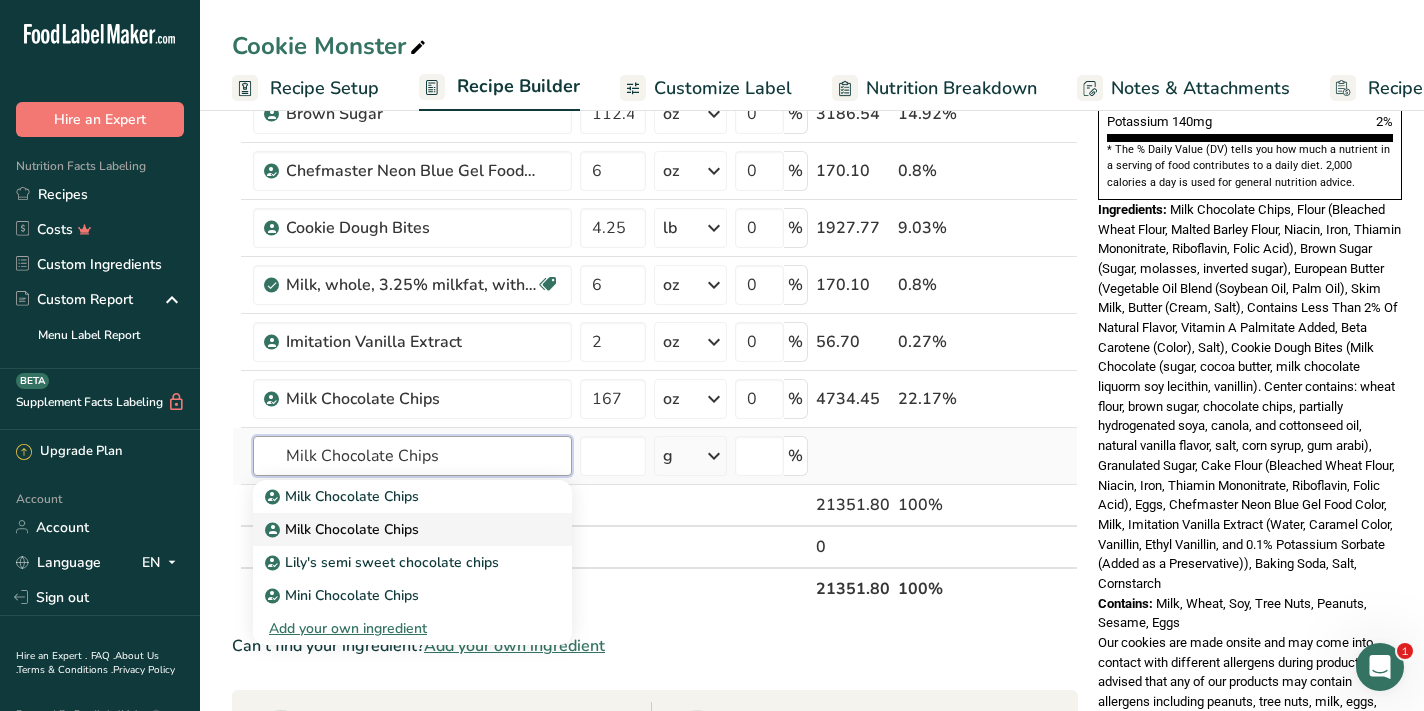 type on "Milk Chocolate Chips" 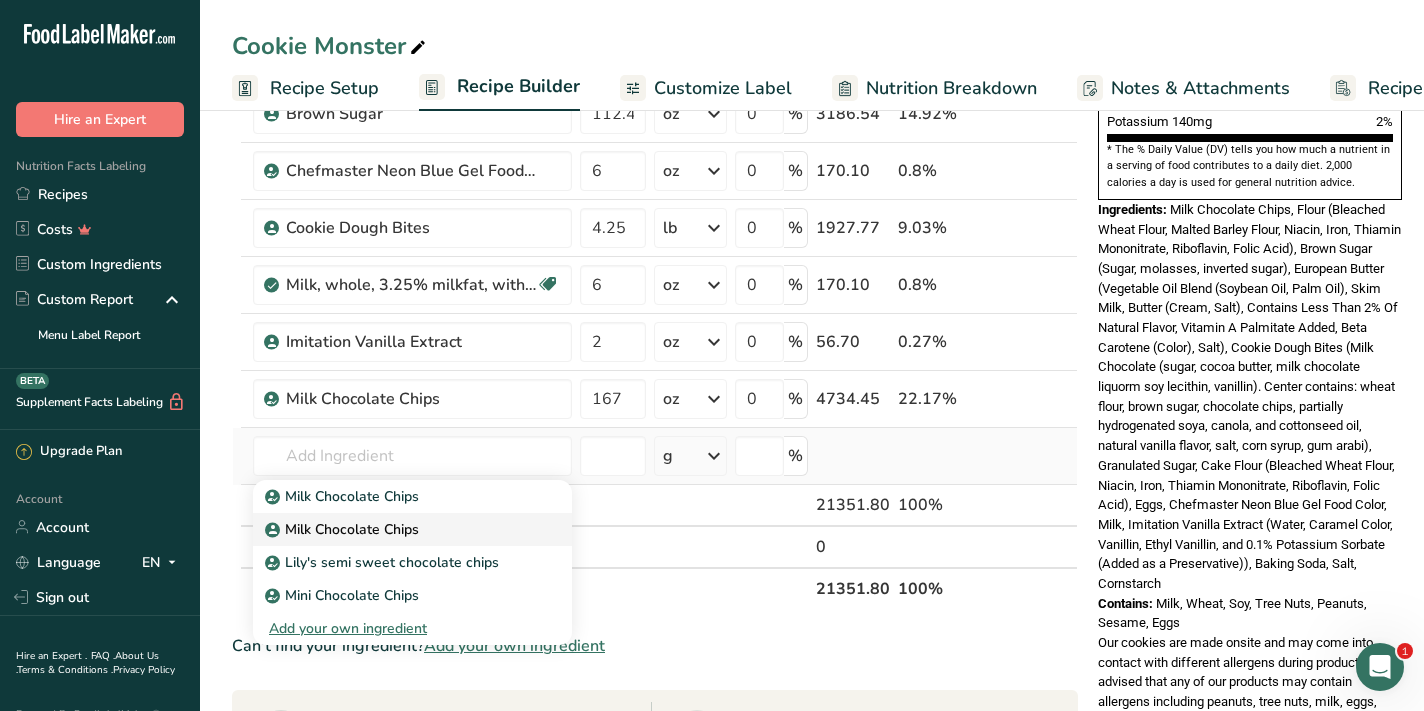click on "Milk Chocolate Chips" at bounding box center [344, 496] 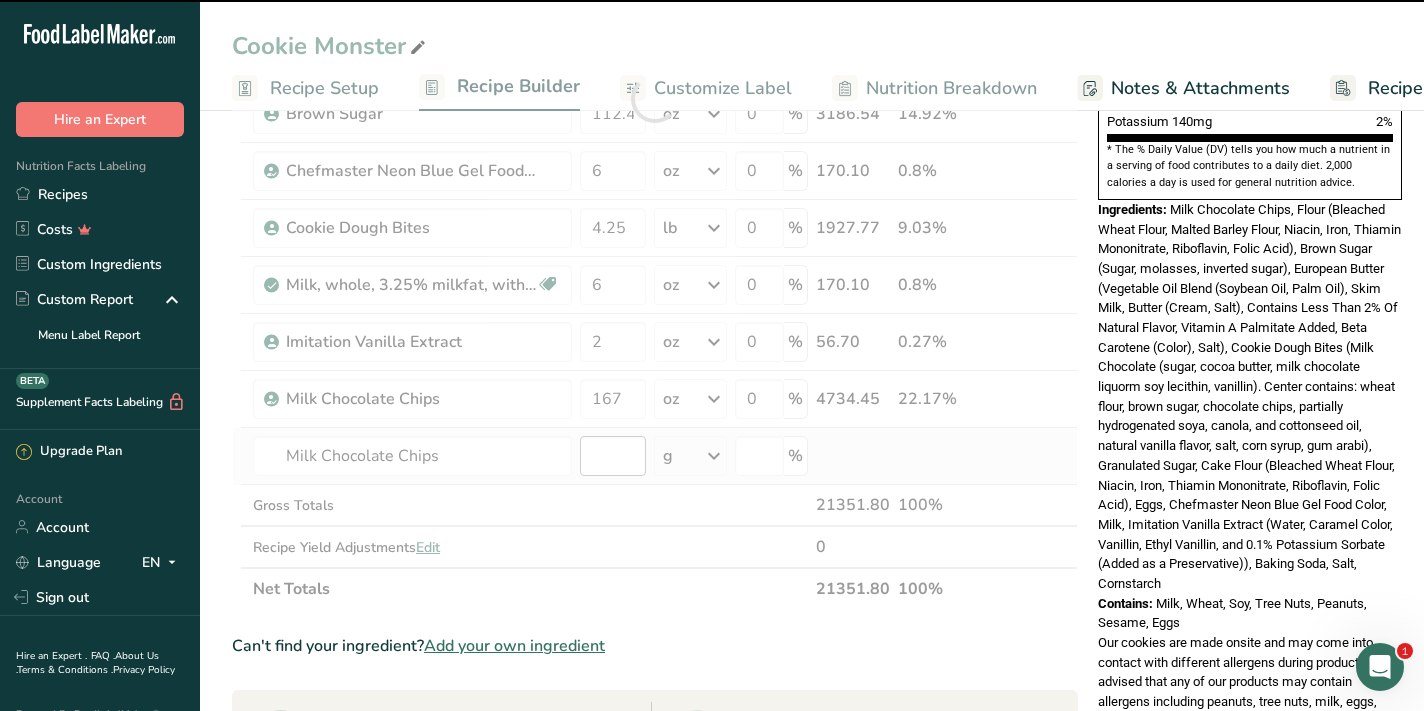 type on "0" 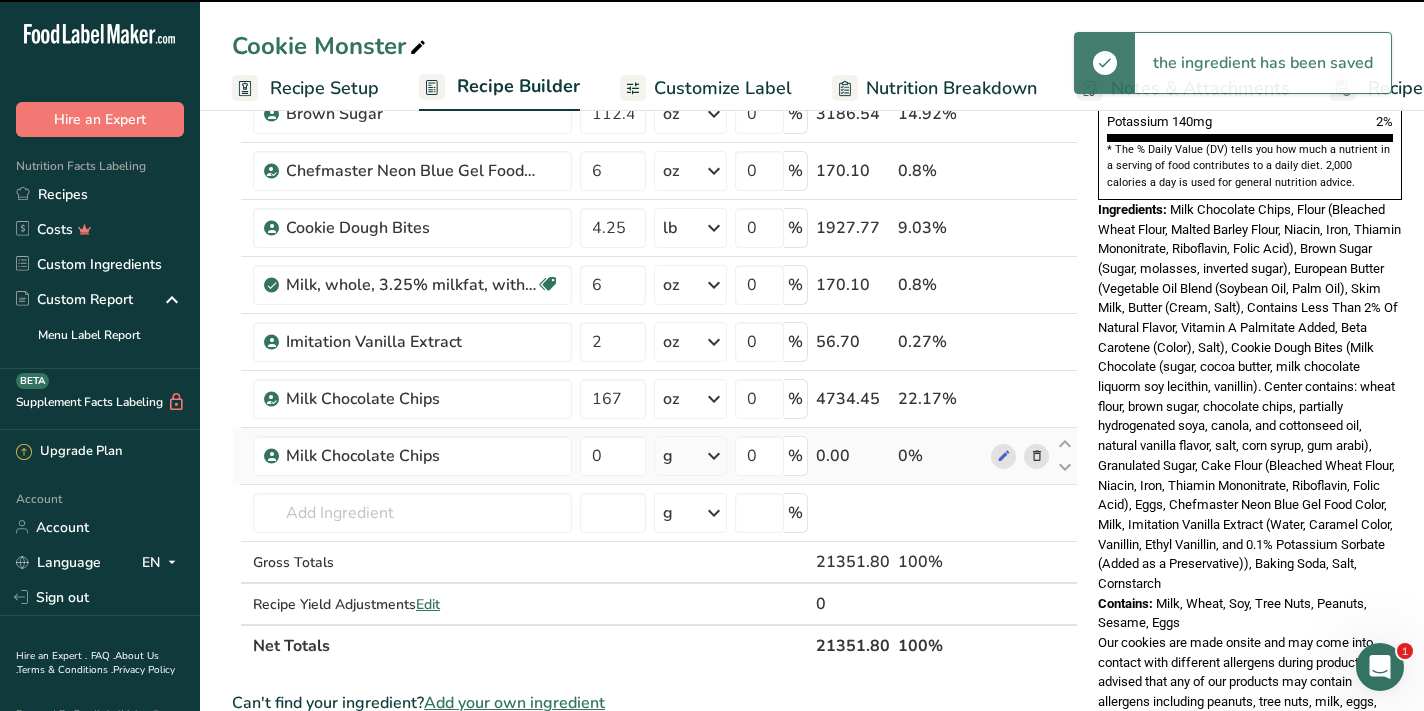 click on "g" at bounding box center [690, 456] 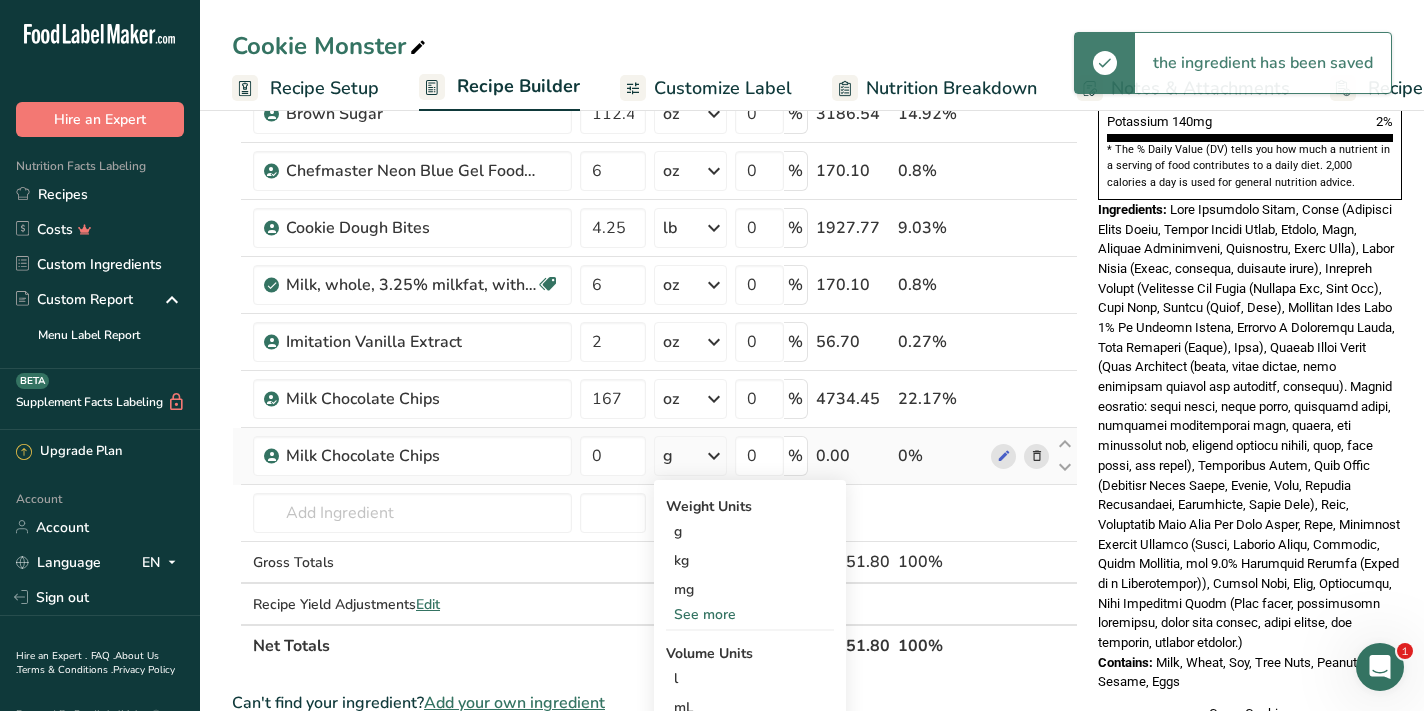 click on "See more" at bounding box center [750, 614] 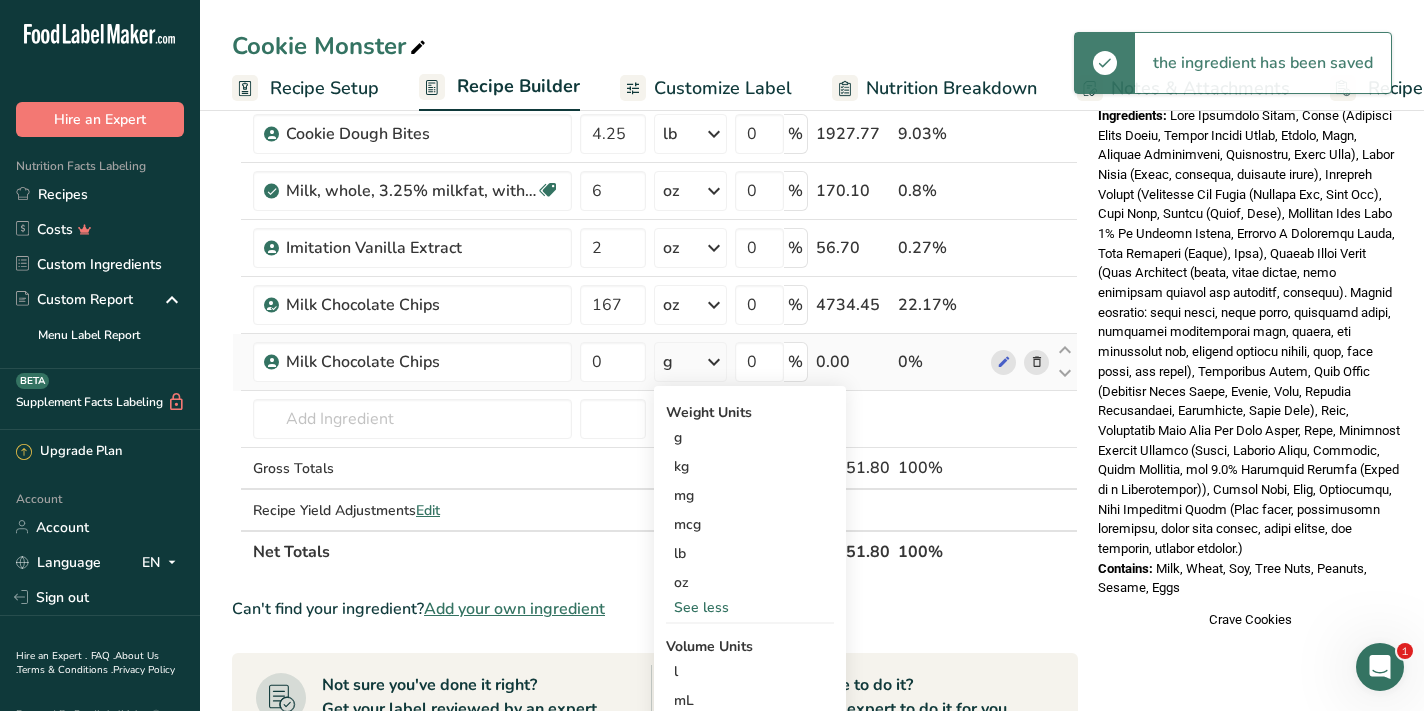 scroll, scrollTop: 742, scrollLeft: 0, axis: vertical 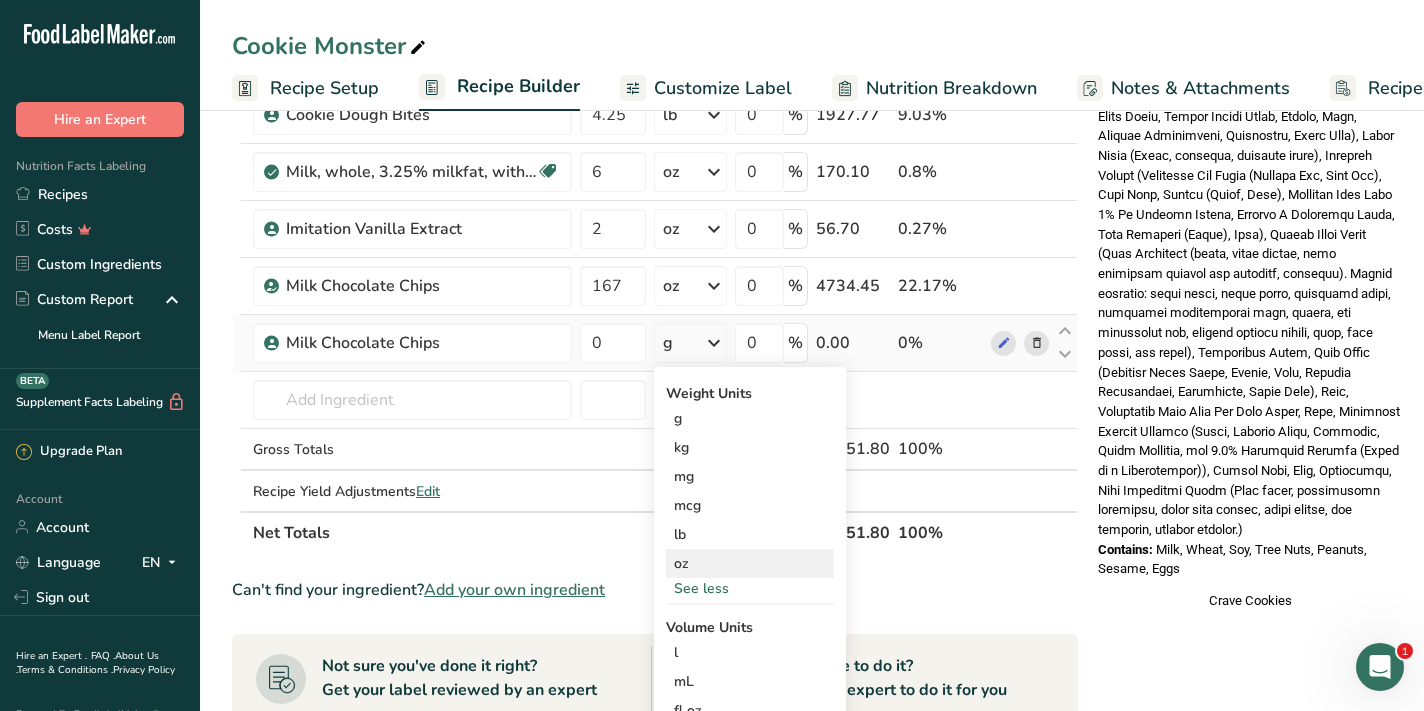 click on "oz" at bounding box center [750, 563] 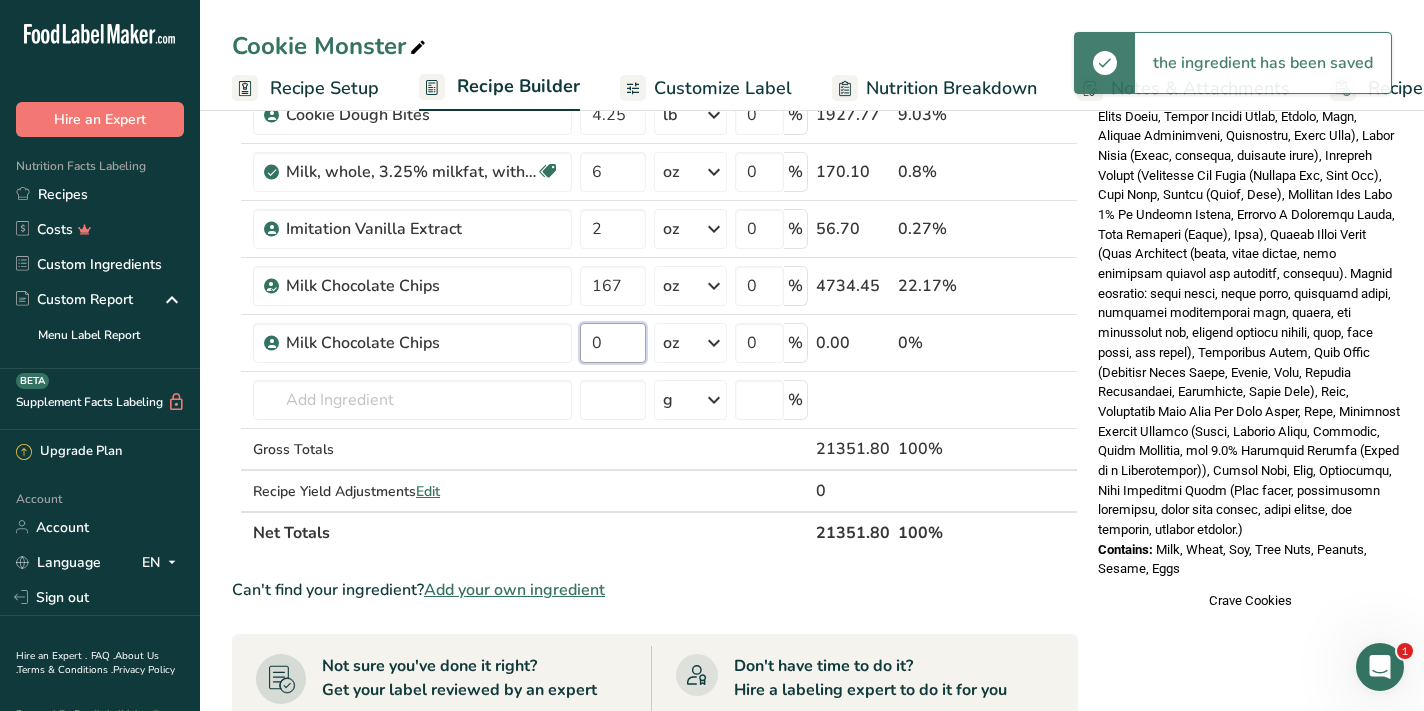 click on "0" at bounding box center (613, 343) 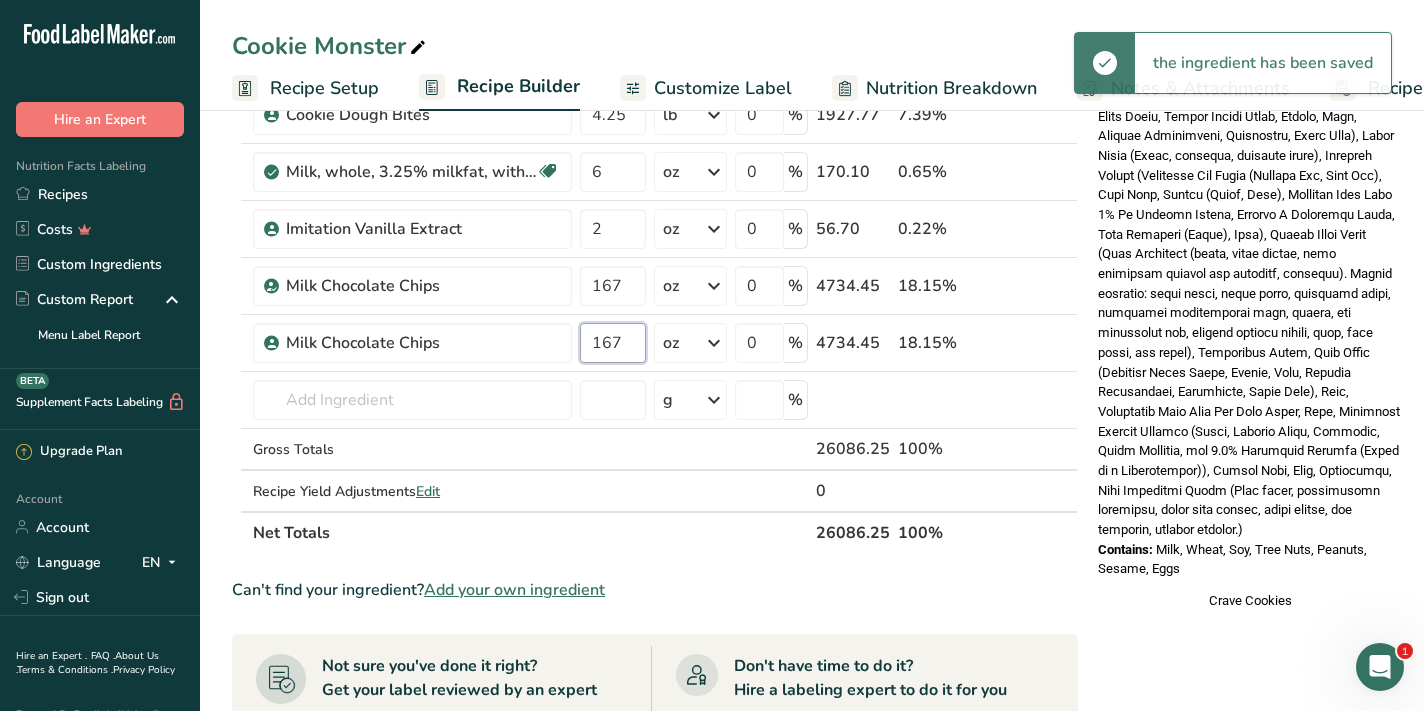 type on "167" 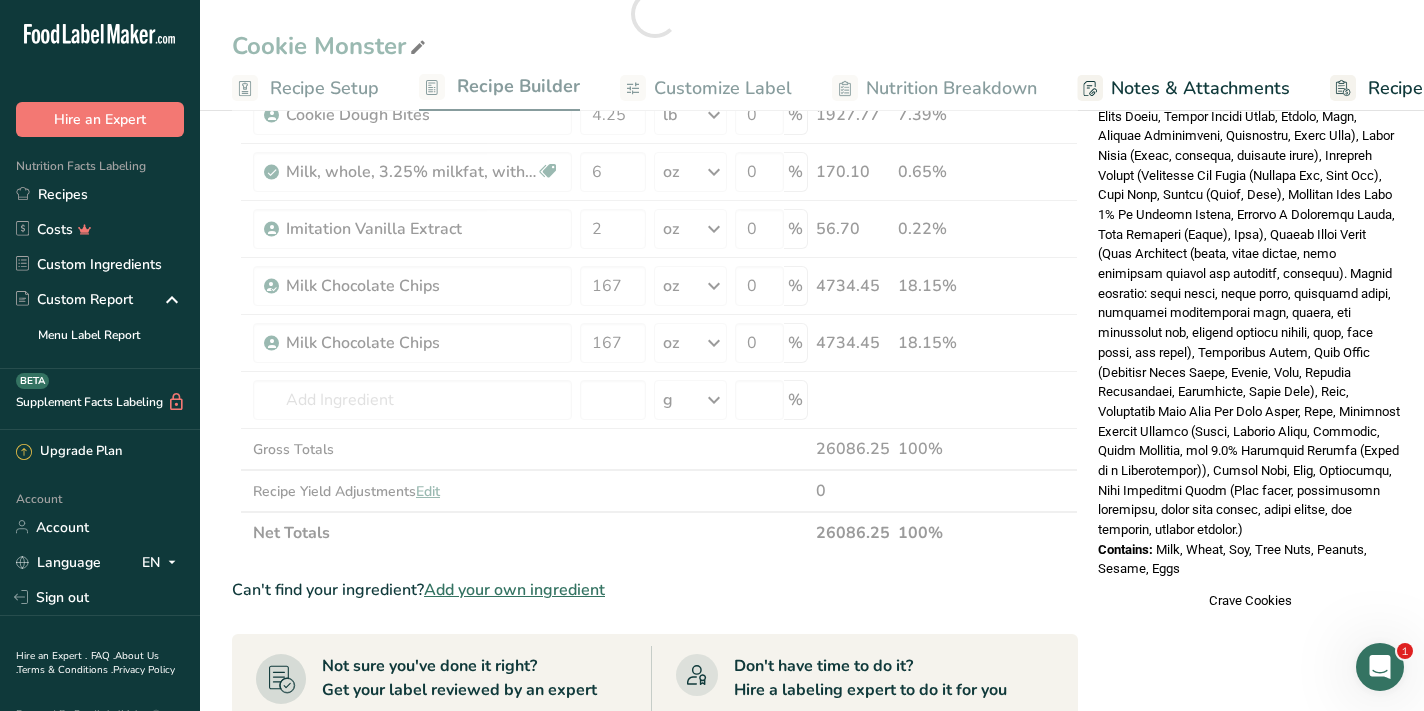 click at bounding box center [1249, 313] 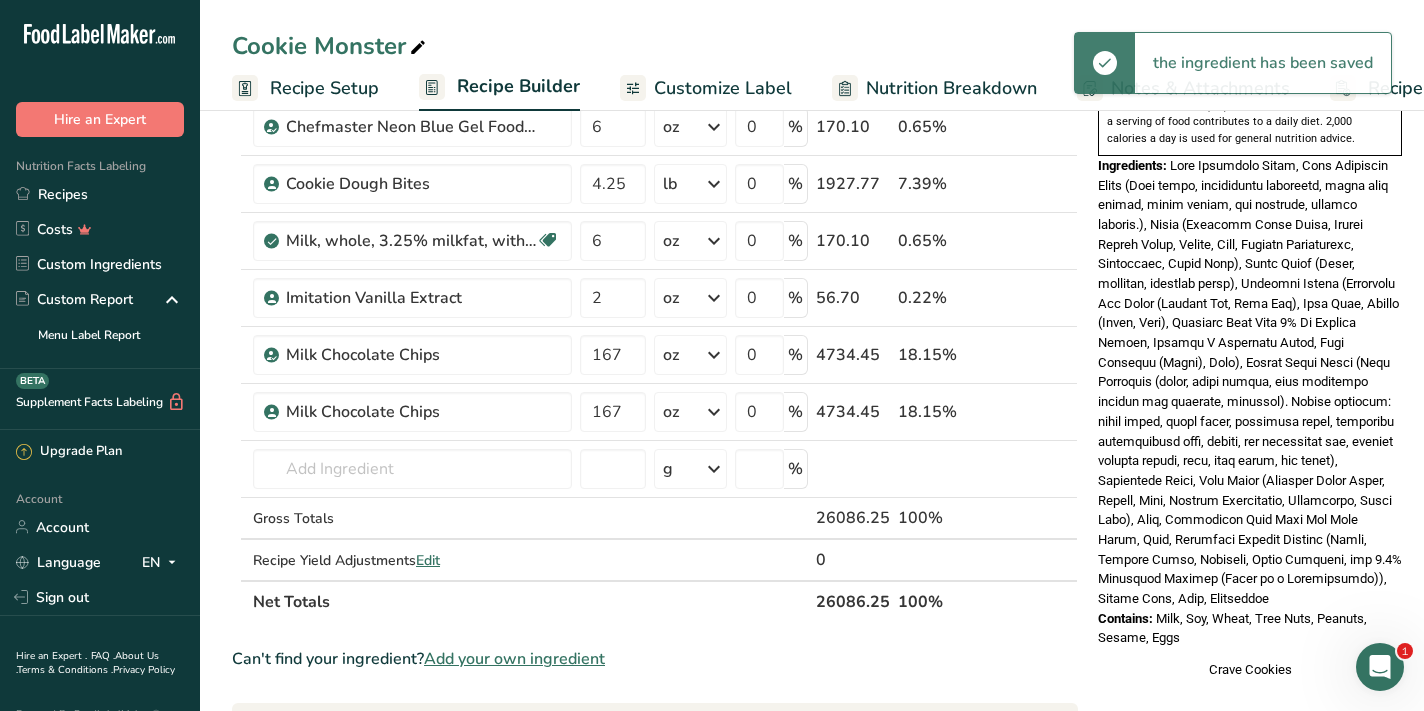 scroll, scrollTop: 671, scrollLeft: 0, axis: vertical 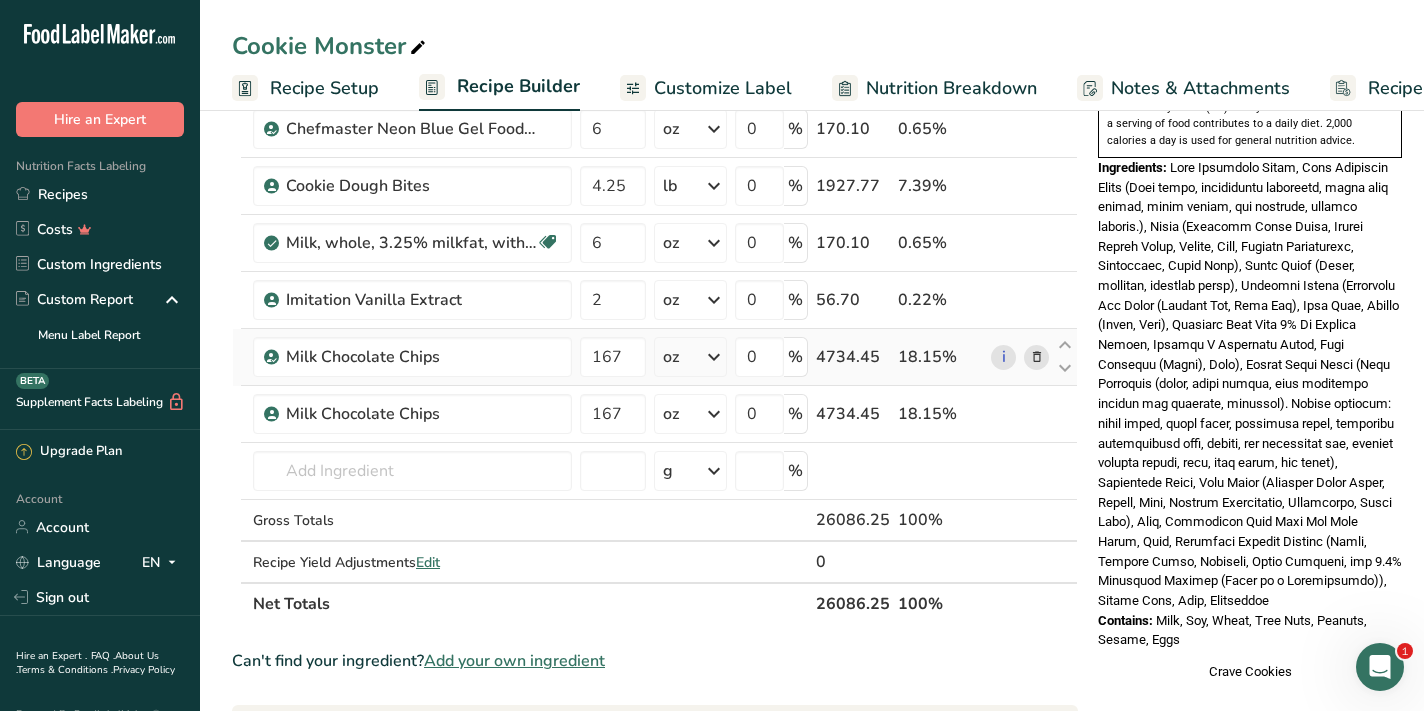 click at bounding box center [1037, 357] 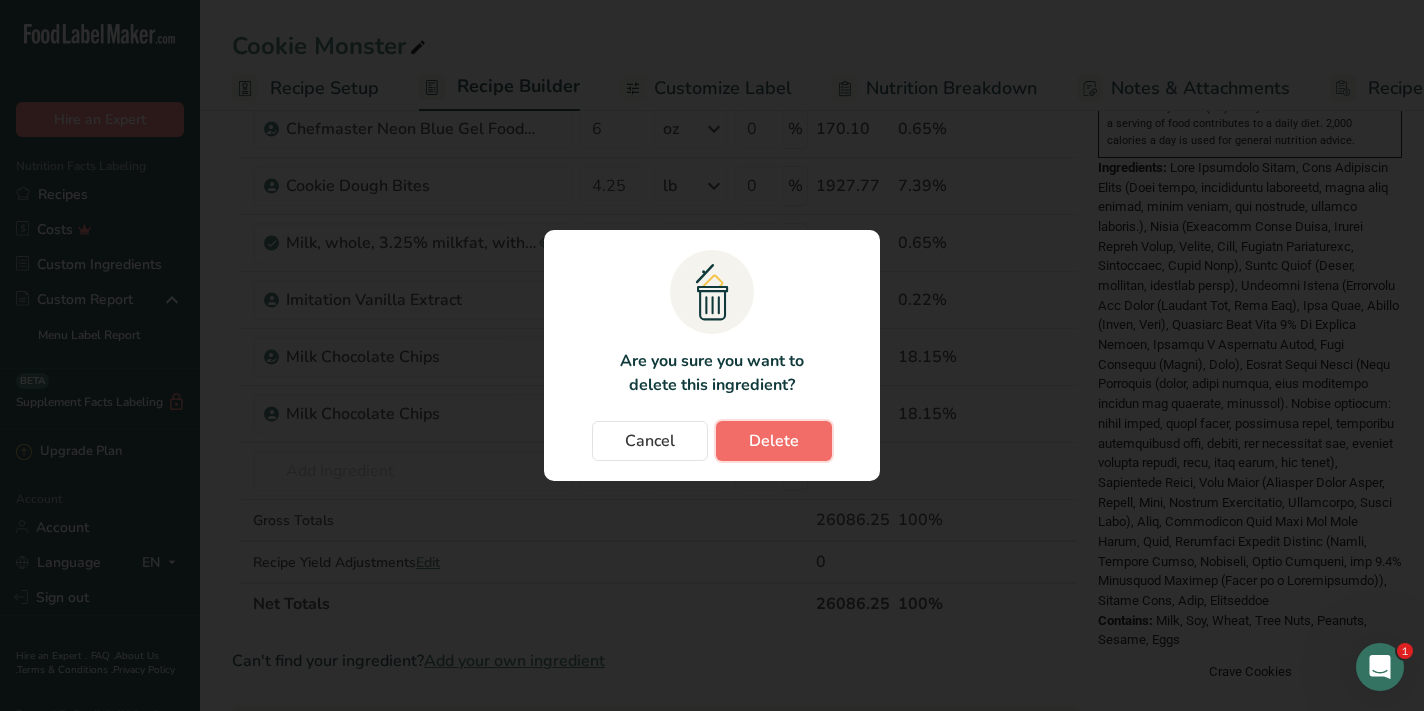 click on "Delete" at bounding box center [774, 441] 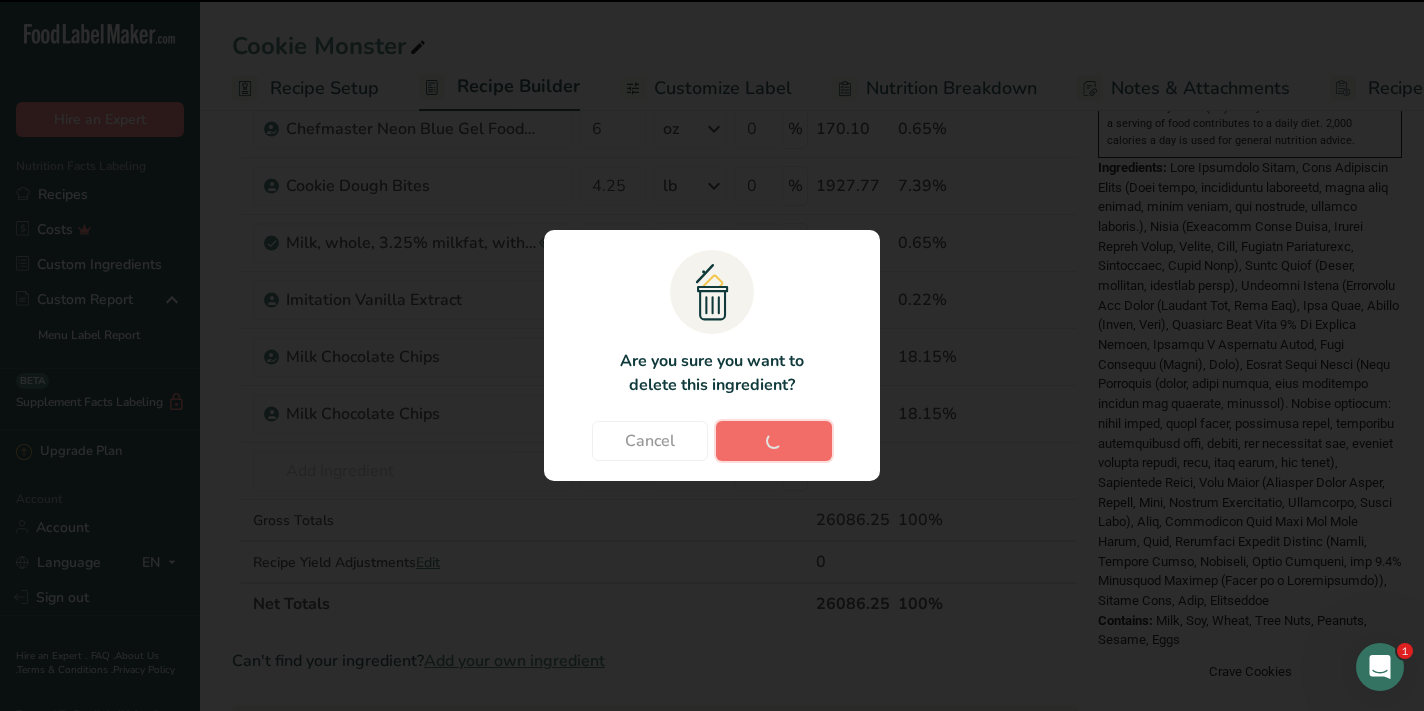 type 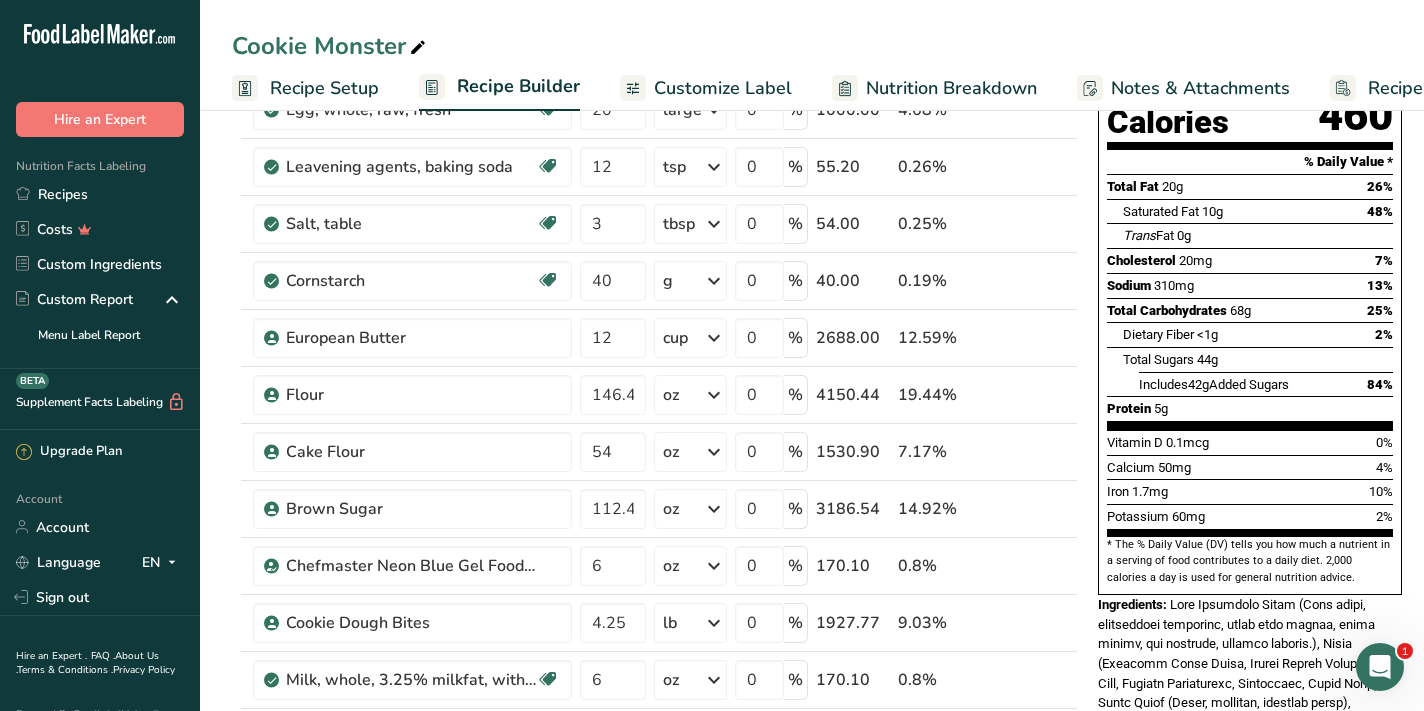 scroll, scrollTop: 0, scrollLeft: 0, axis: both 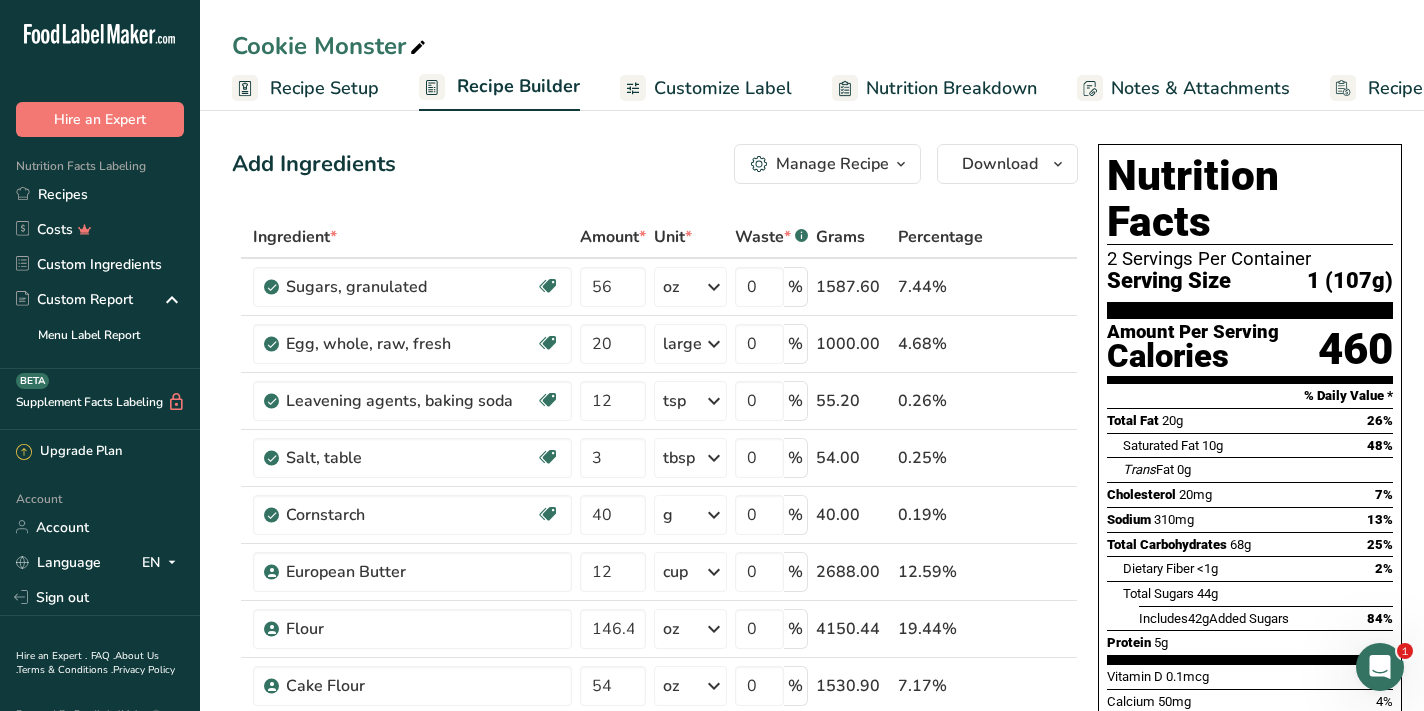 click on "Customize Label" at bounding box center [723, 88] 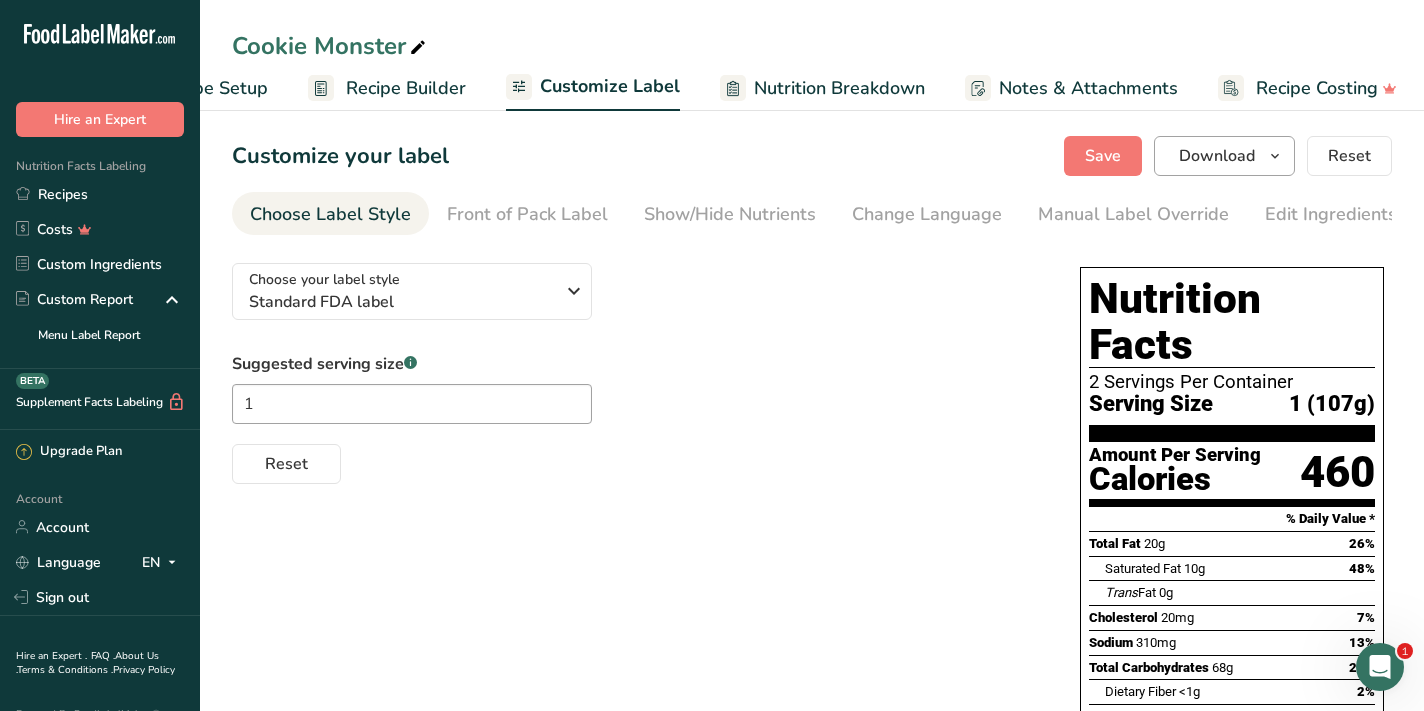 scroll, scrollTop: 0, scrollLeft: 116, axis: horizontal 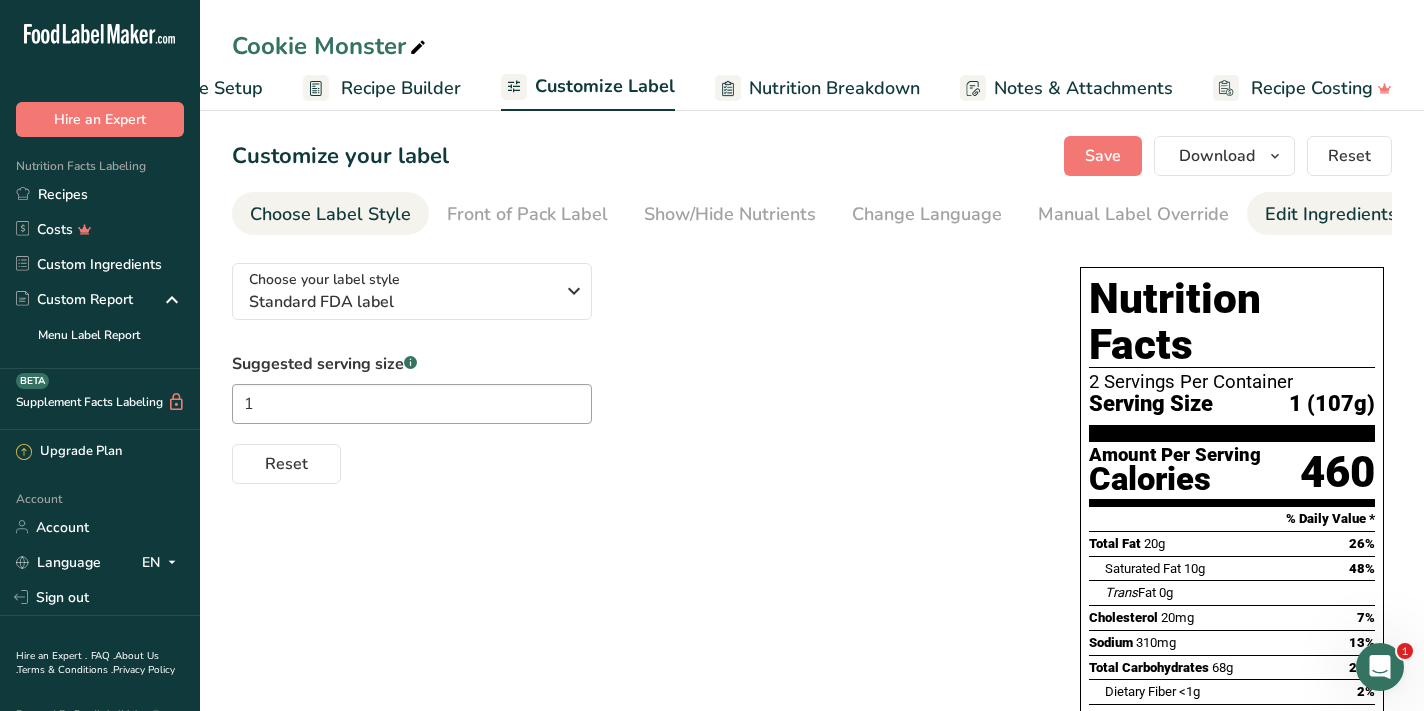 click on "Edit Ingredients/Allergens List" at bounding box center (1392, 214) 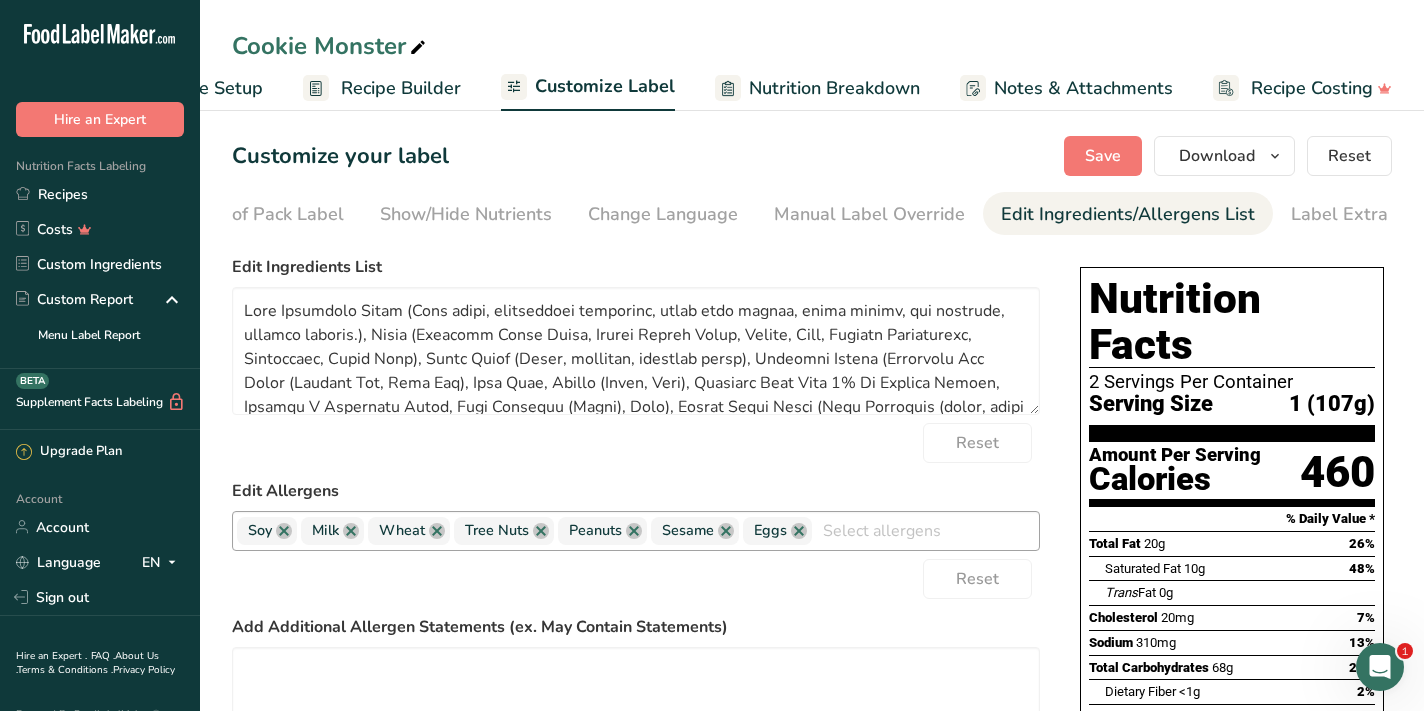 scroll, scrollTop: 0, scrollLeft: 293, axis: horizontal 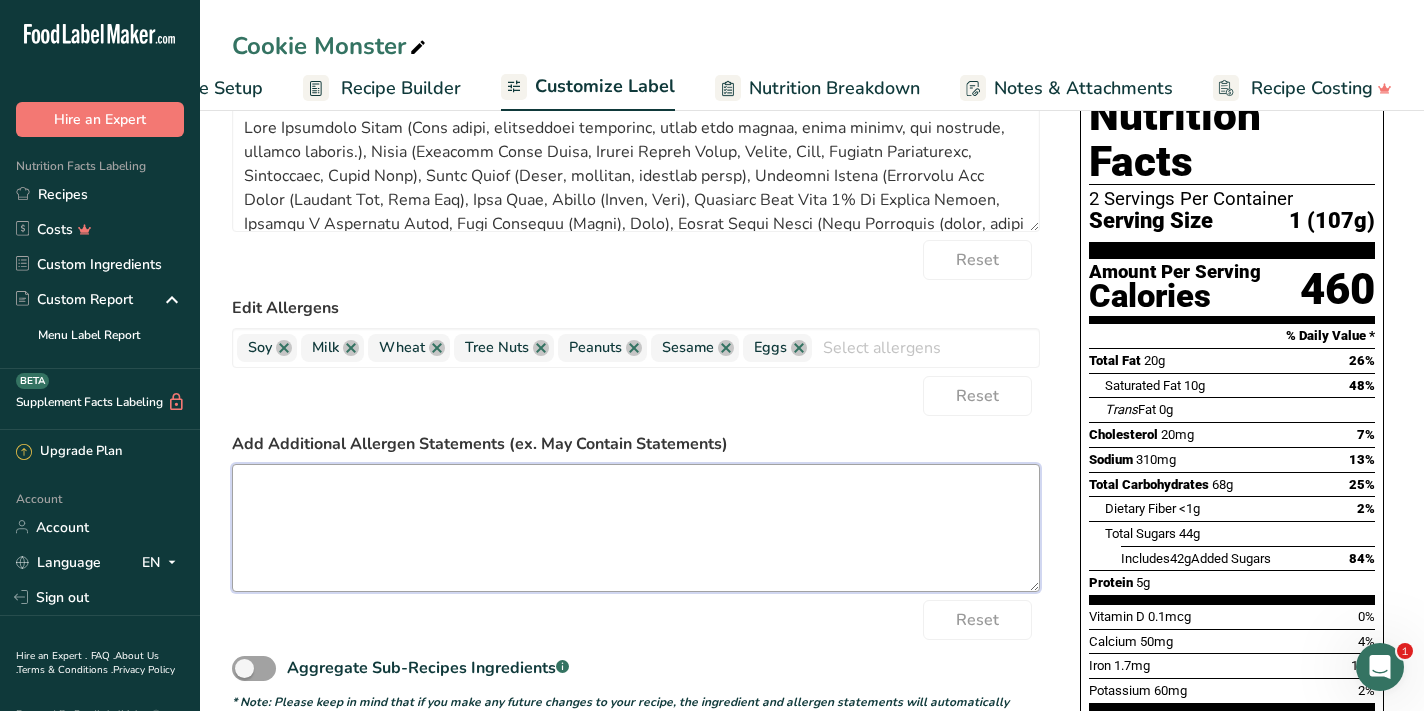 click at bounding box center [636, 528] 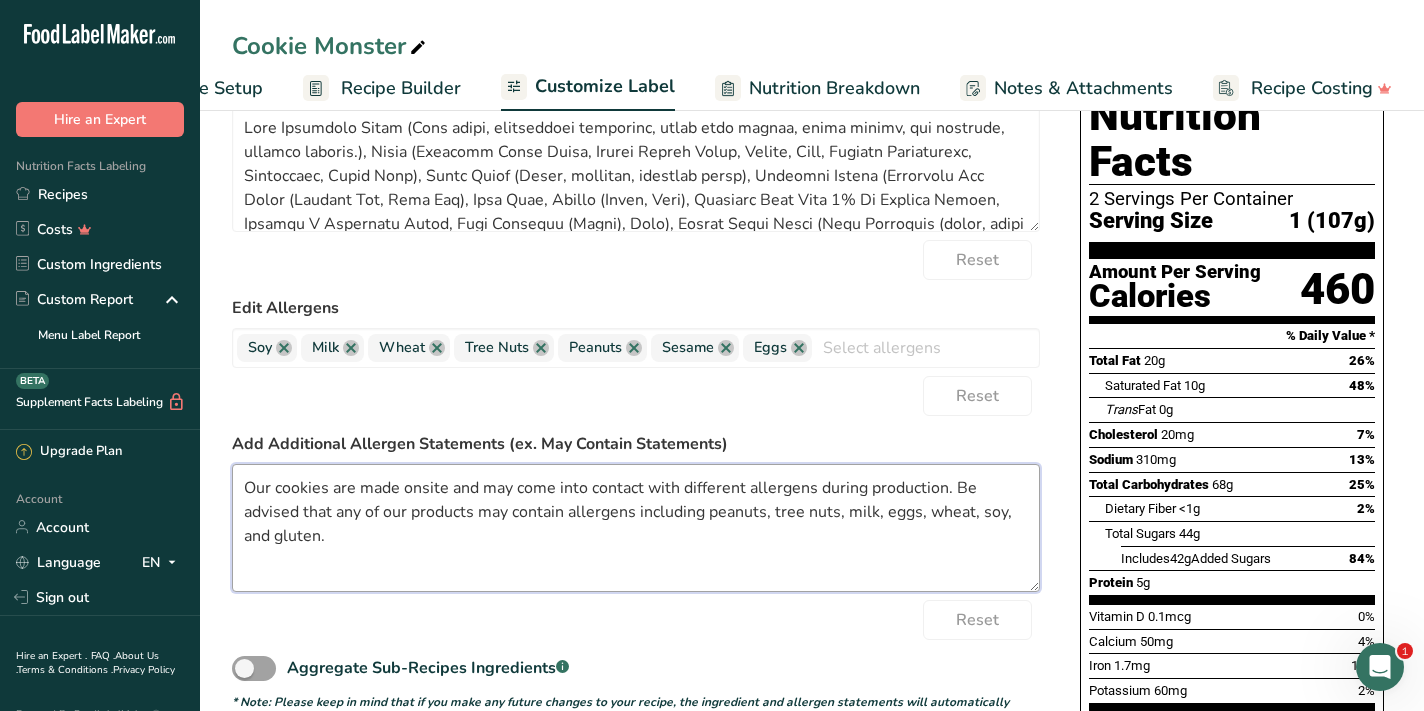 type on "Our cookies are made onsite and may come into contact with different allergens during production. Be advised that any of our products may contain allergens including peanuts, tree nuts, milk, eggs, wheat, soy, and gluten." 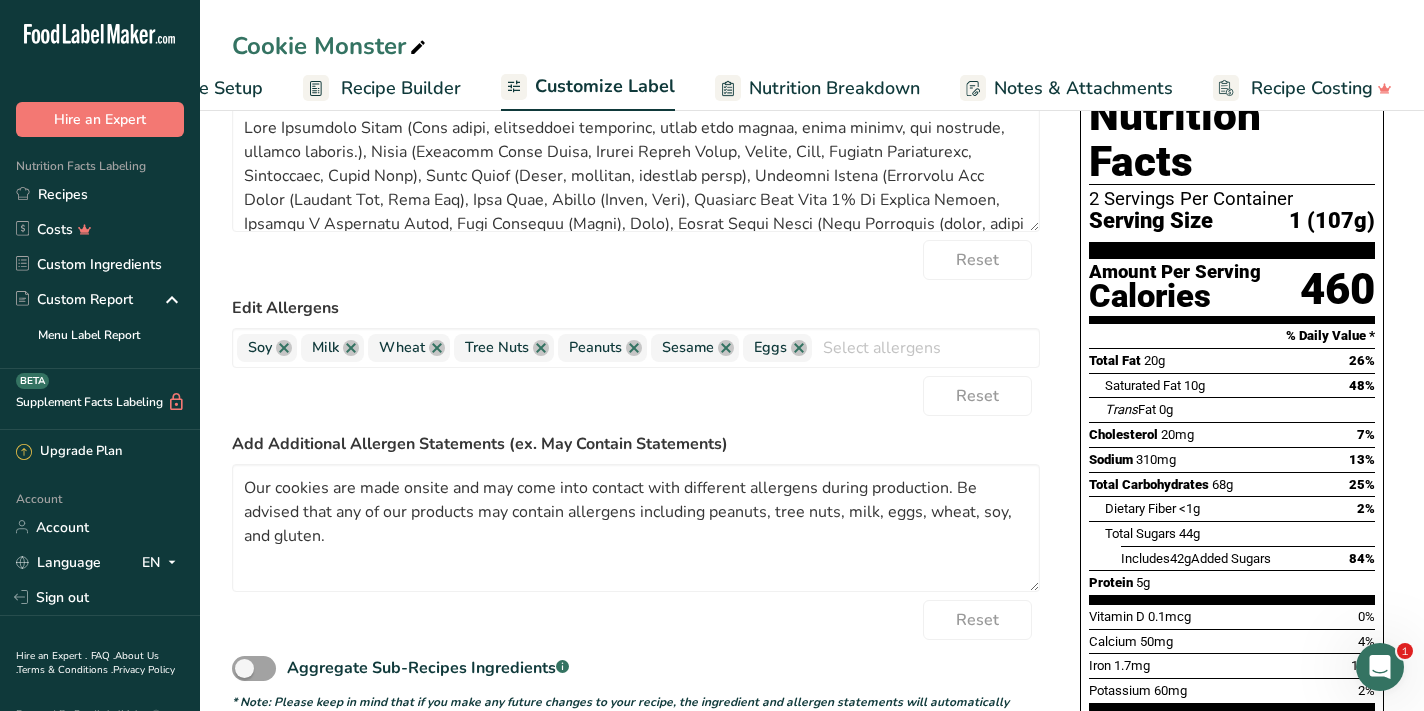 click on "Dietary Fiber
<1g
2%" at bounding box center [1240, 508] 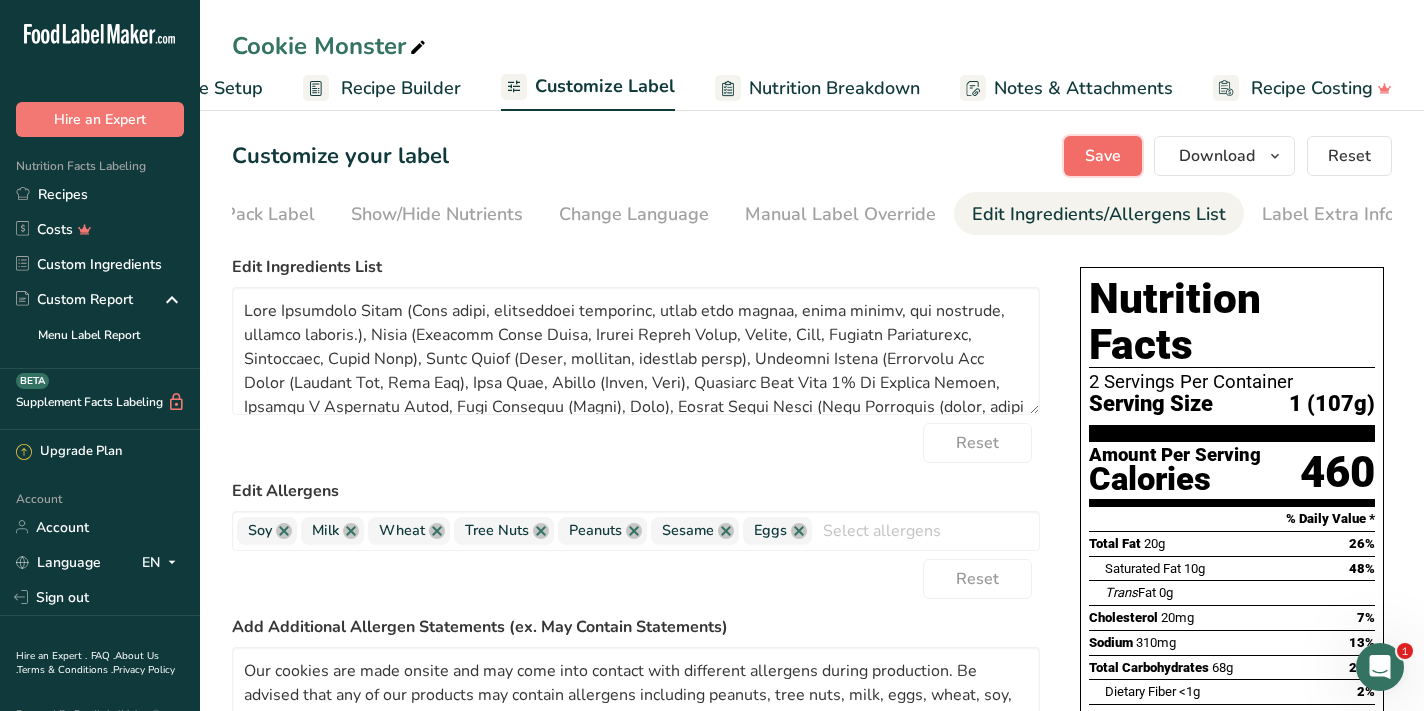 click on "Save" at bounding box center (1103, 156) 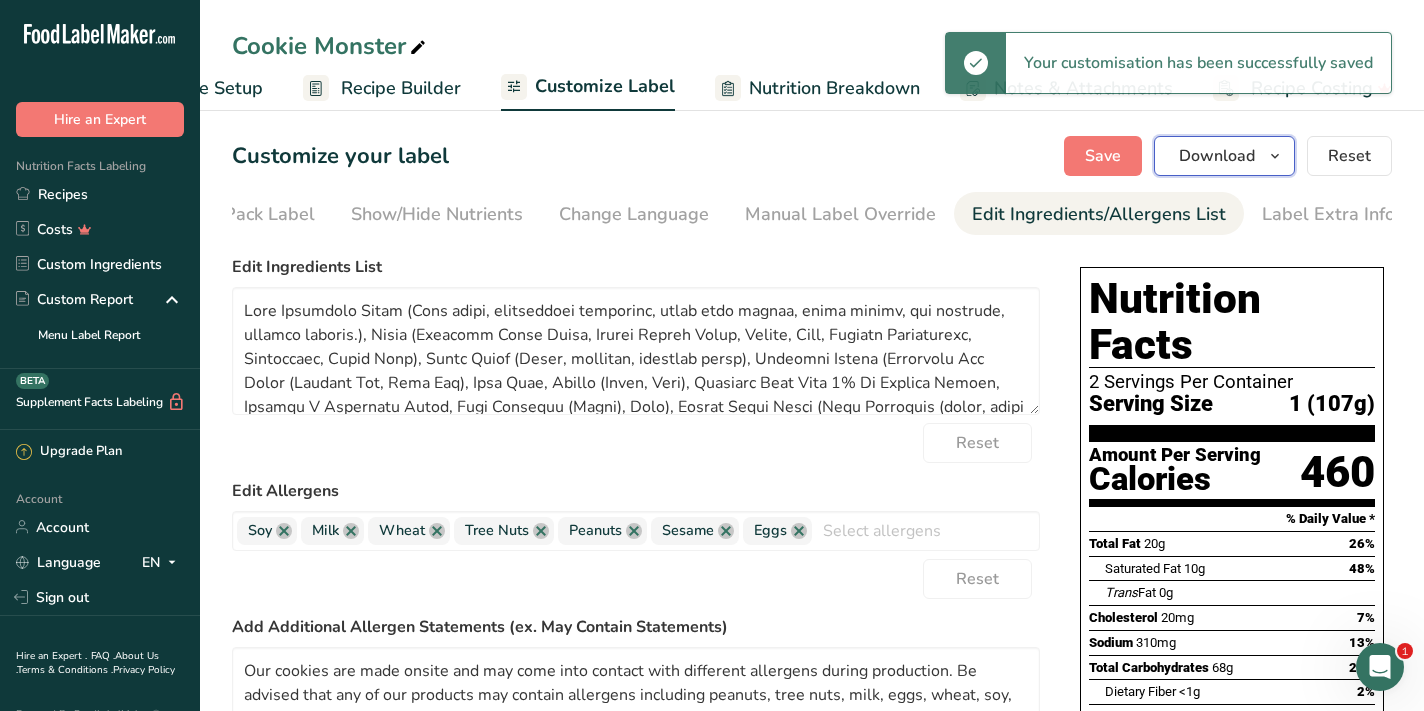 click on "Download" at bounding box center (1217, 156) 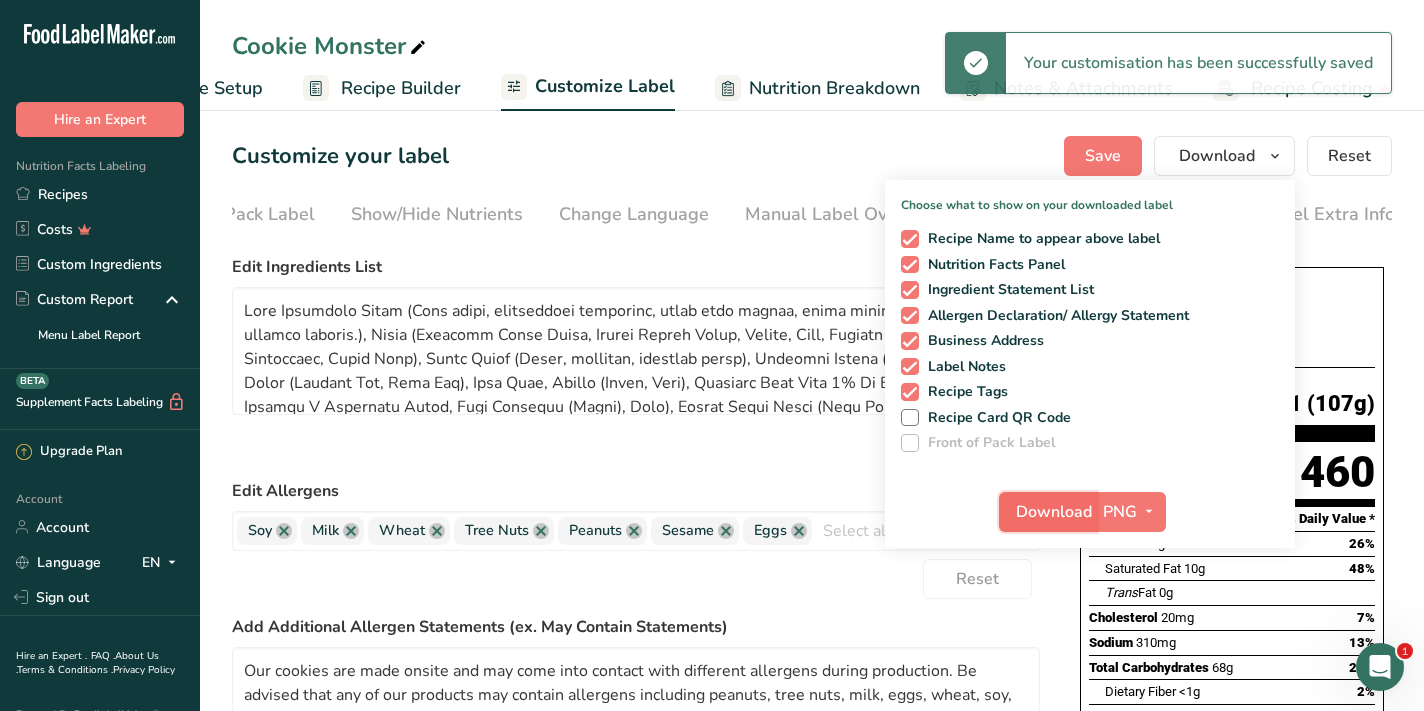 click on "Download" at bounding box center [1054, 512] 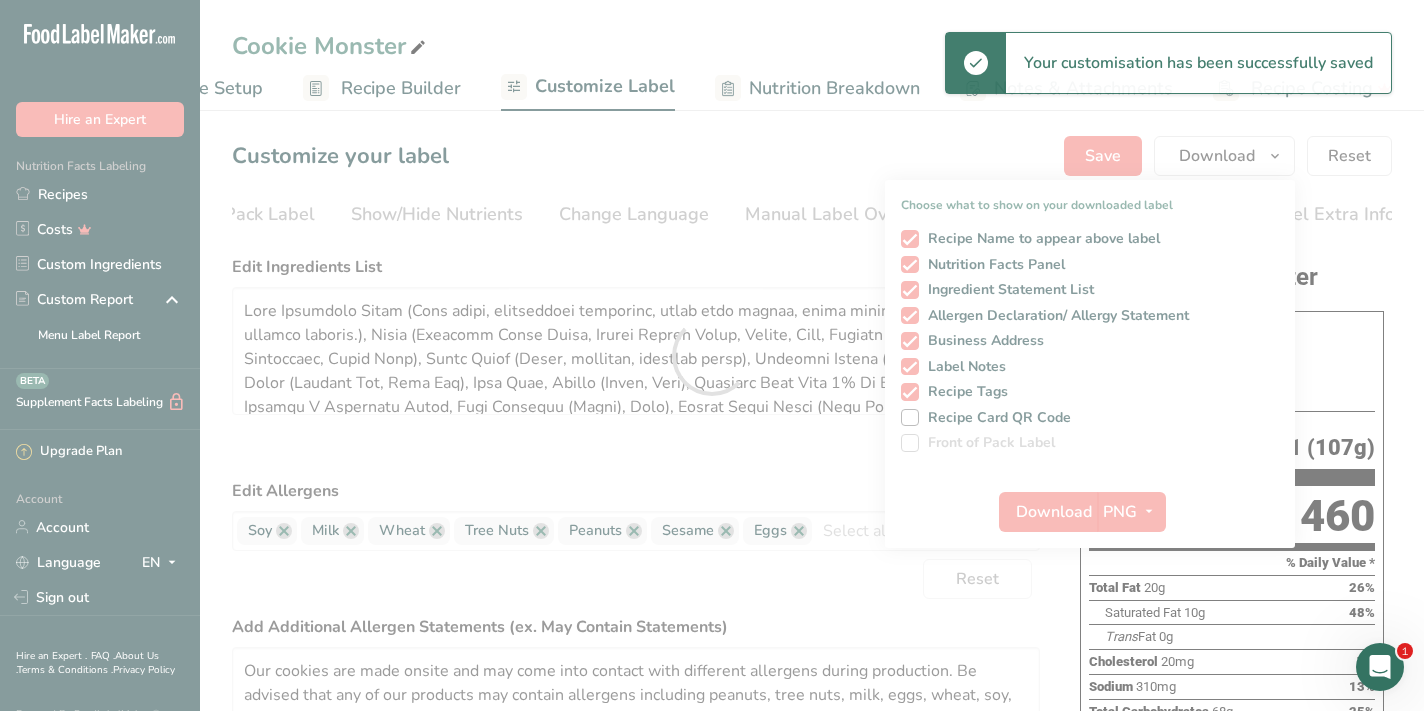 scroll, scrollTop: 0, scrollLeft: 0, axis: both 